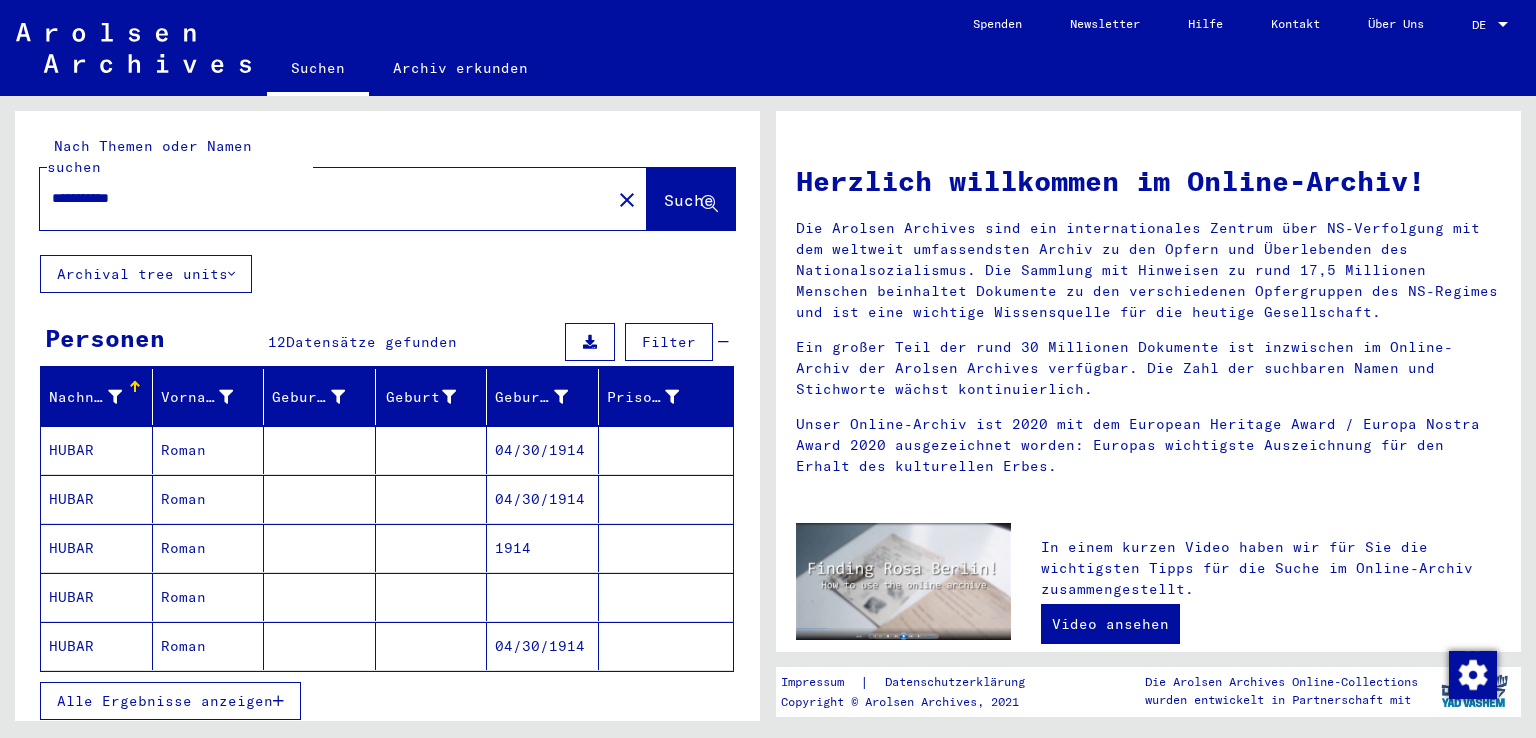 scroll, scrollTop: 0, scrollLeft: 0, axis: both 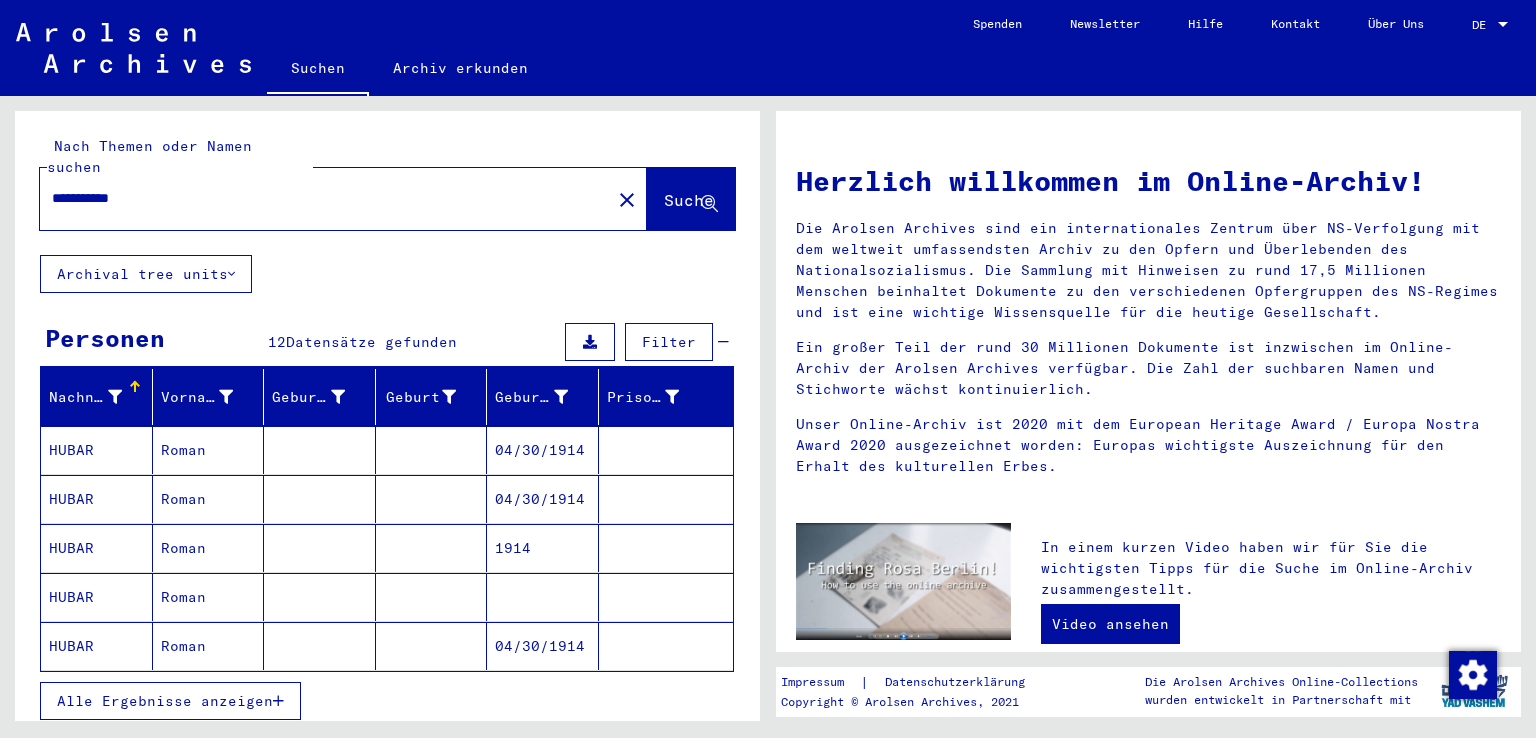 click on "HUBAR" at bounding box center (97, 499) 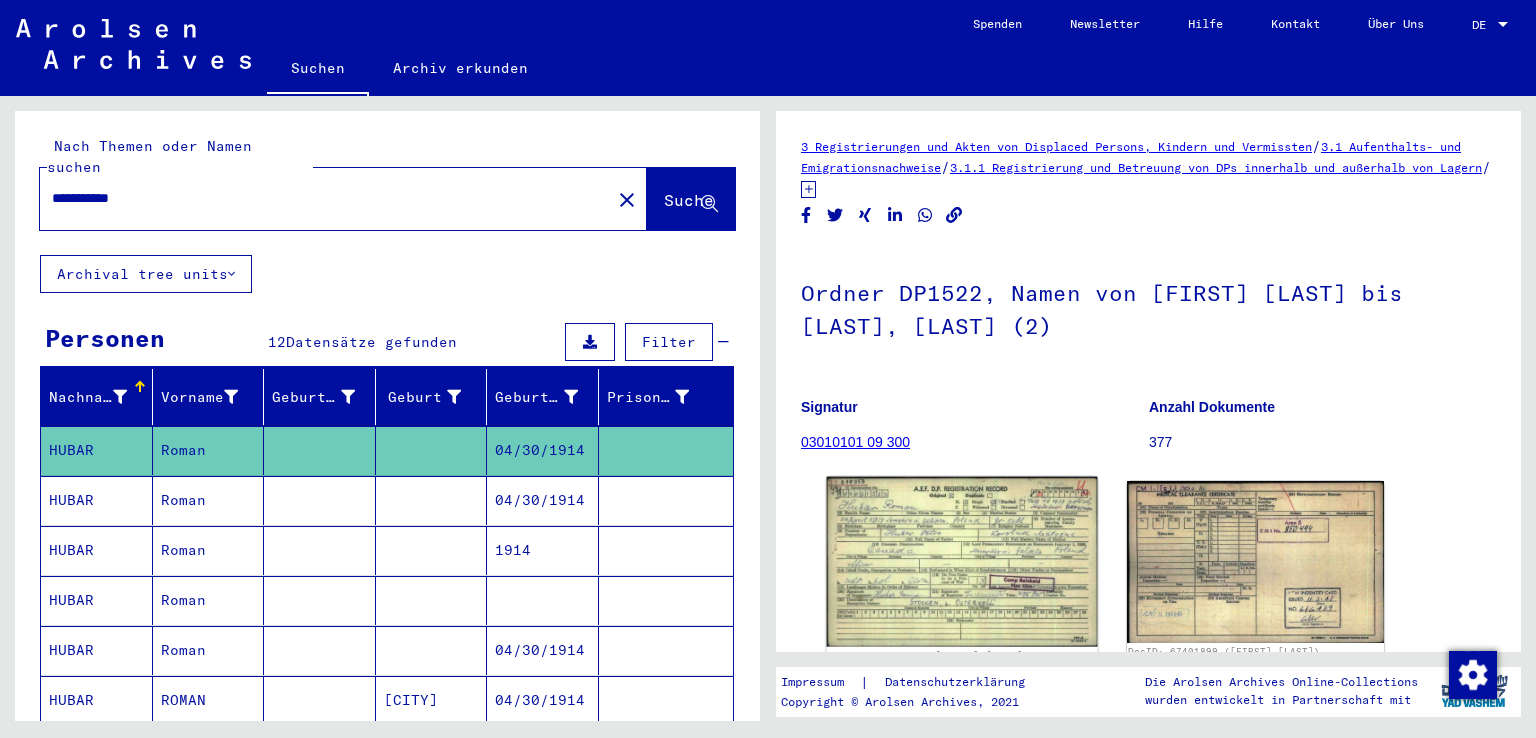 scroll, scrollTop: 0, scrollLeft: 0, axis: both 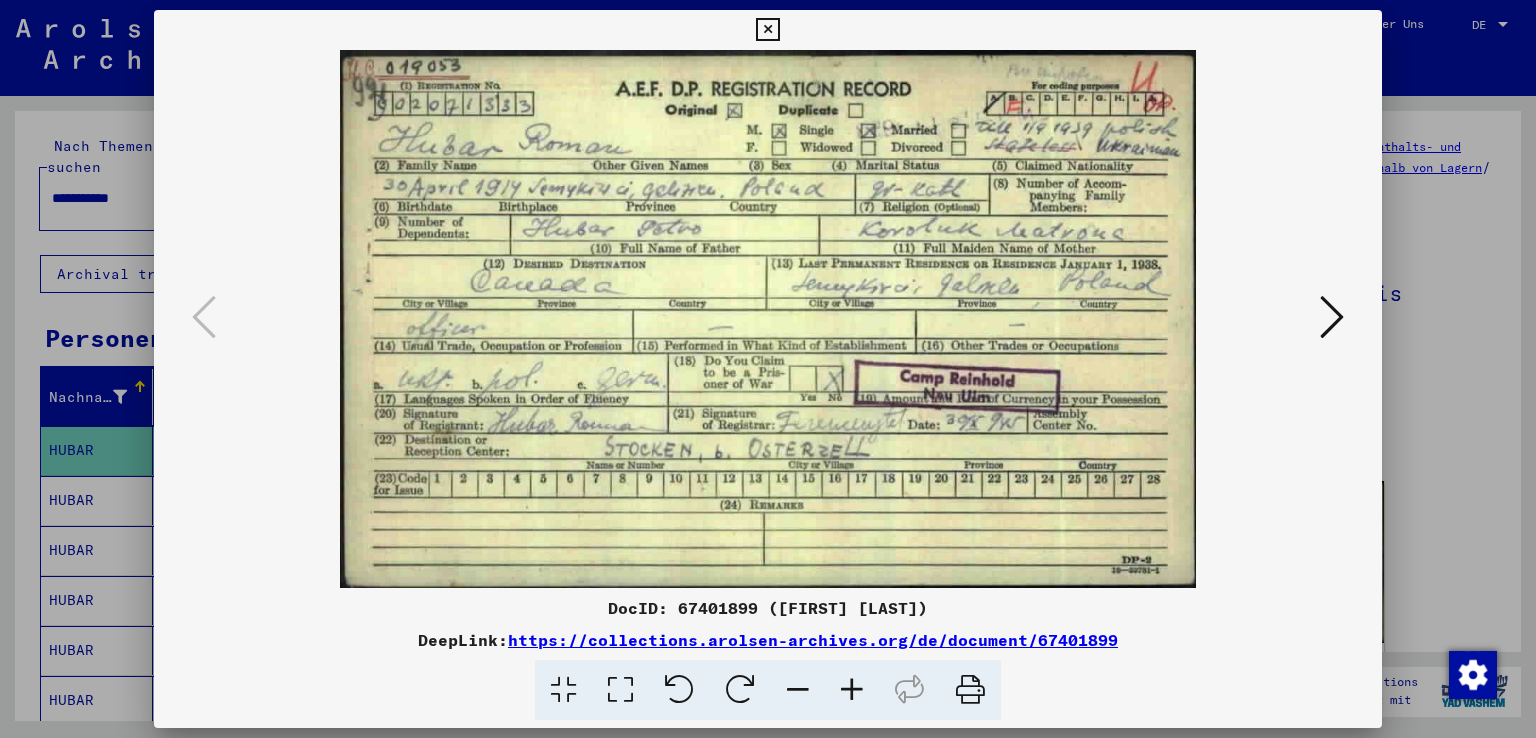 click at bounding box center [768, 319] 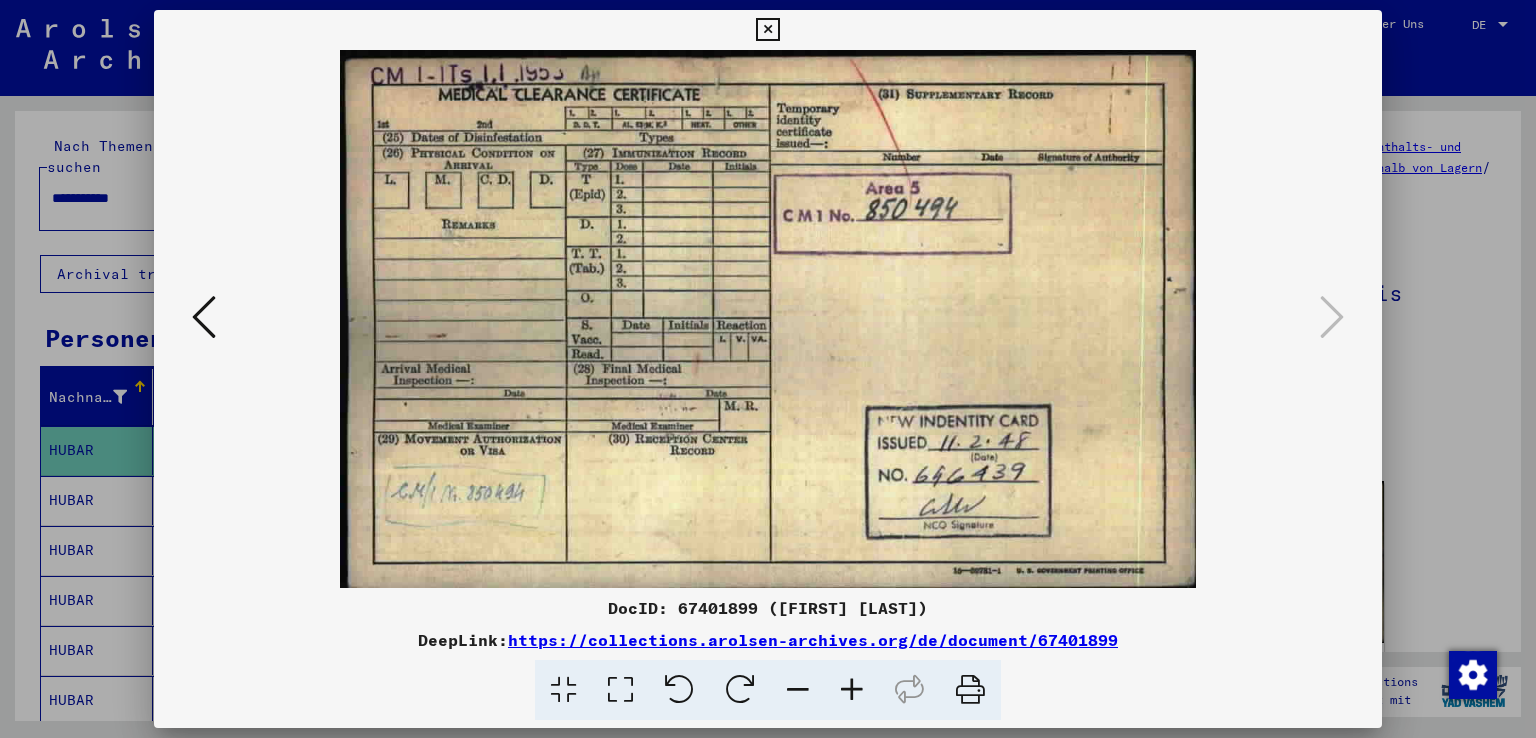 click at bounding box center [768, 369] 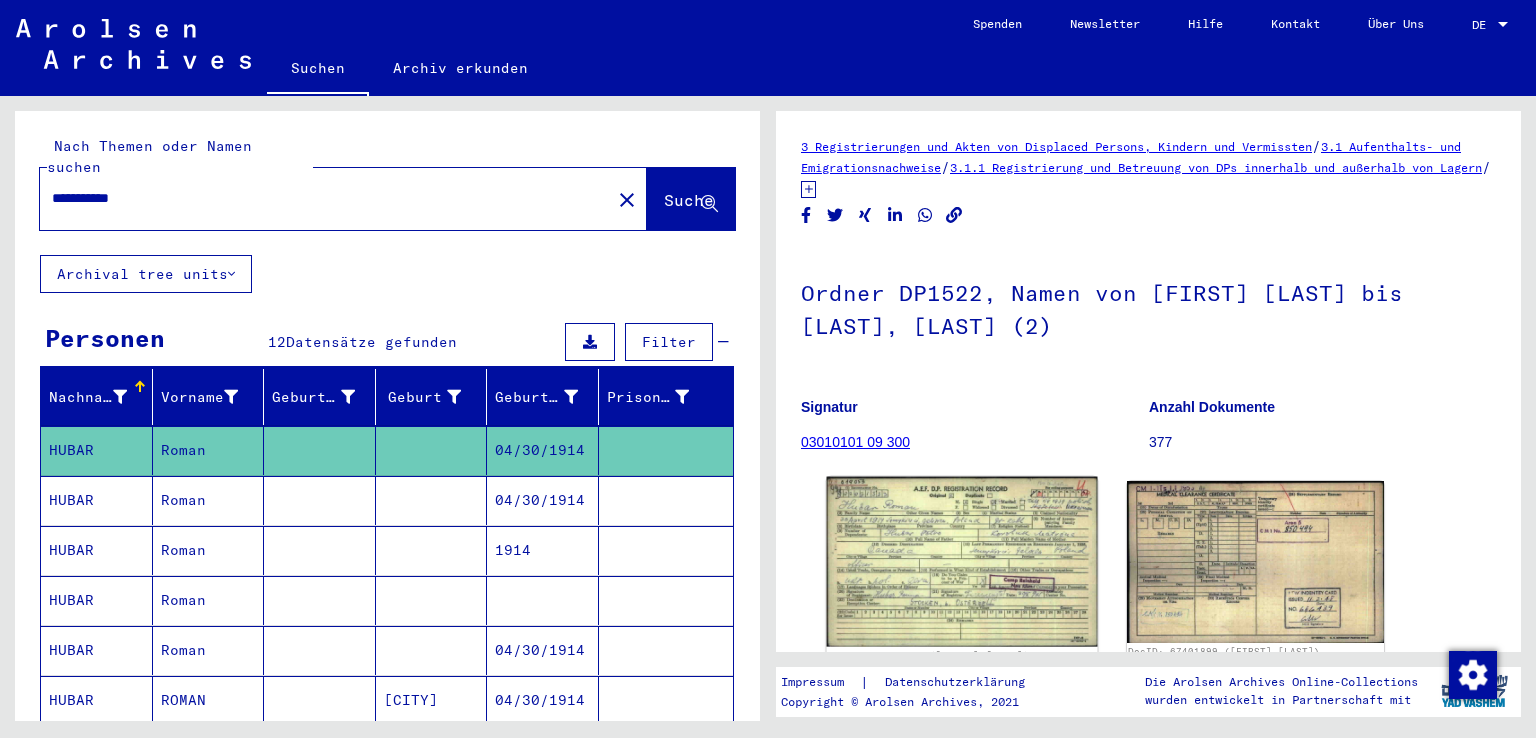 click 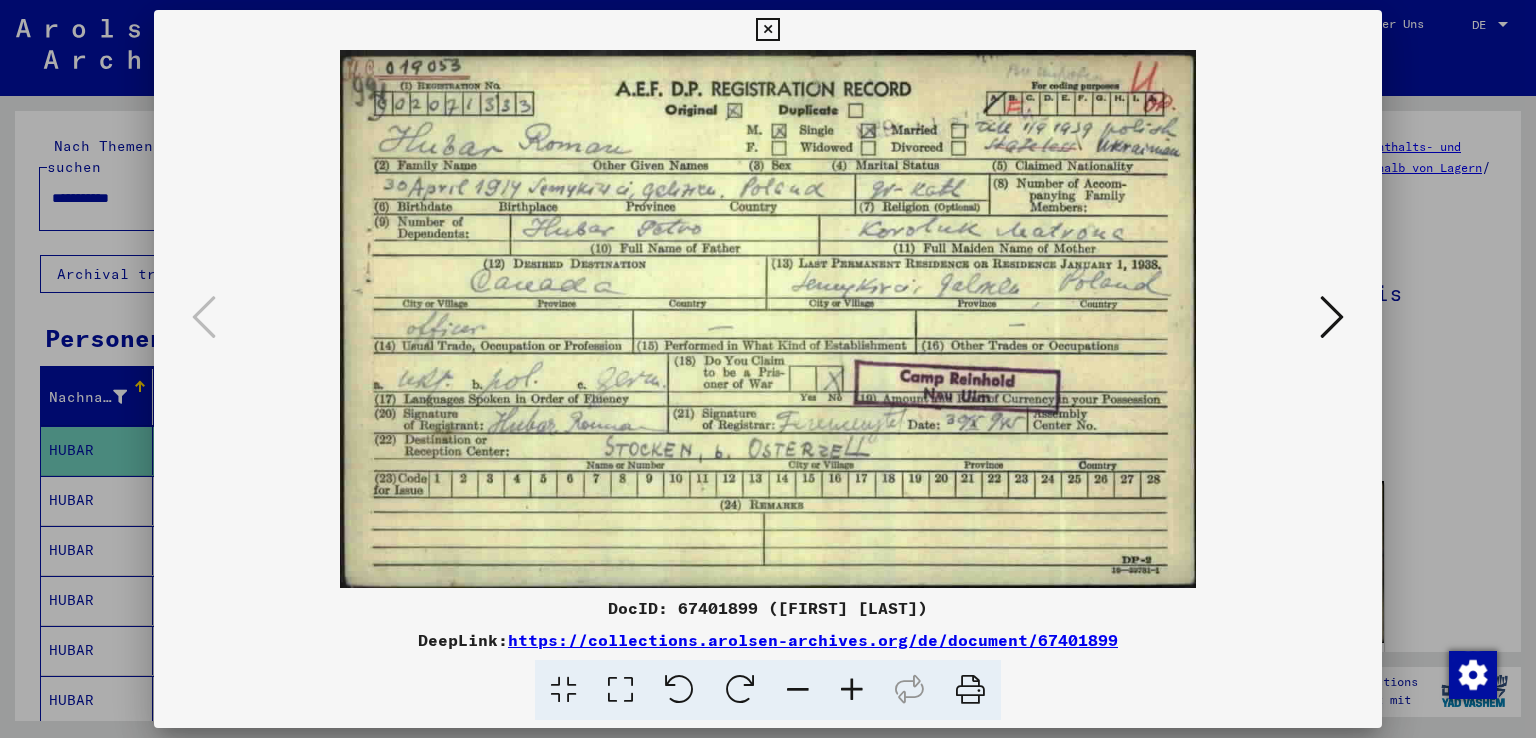 click at bounding box center [768, 369] 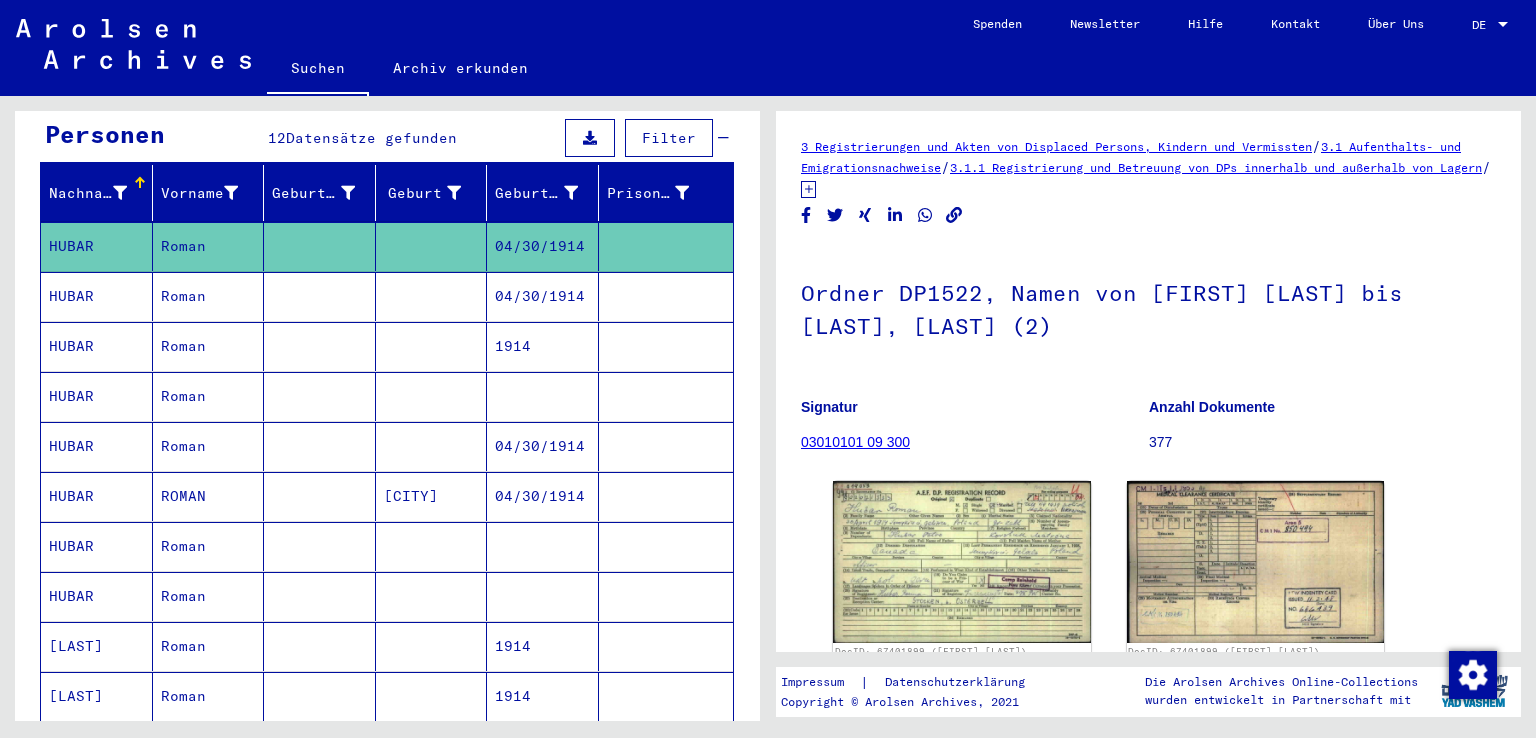 scroll, scrollTop: 258, scrollLeft: 0, axis: vertical 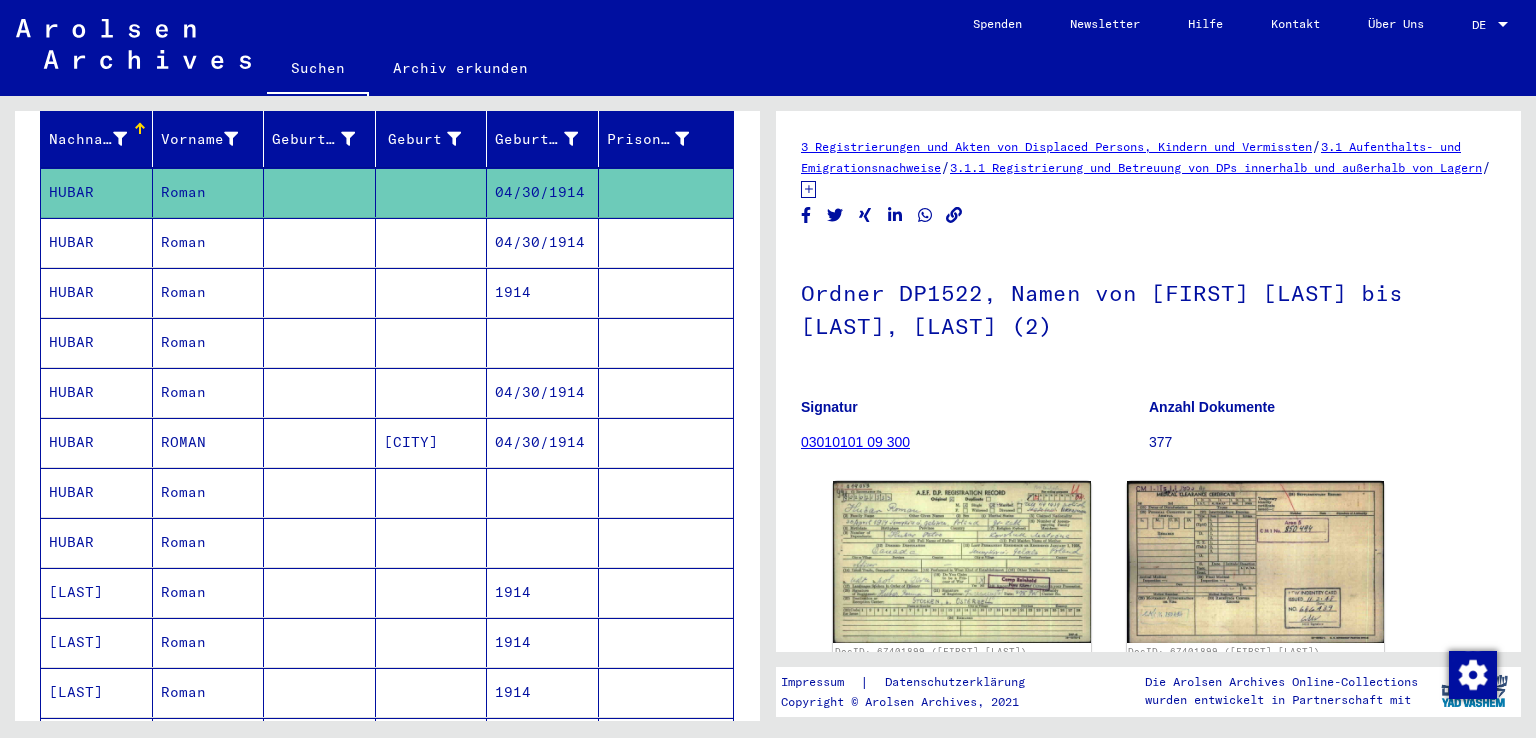 click on "HUBAR" at bounding box center [97, 492] 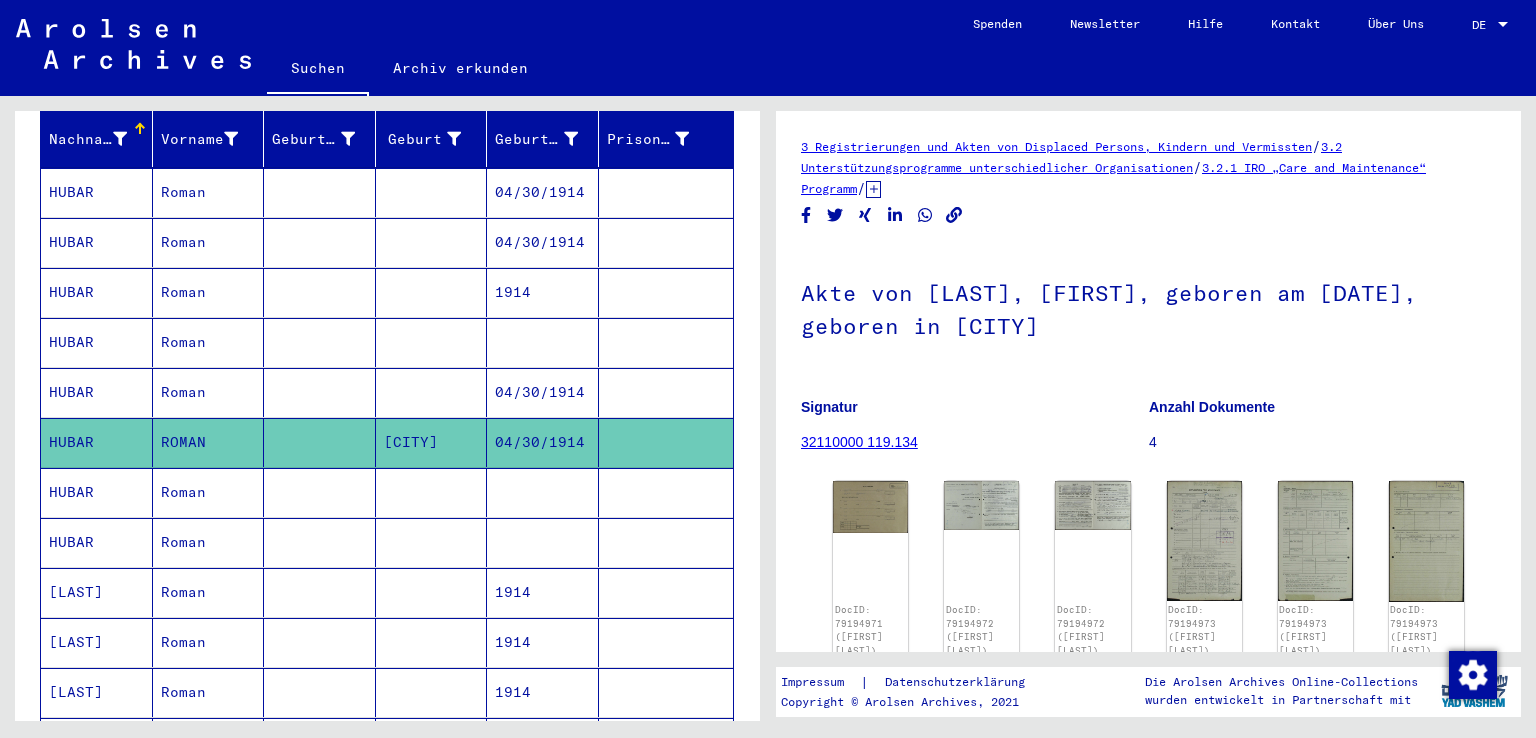 scroll, scrollTop: 0, scrollLeft: 0, axis: both 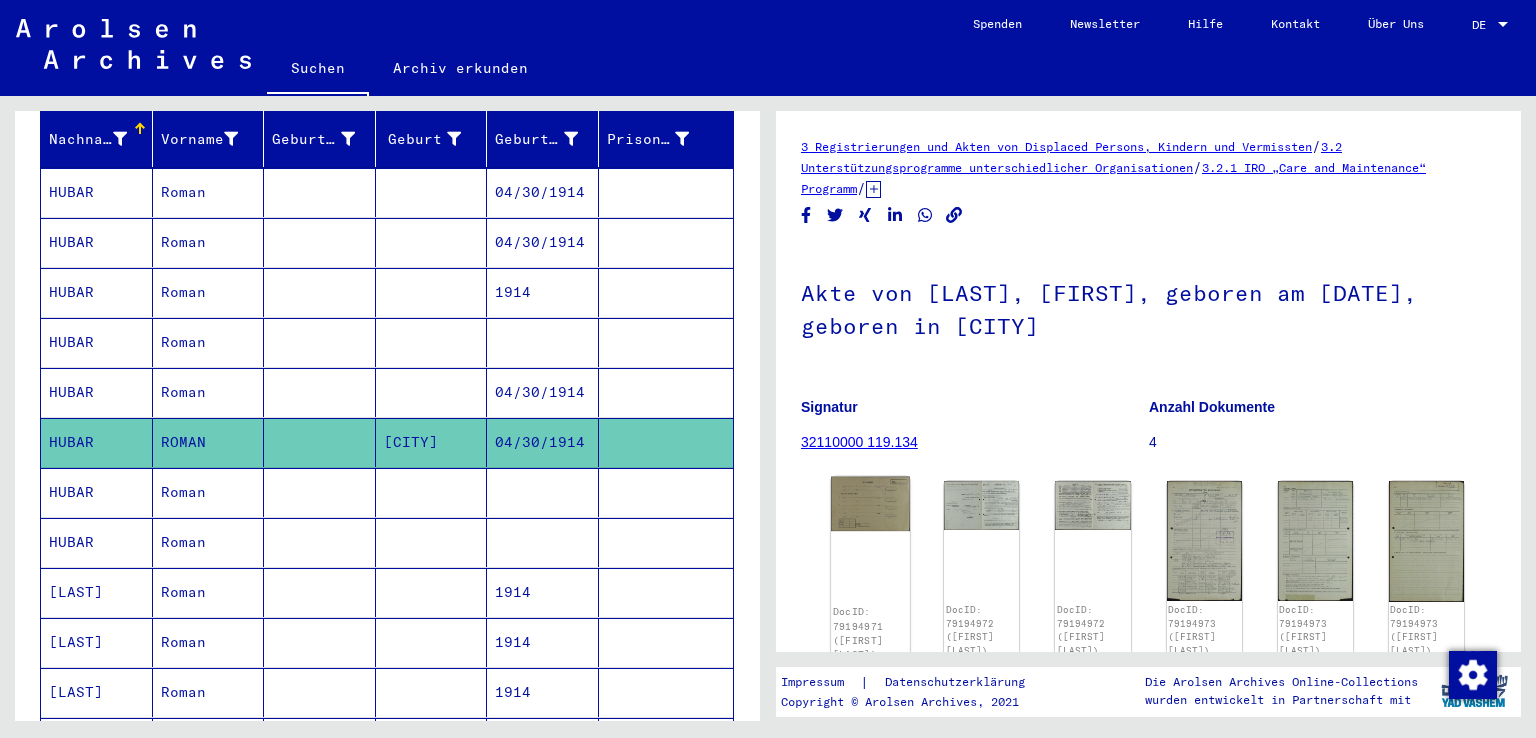click 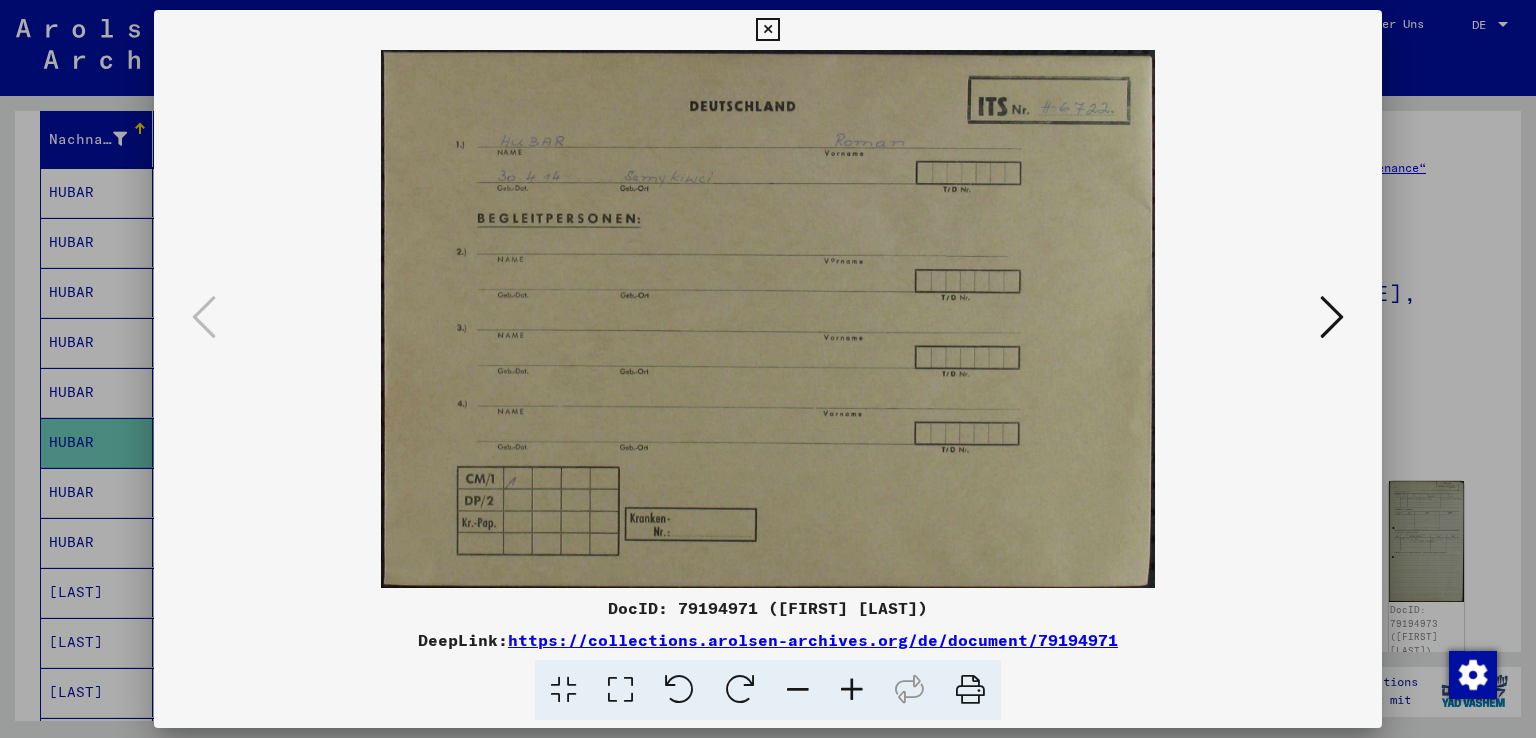 click at bounding box center [1332, 318] 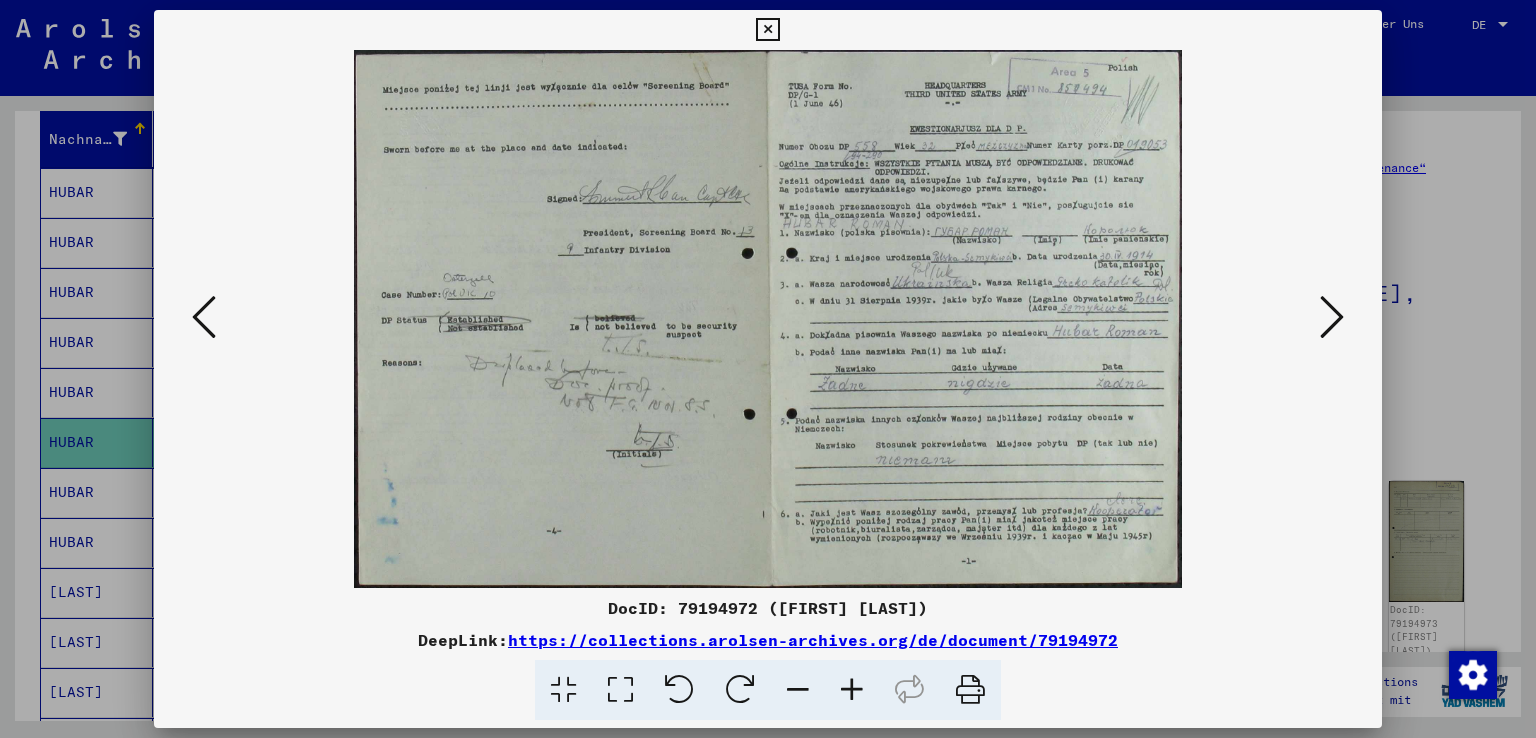 click at bounding box center (1332, 317) 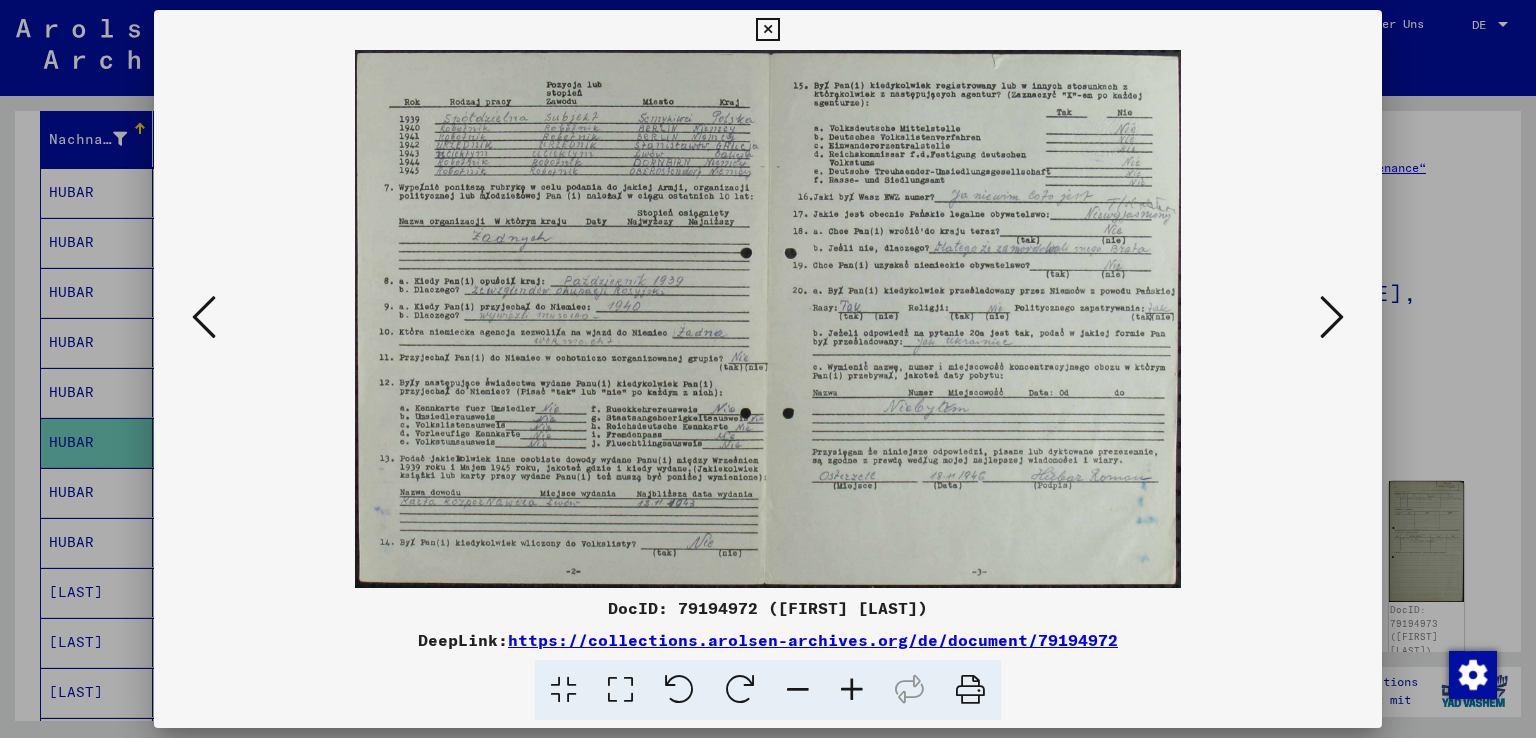 click at bounding box center [1332, 317] 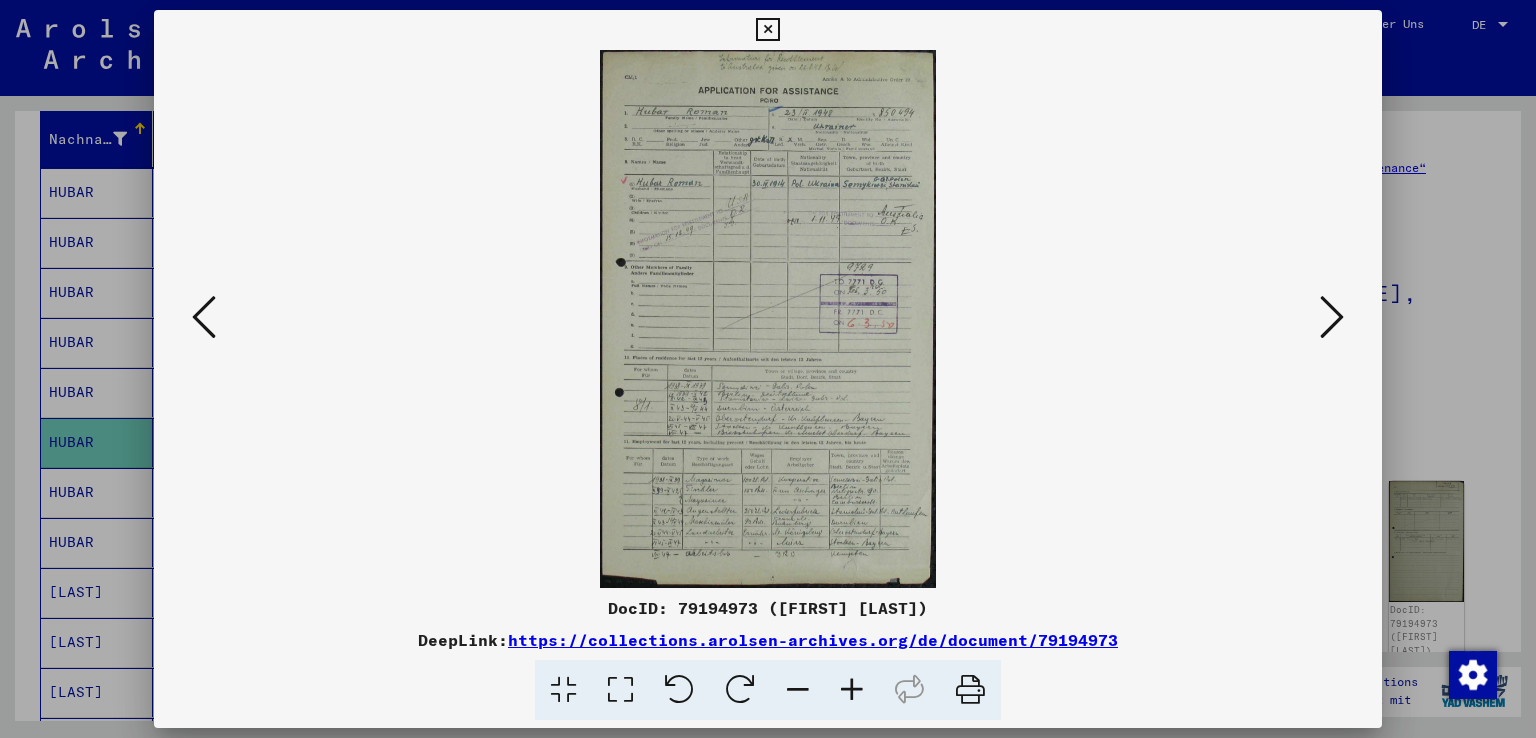 click at bounding box center [1332, 317] 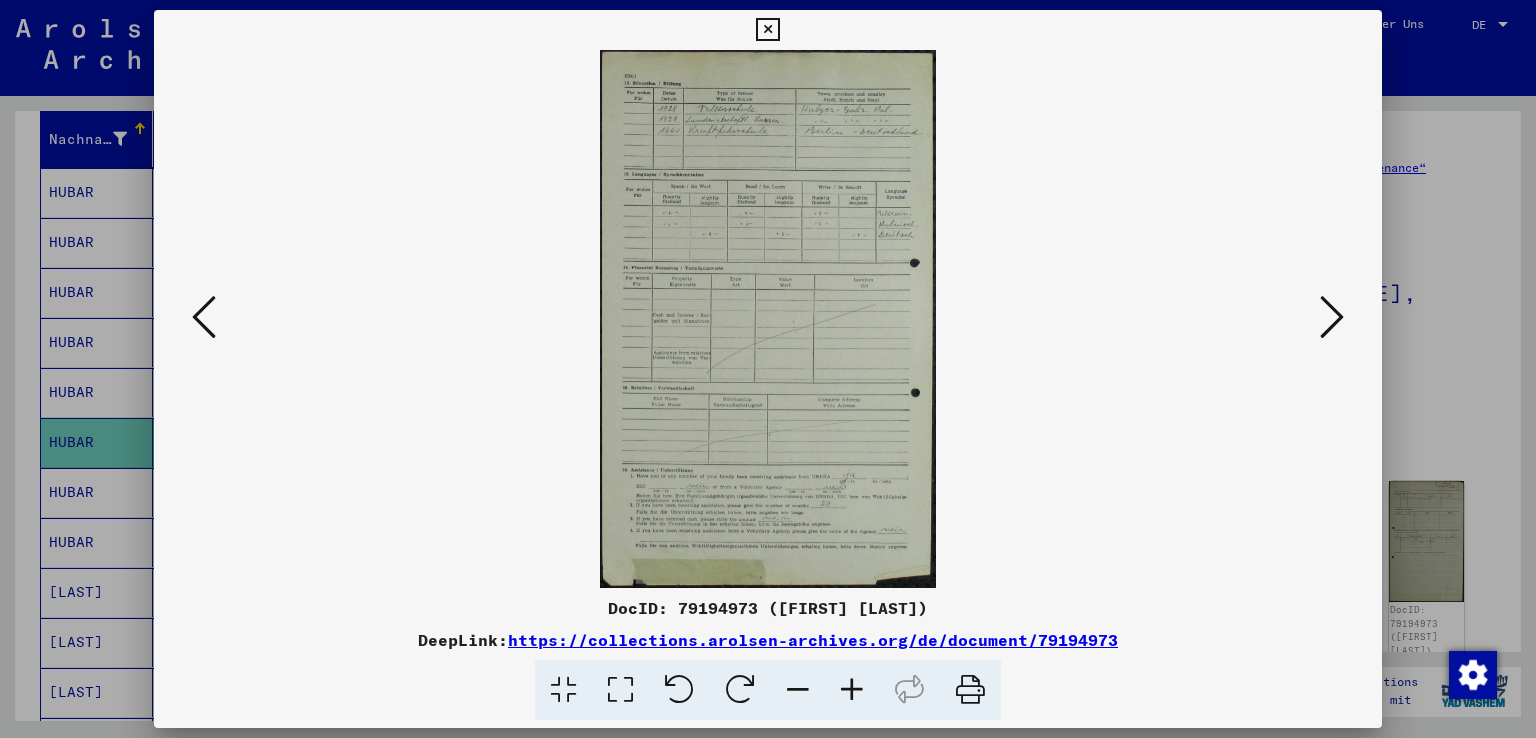 click at bounding box center (1332, 317) 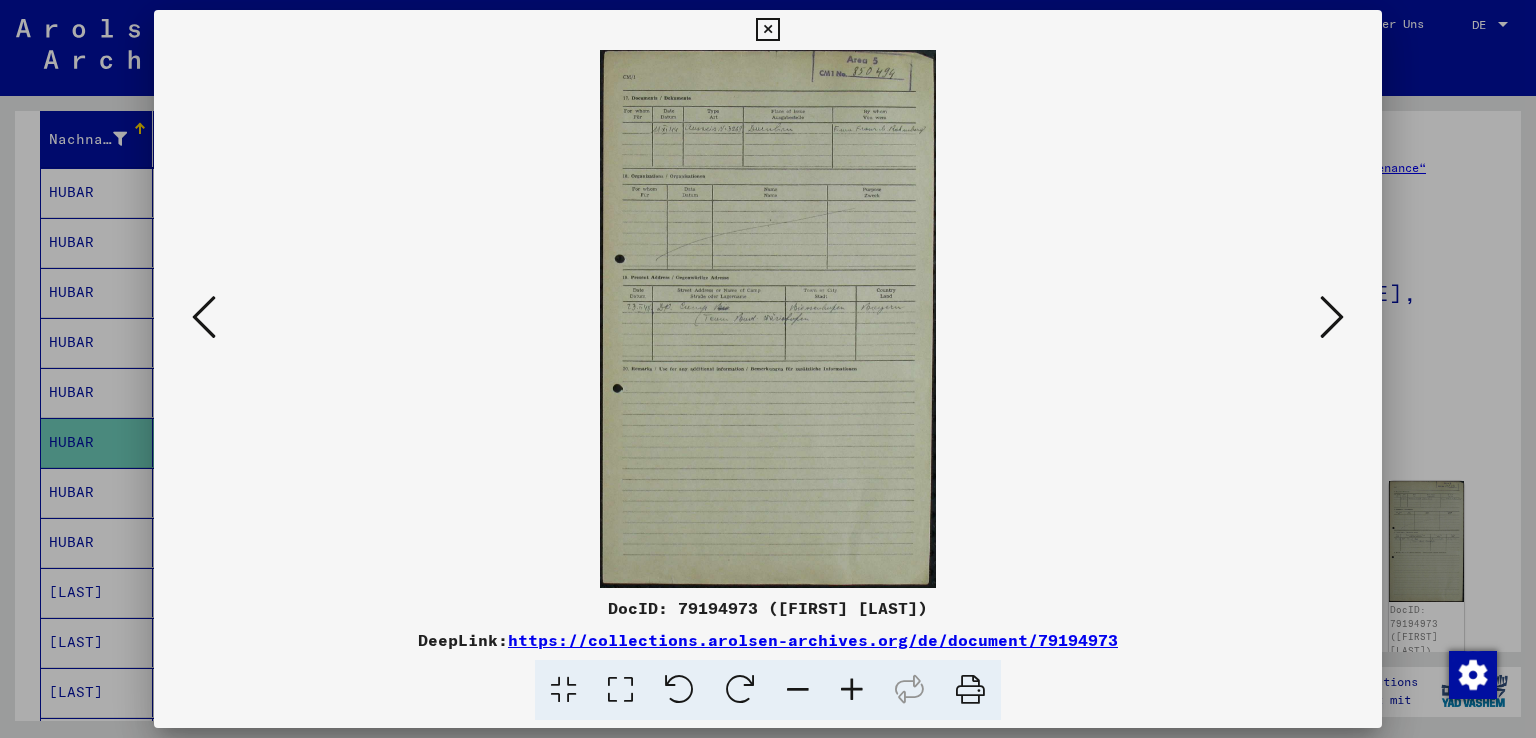 click at bounding box center [1332, 317] 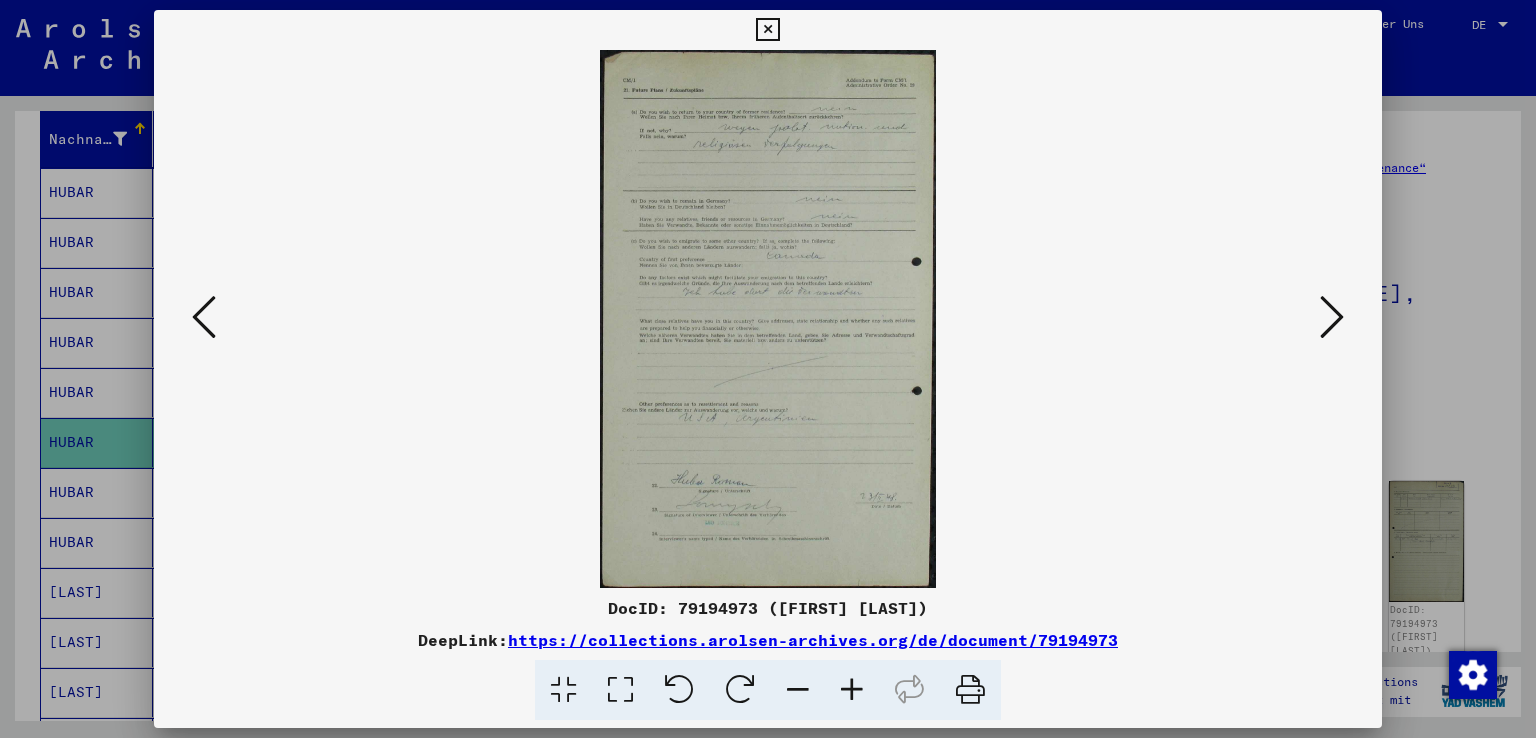 click at bounding box center (1332, 317) 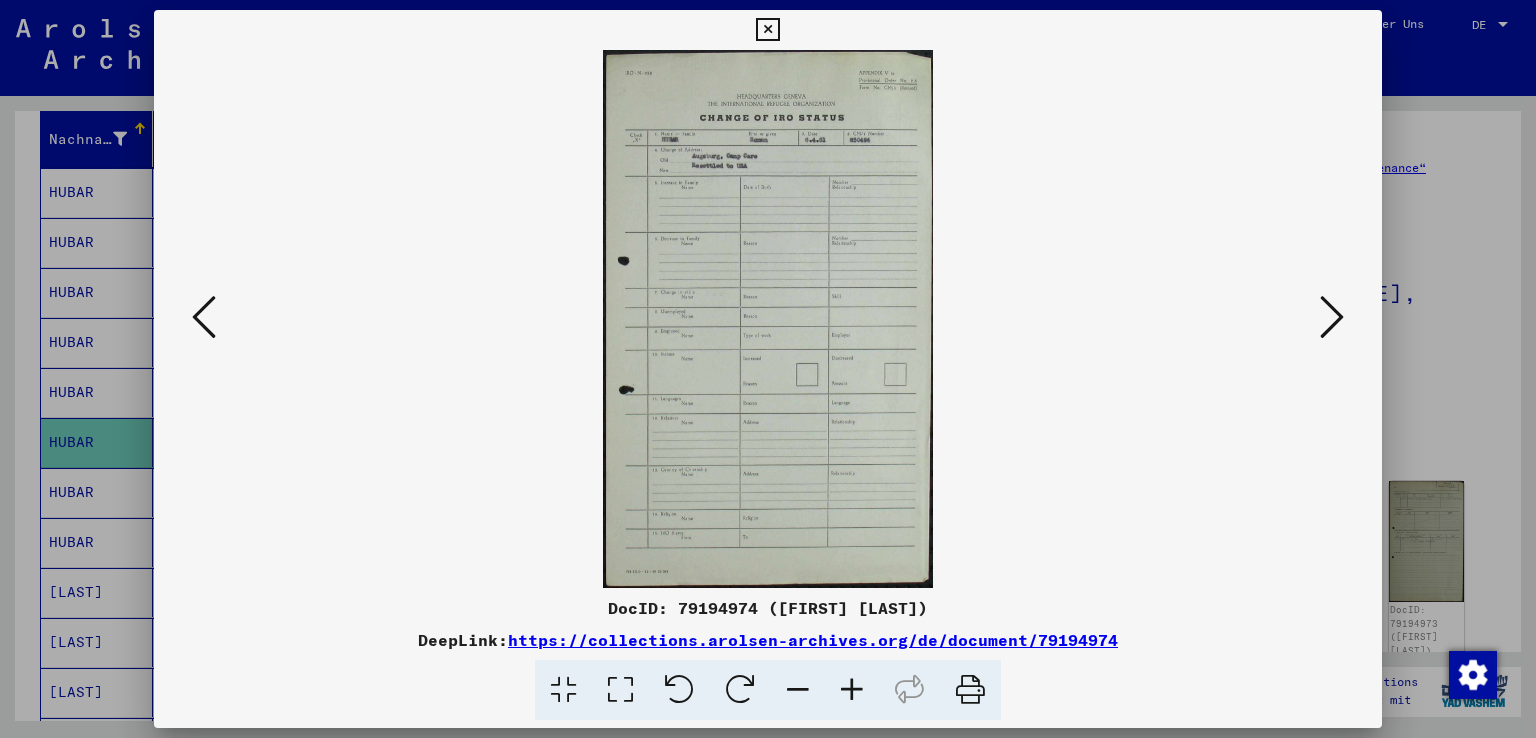 click at bounding box center [1332, 317] 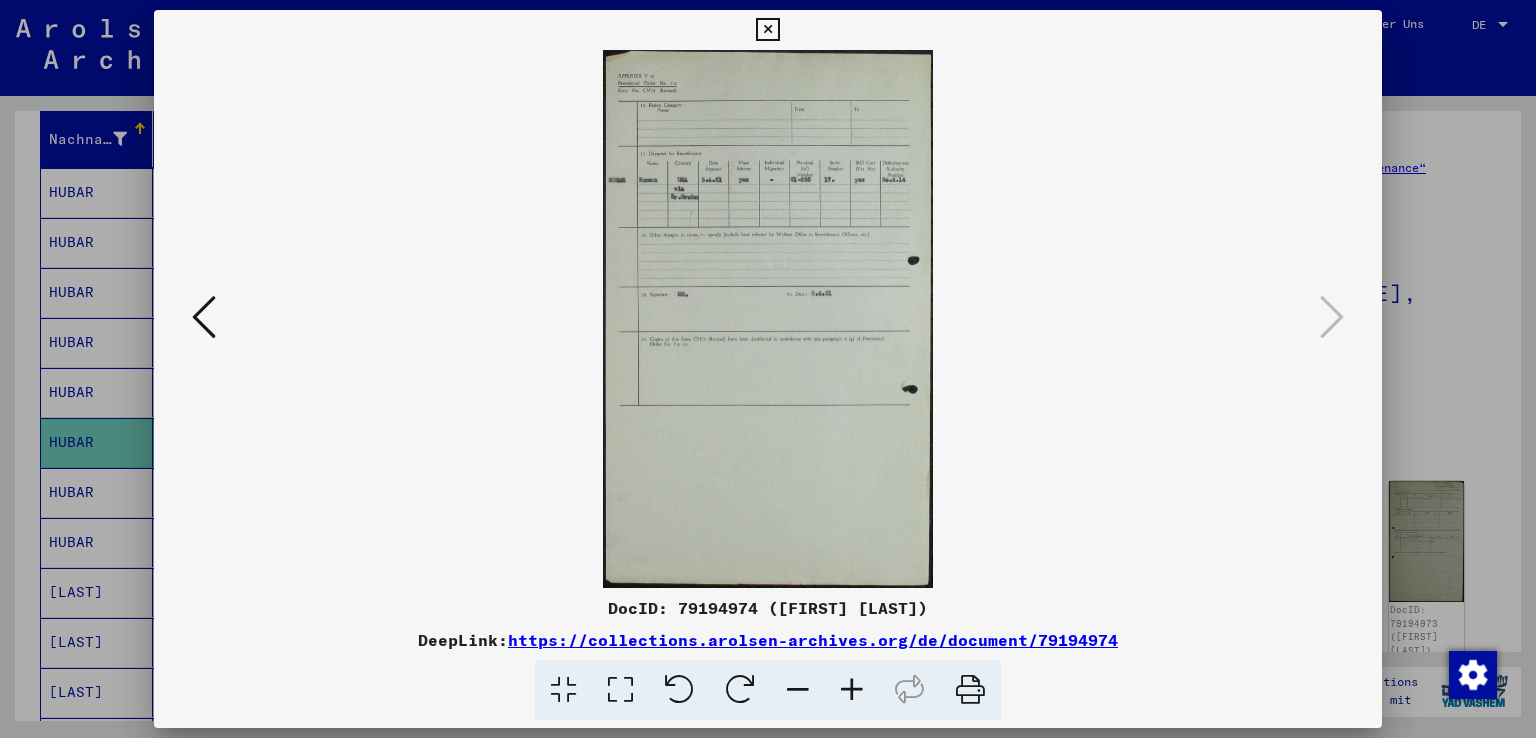 click at bounding box center [768, 369] 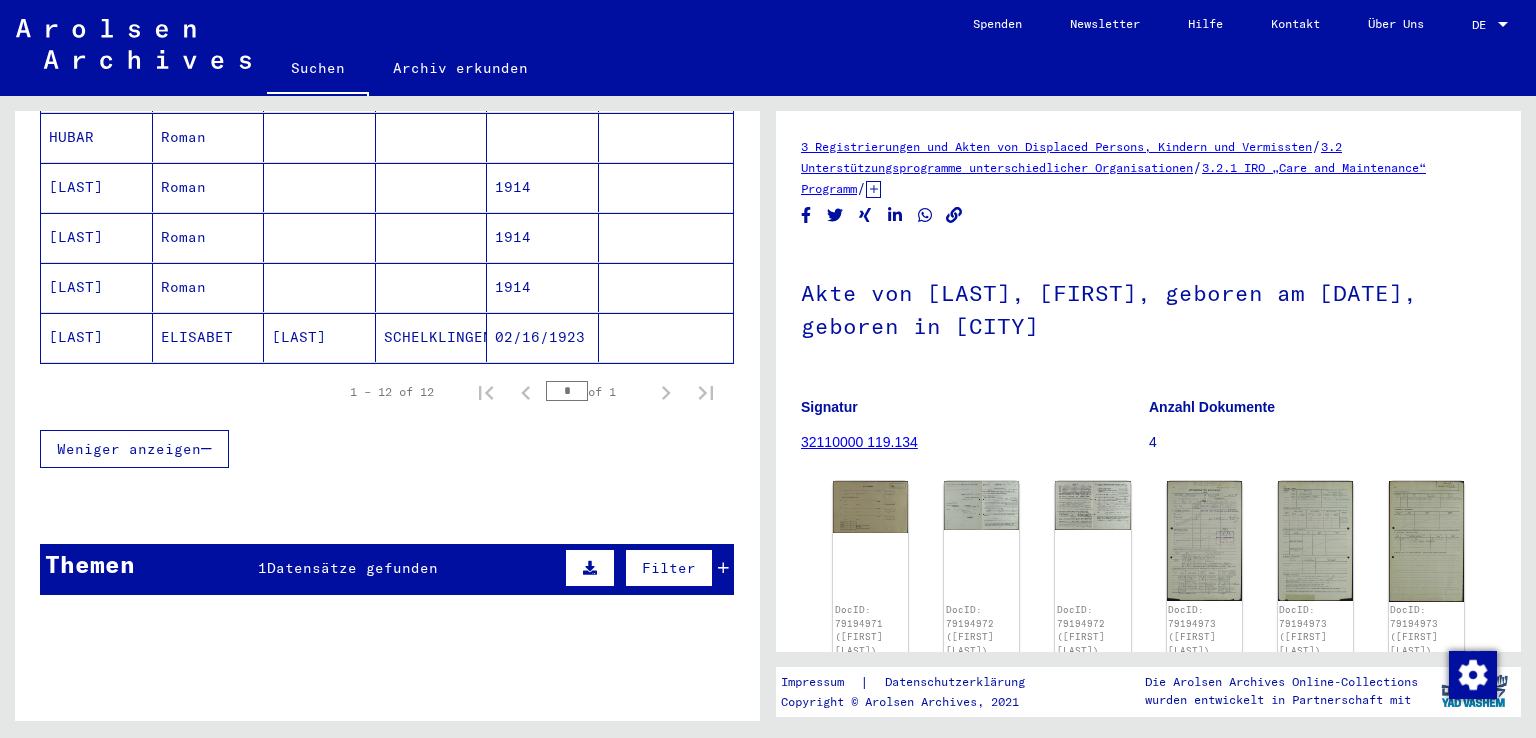 scroll, scrollTop: 0, scrollLeft: 0, axis: both 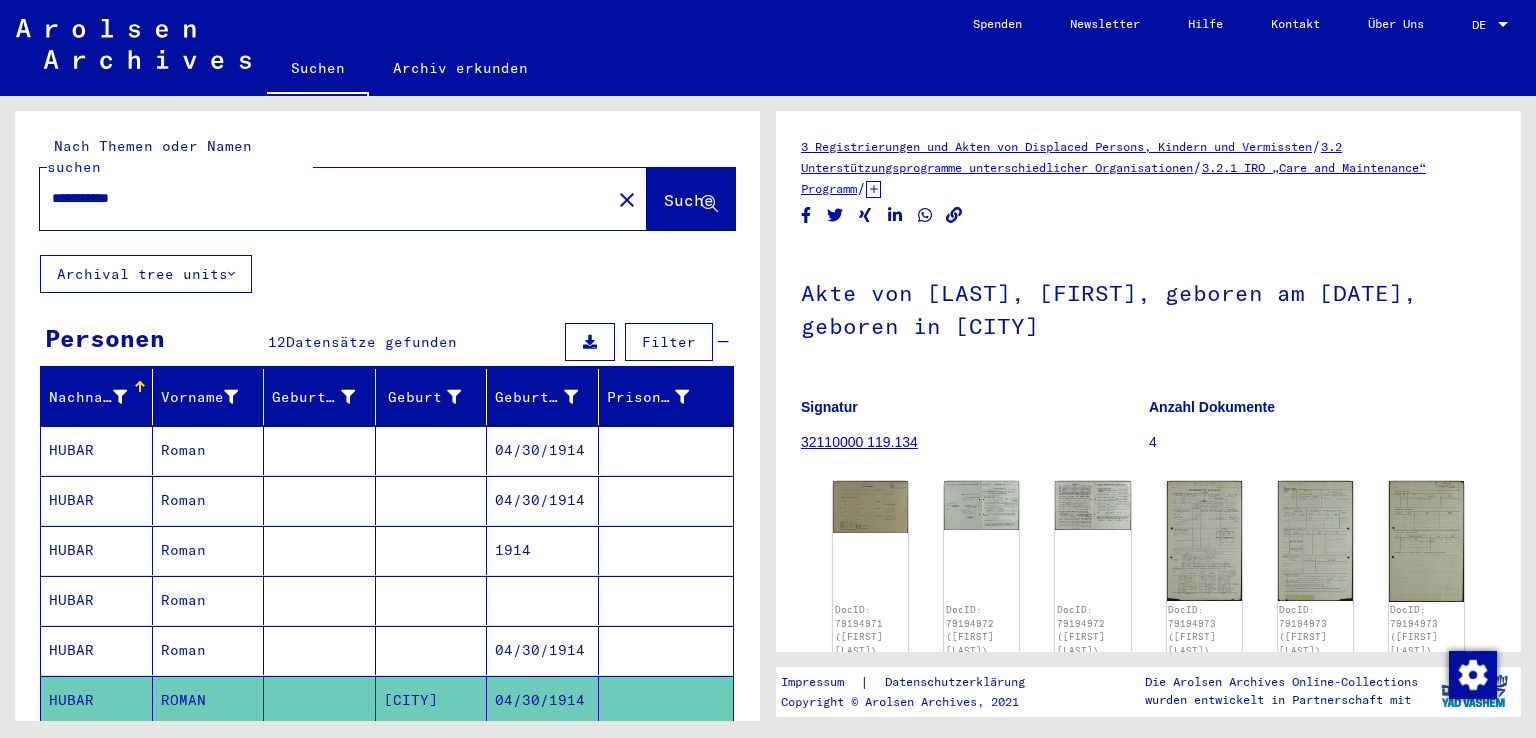 drag, startPoint x: 170, startPoint y: 185, endPoint x: 0, endPoint y: 198, distance: 170.49634 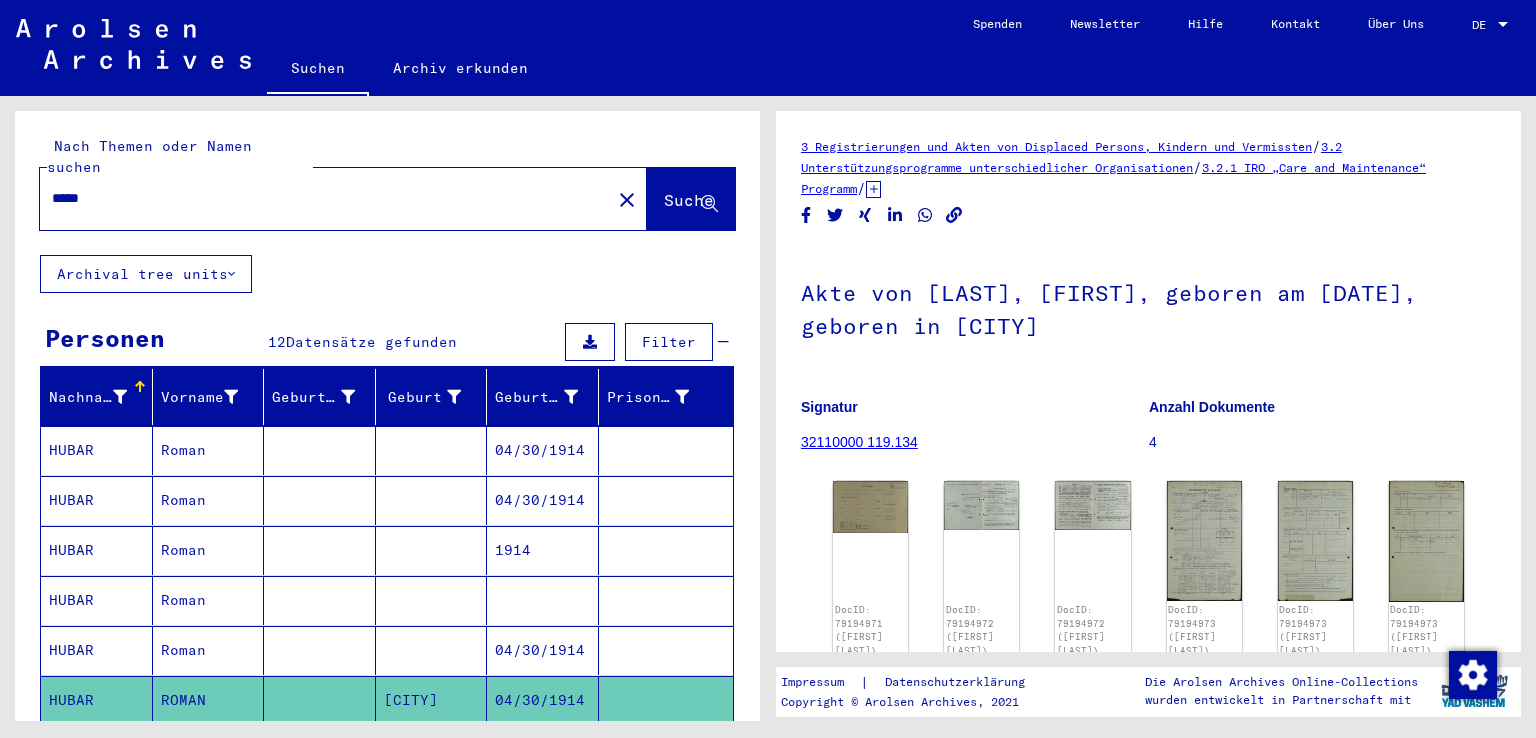 type on "*****" 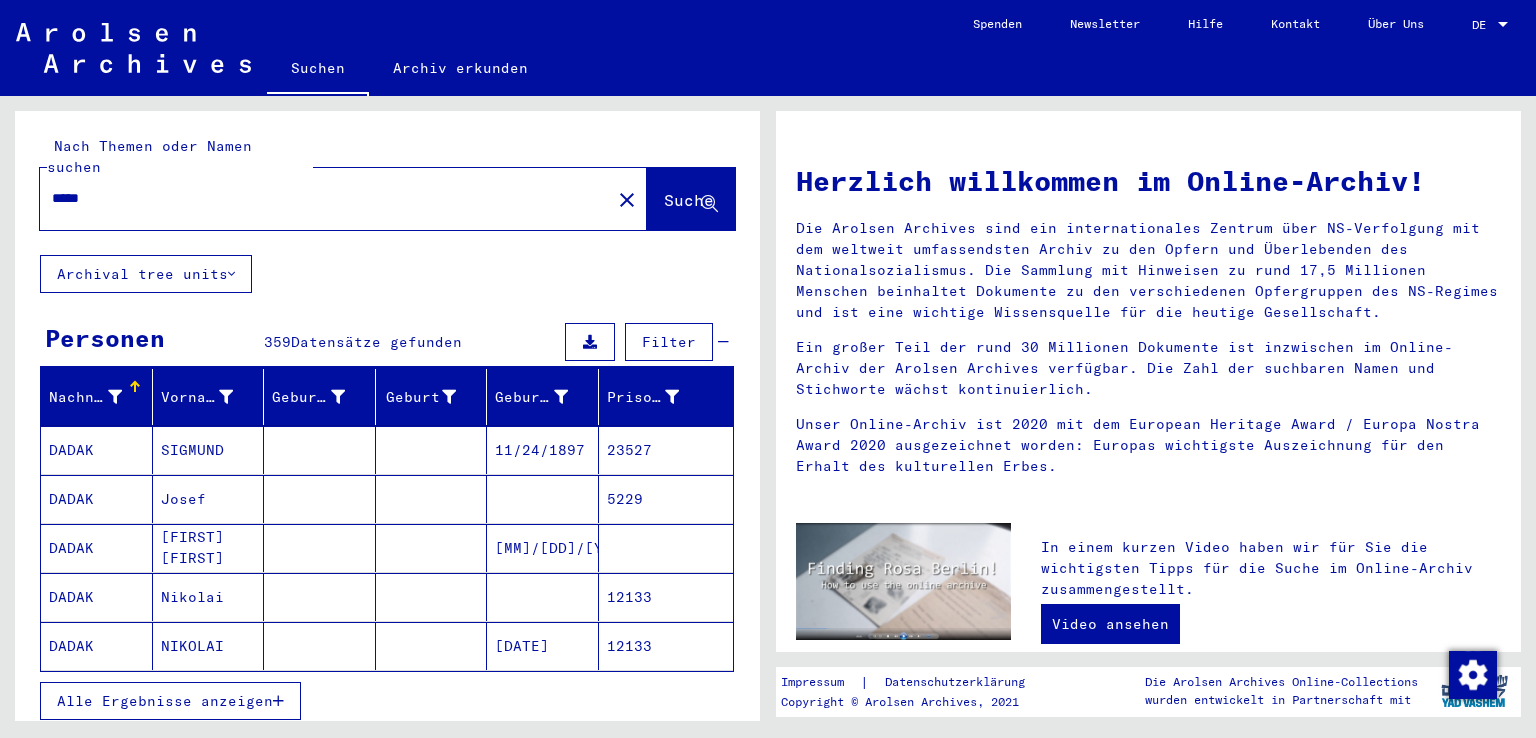 drag, startPoint x: 742, startPoint y: 389, endPoint x: 745, endPoint y: 410, distance: 21.213203 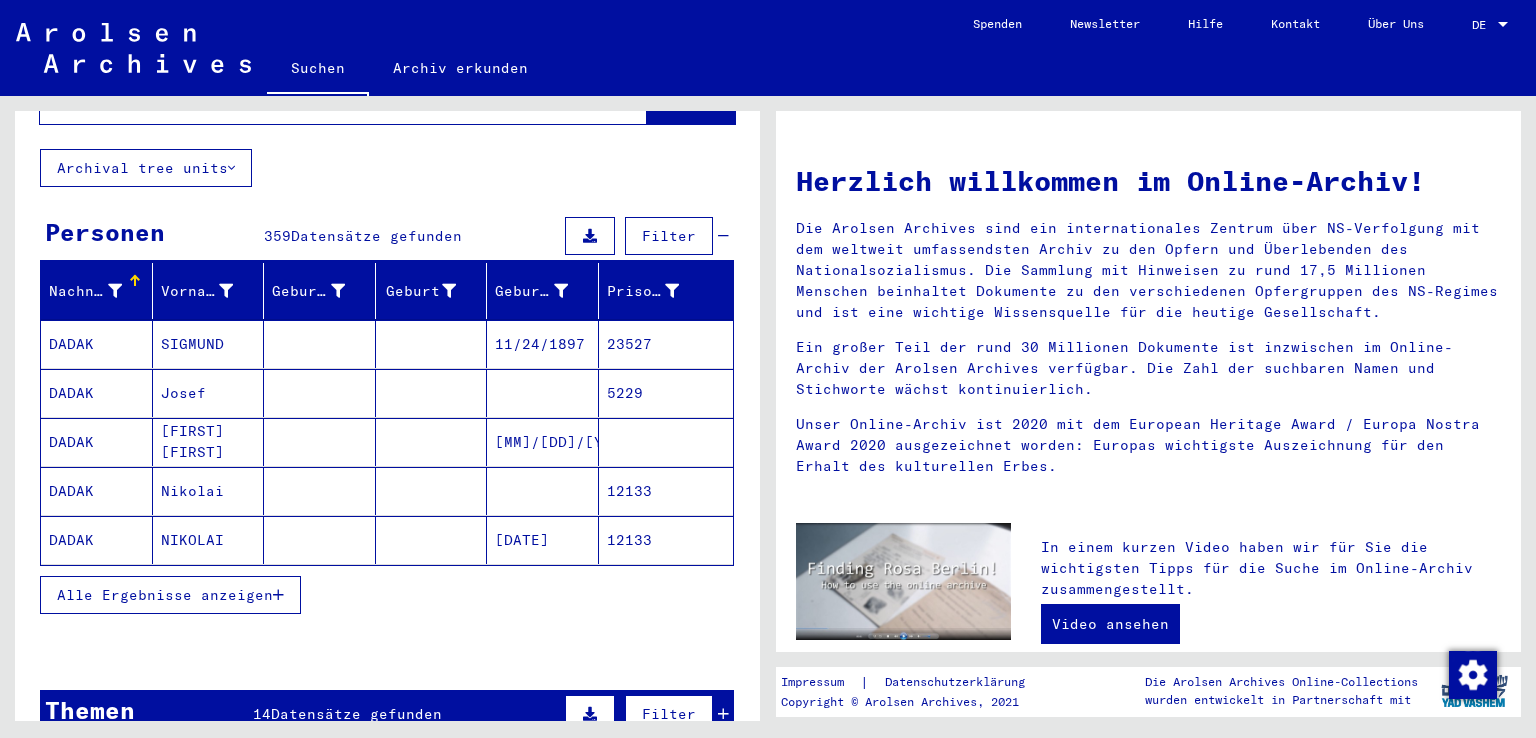 scroll, scrollTop: 115, scrollLeft: 0, axis: vertical 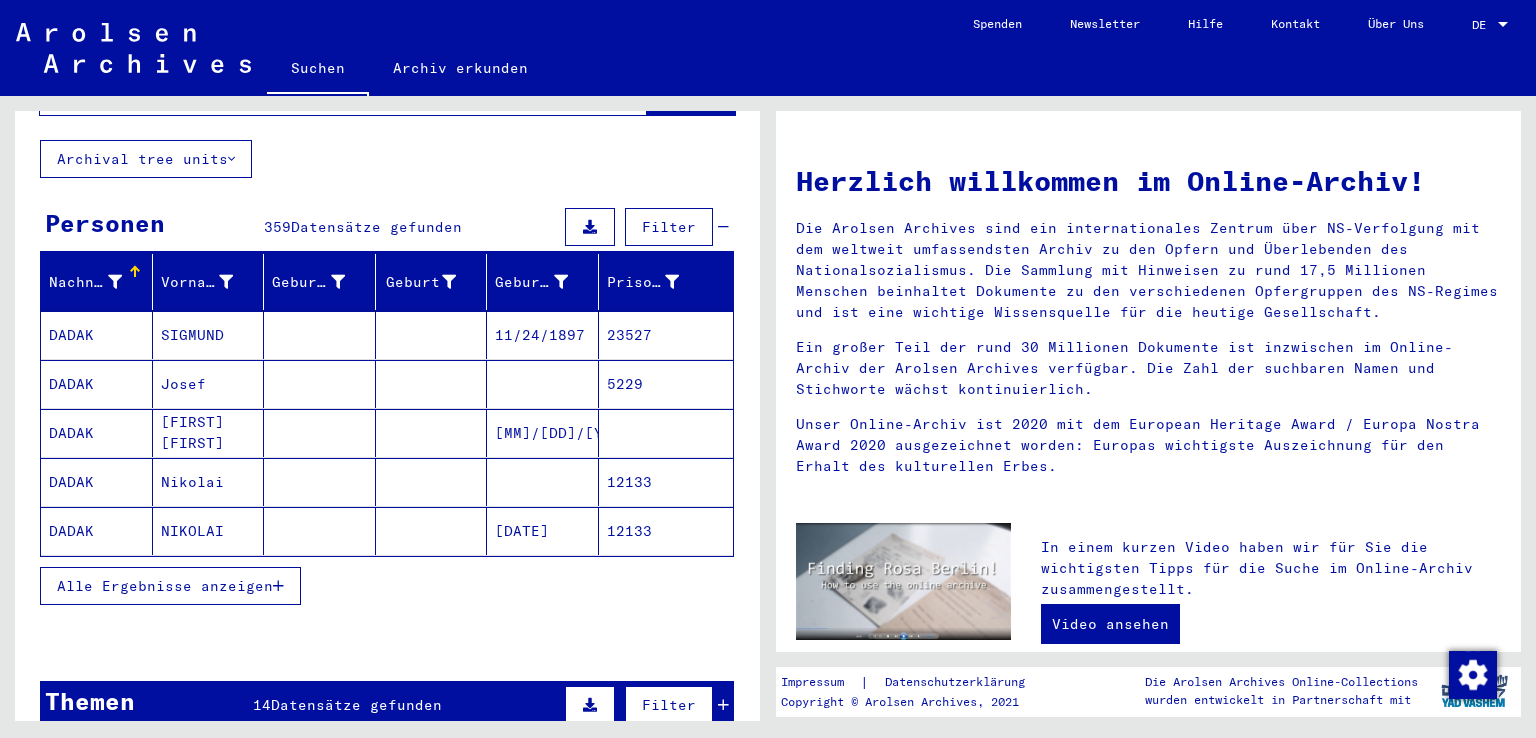 click on "Alle Ergebnisse anzeigen" at bounding box center (165, 586) 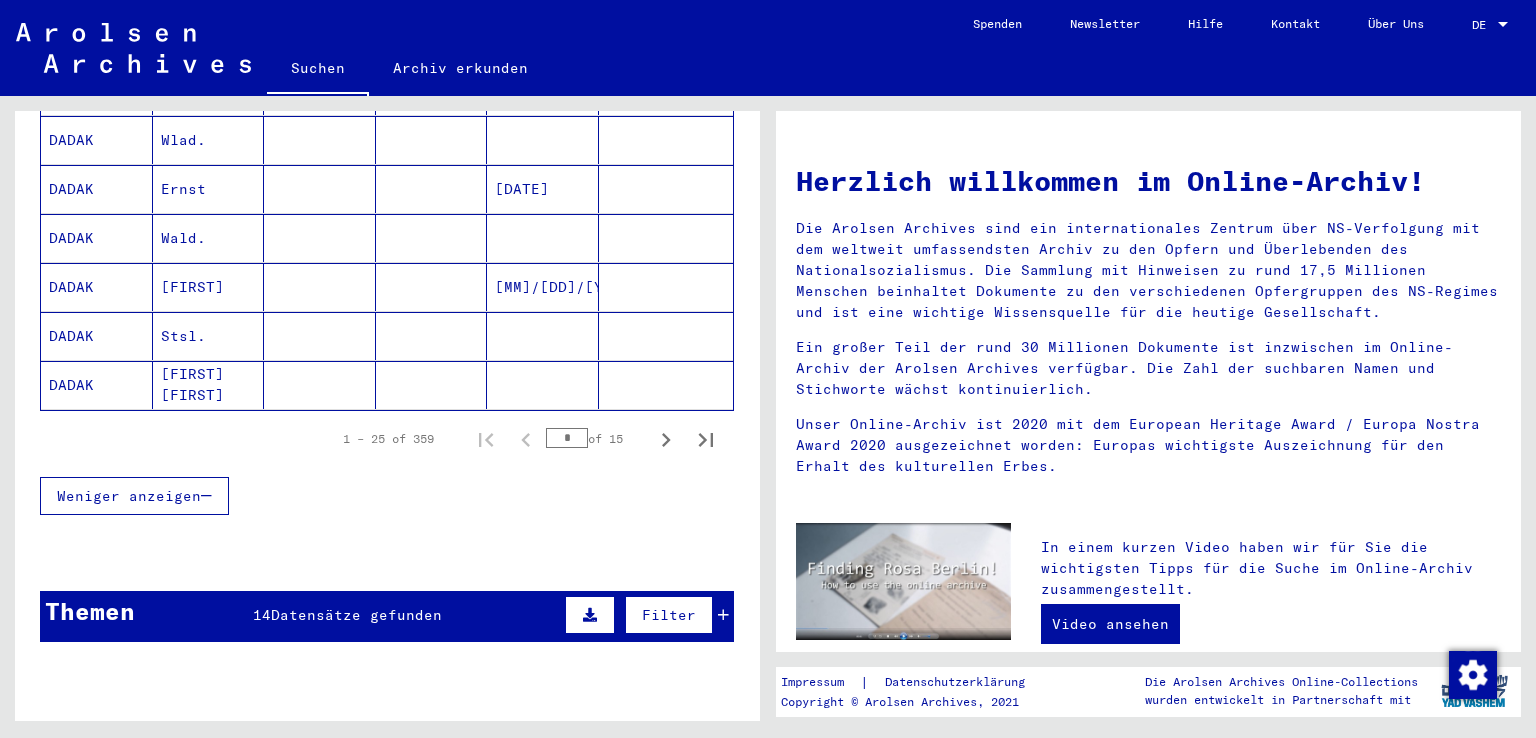scroll, scrollTop: 1204, scrollLeft: 0, axis: vertical 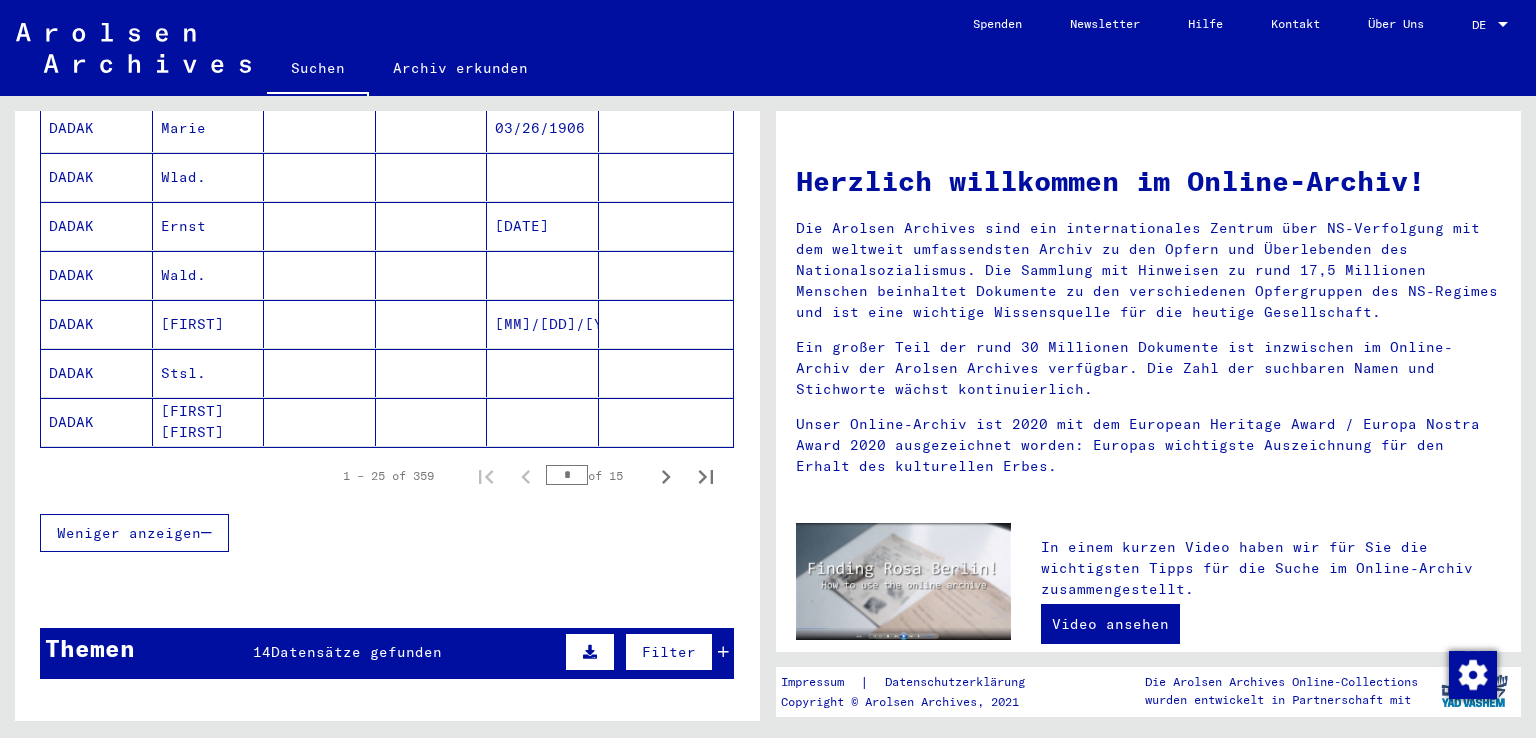 click on "Stsl." at bounding box center (209, 422) 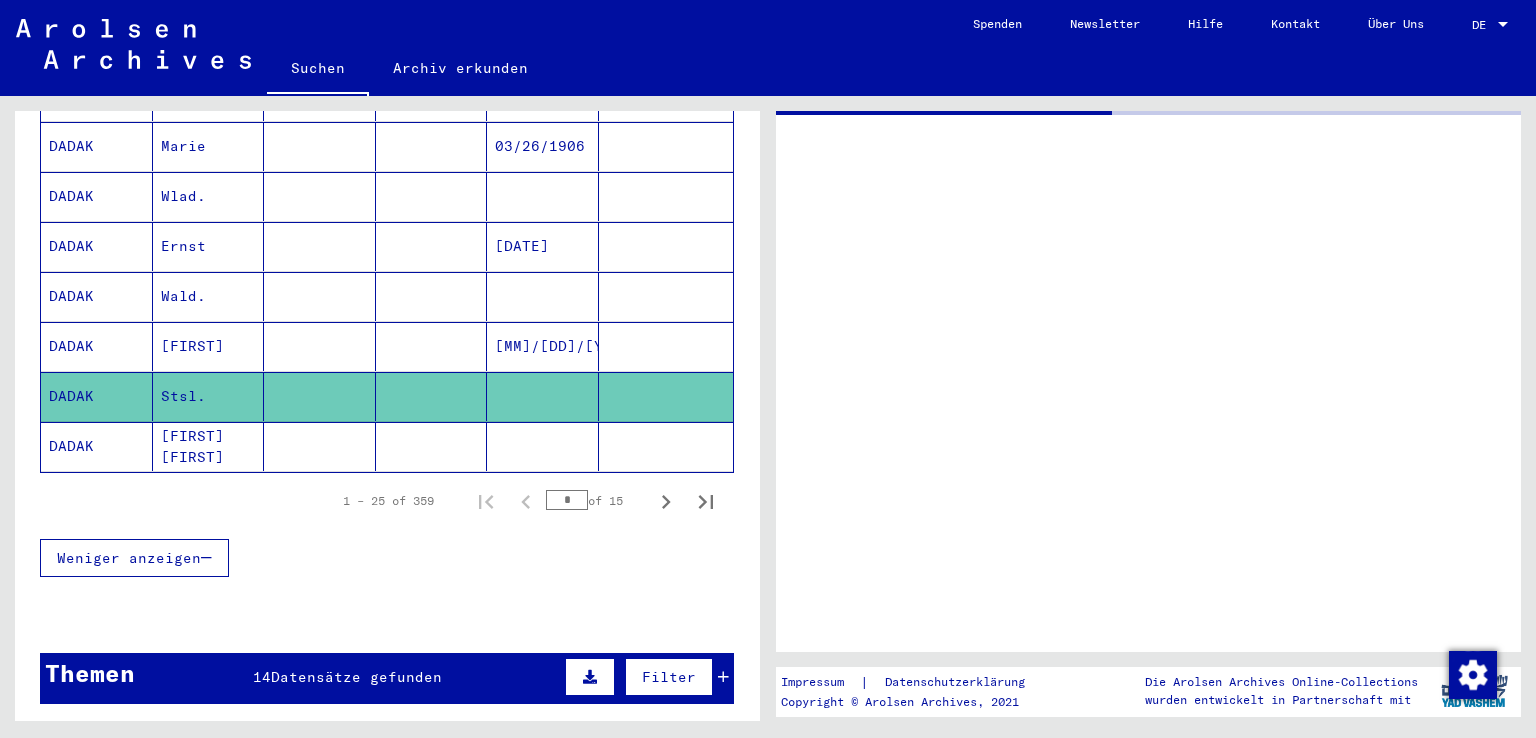 scroll, scrollTop: 1218, scrollLeft: 0, axis: vertical 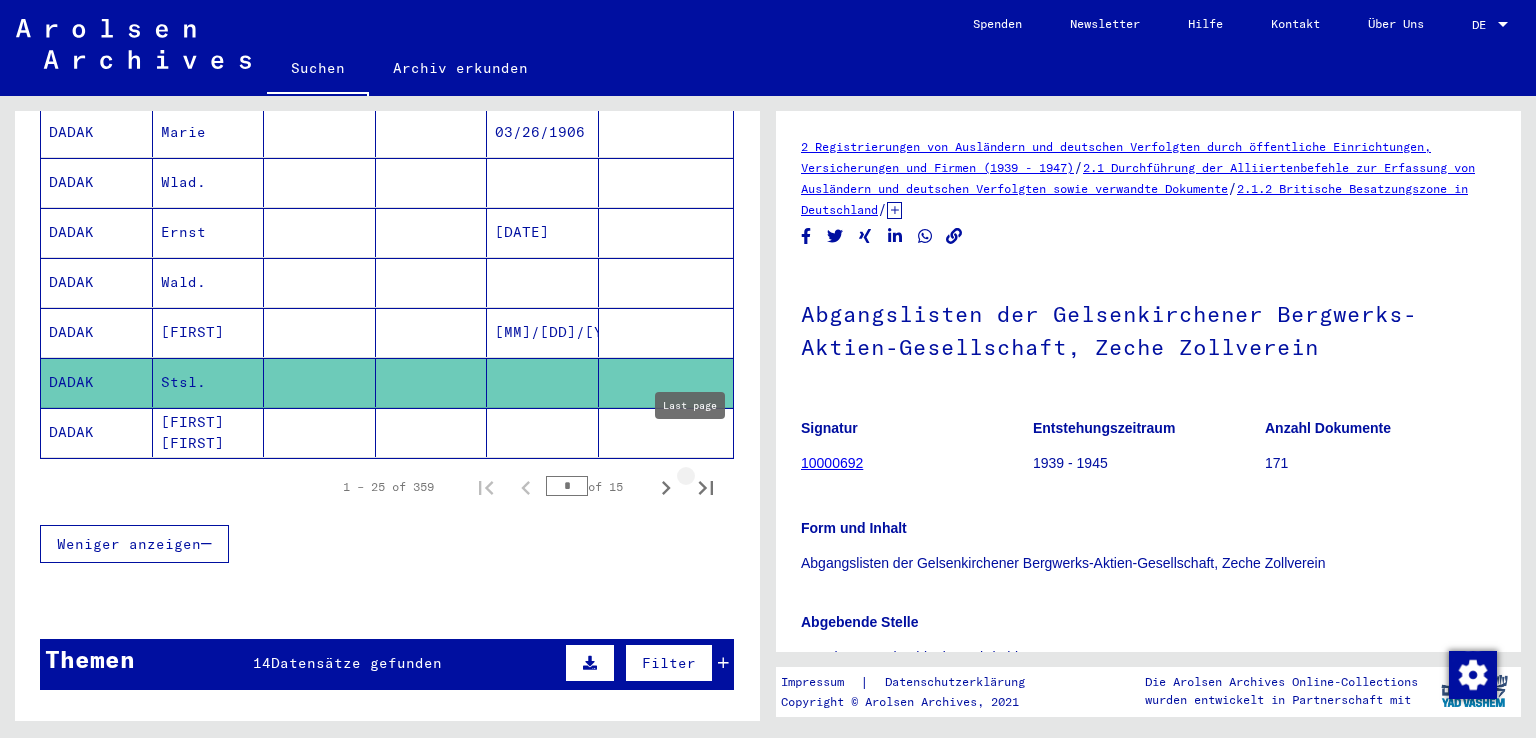 click 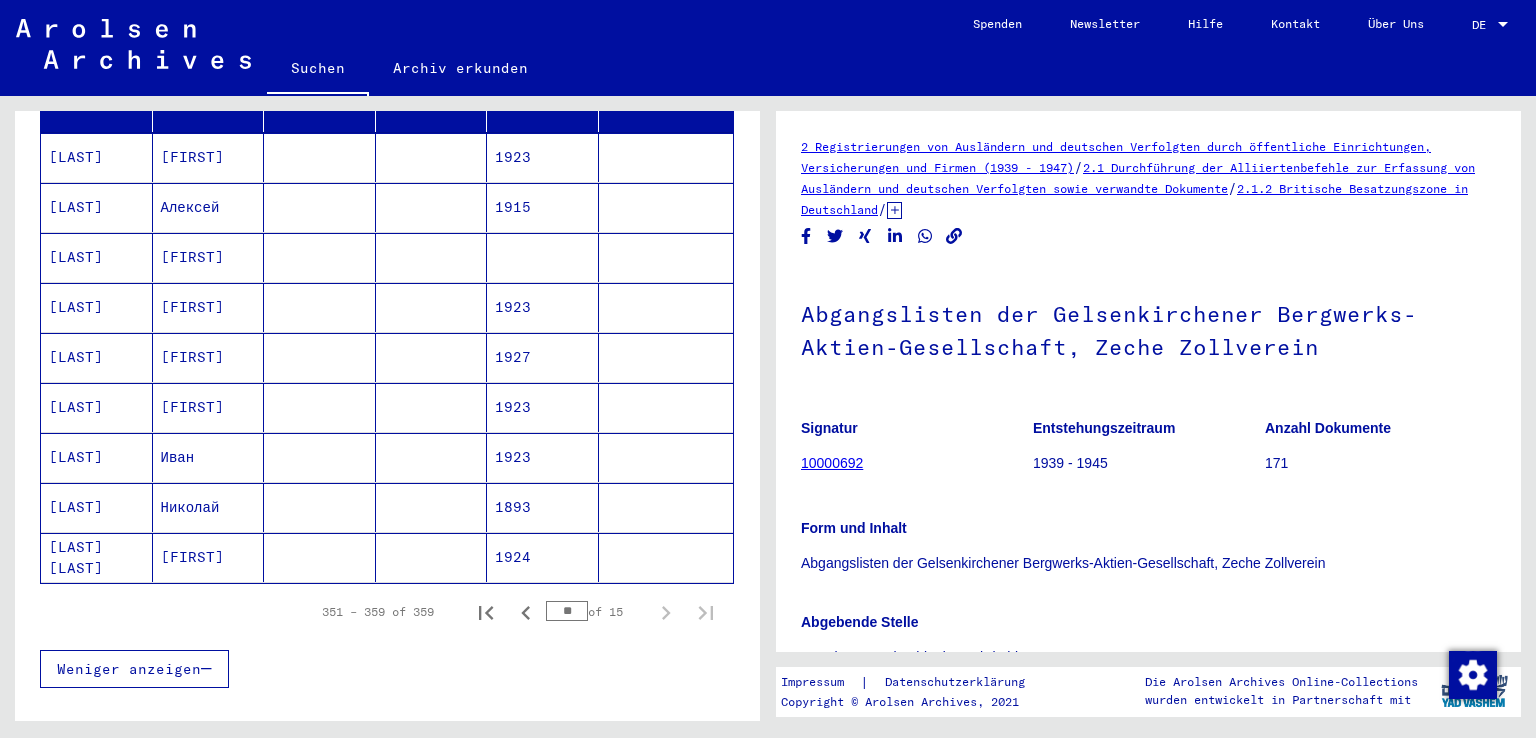 scroll, scrollTop: 274, scrollLeft: 0, axis: vertical 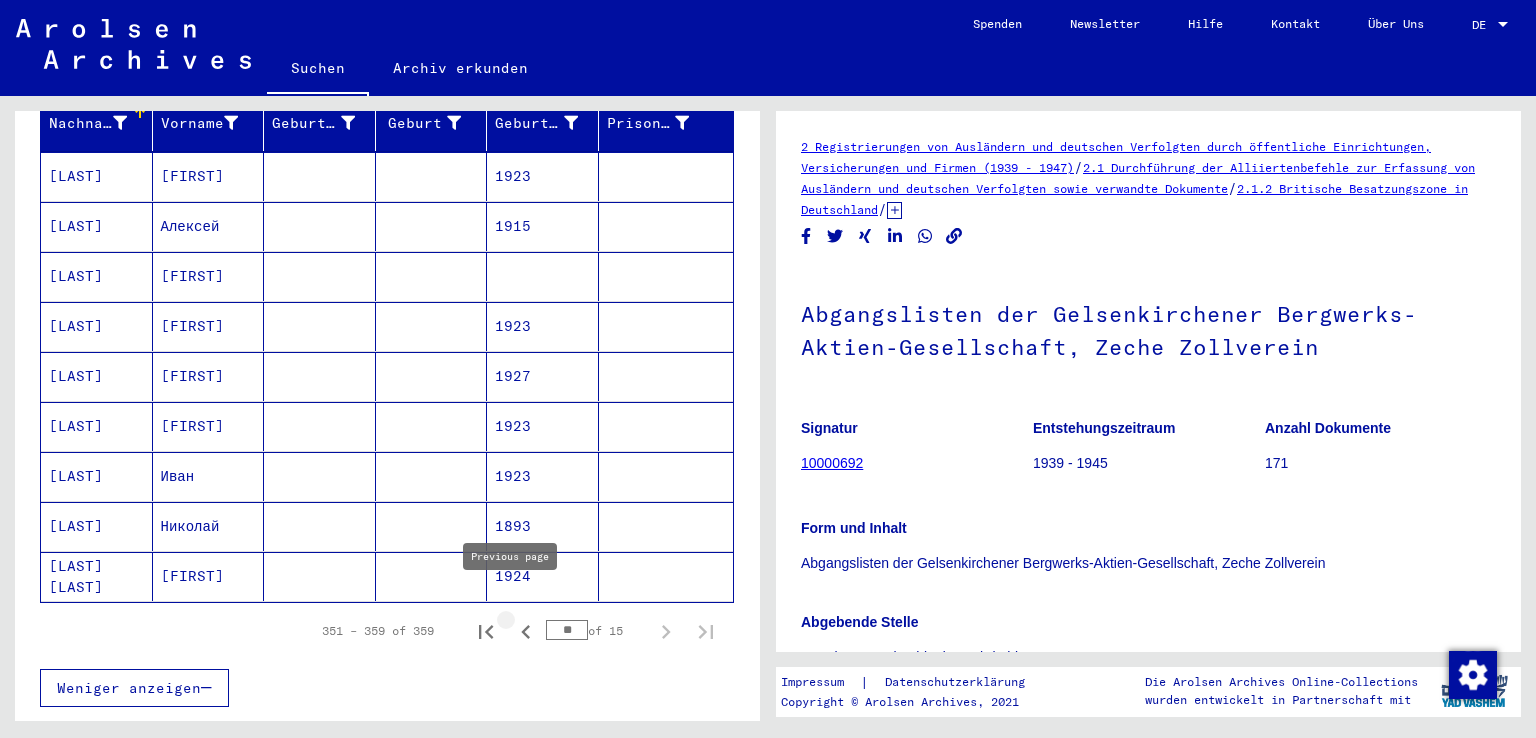 click 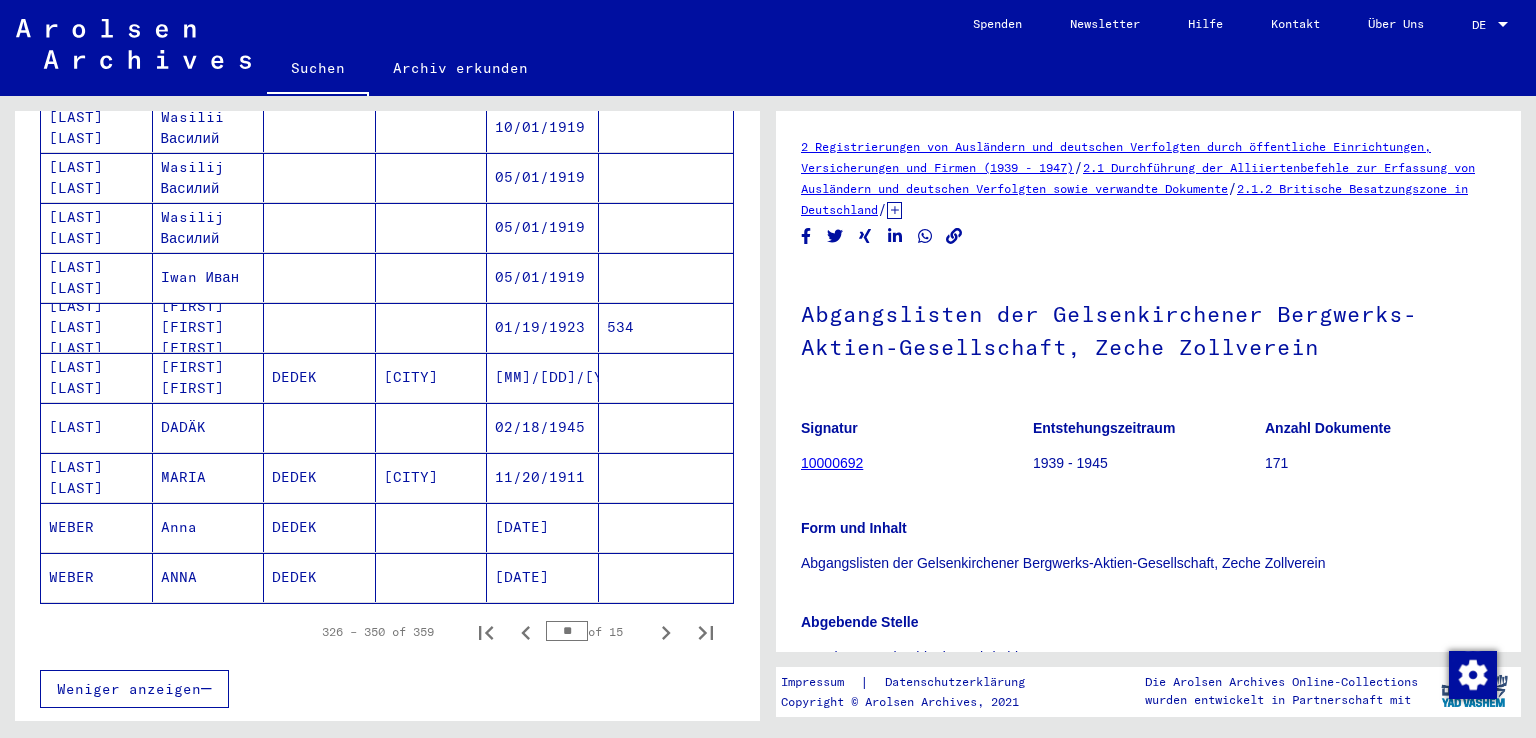 scroll, scrollTop: 1076, scrollLeft: 0, axis: vertical 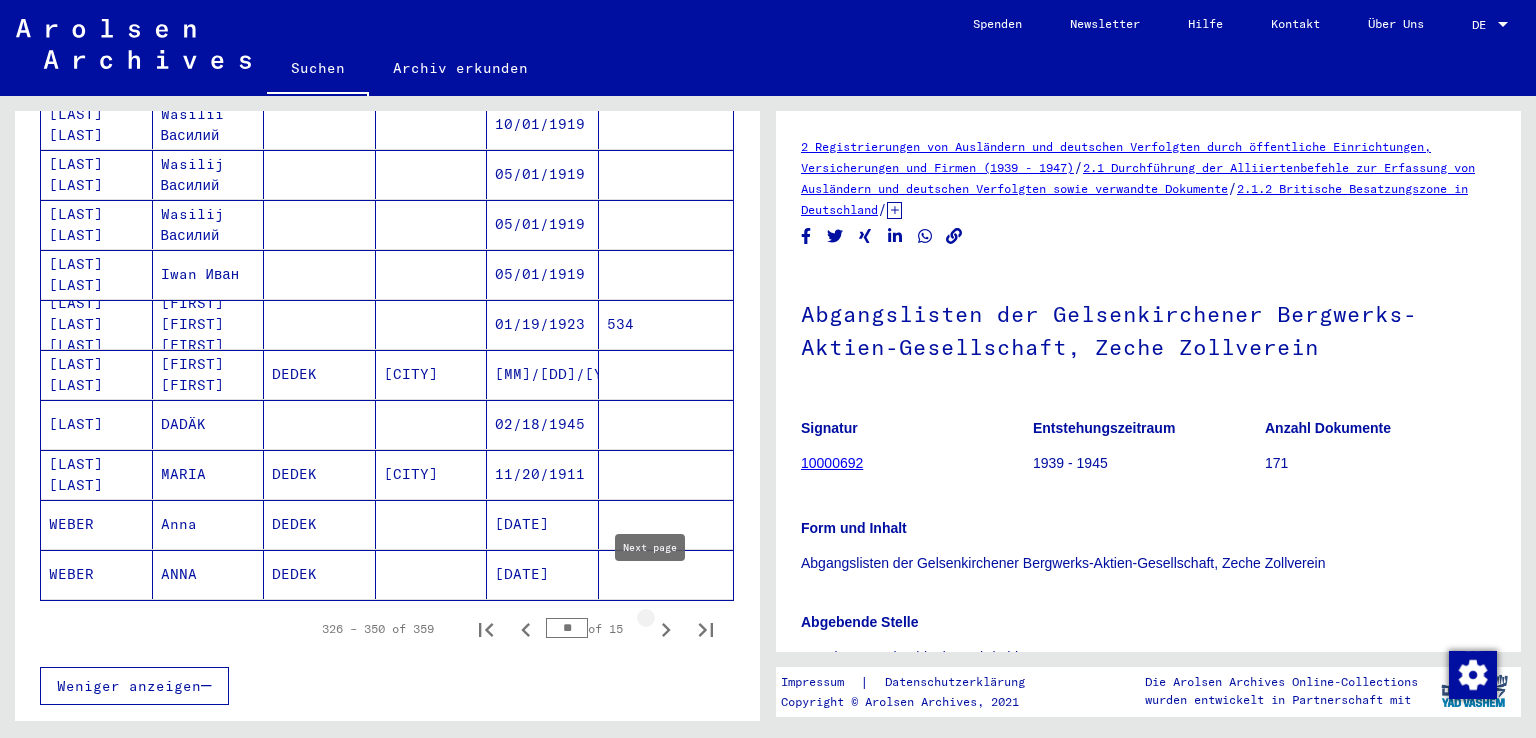 click 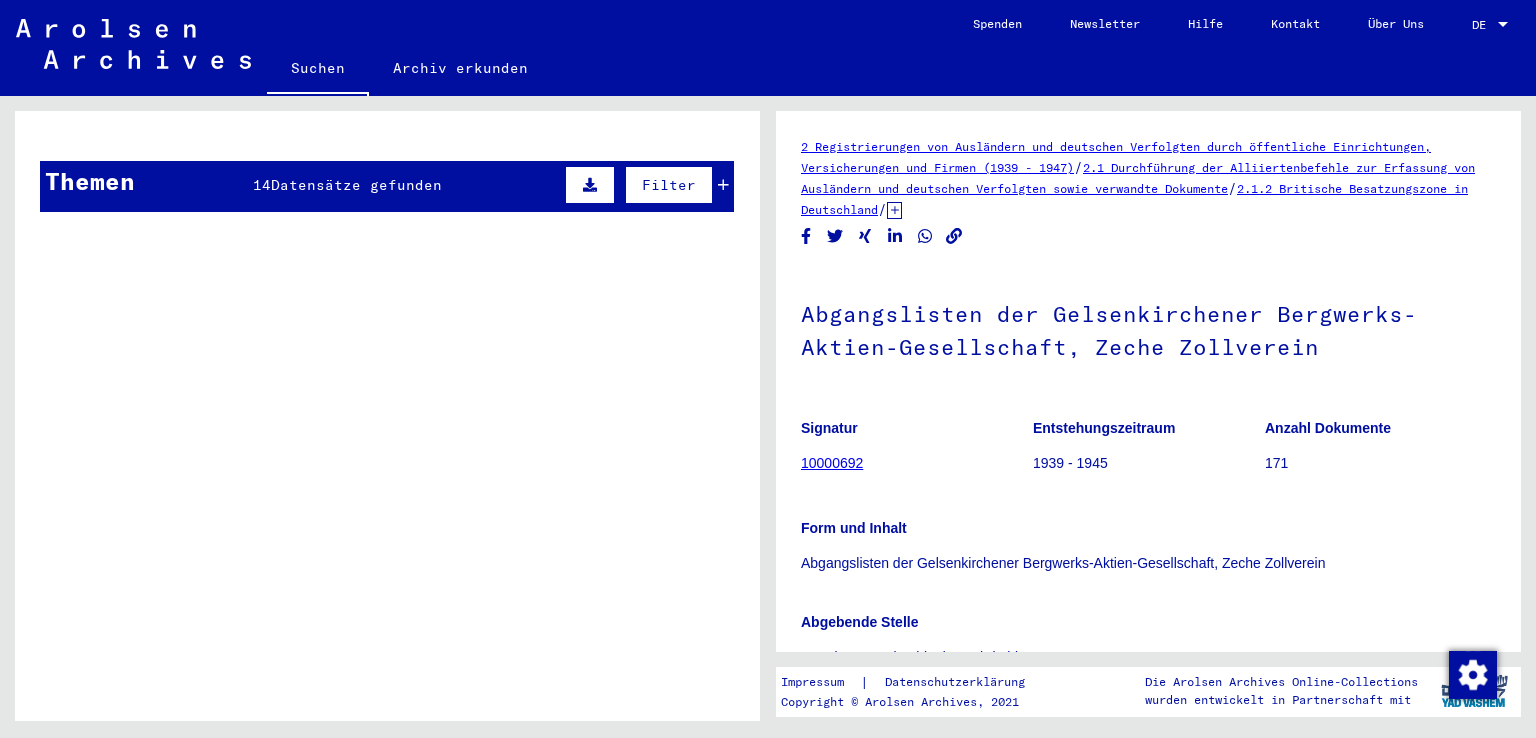 drag, startPoint x: 760, startPoint y: 599, endPoint x: 756, endPoint y: 533, distance: 66.1211 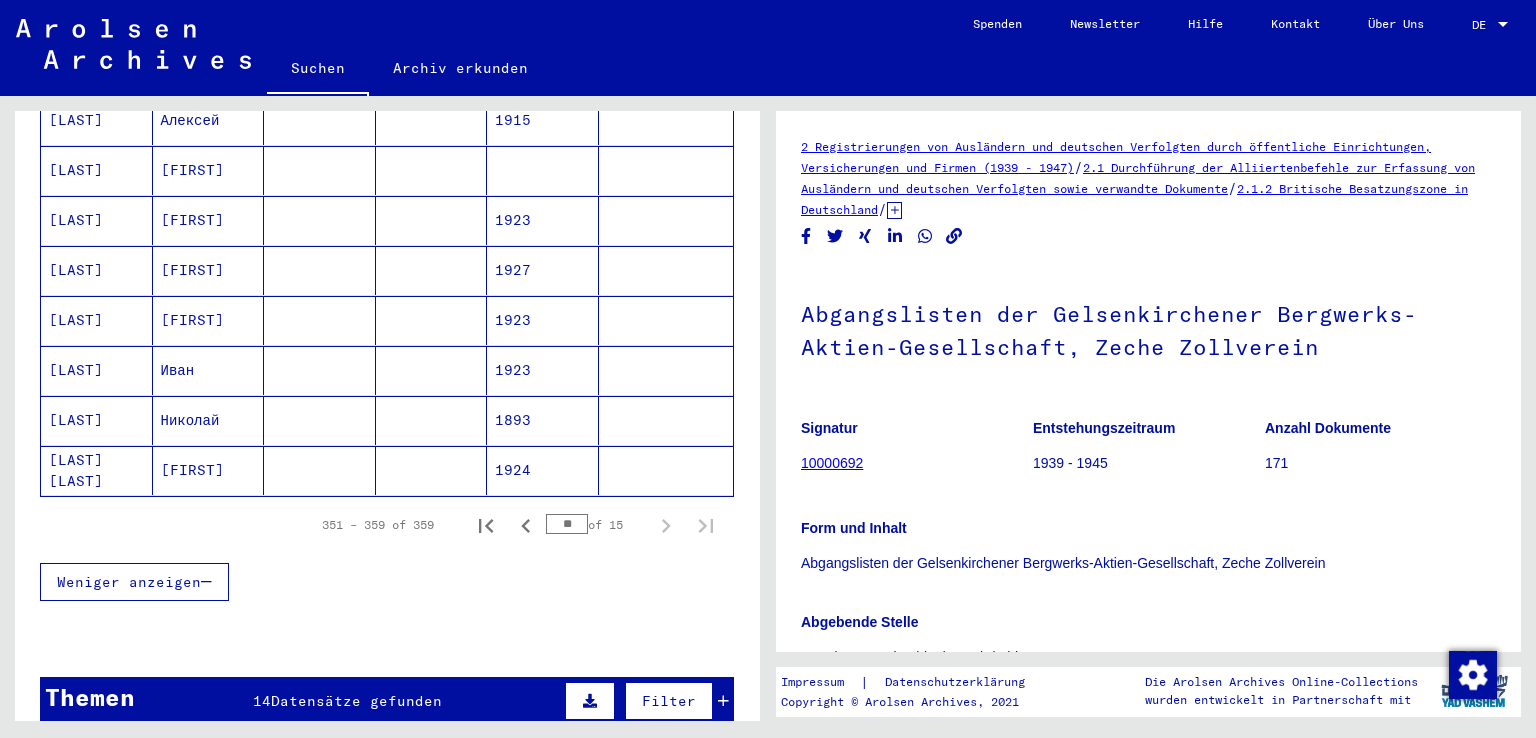 scroll, scrollTop: 360, scrollLeft: 0, axis: vertical 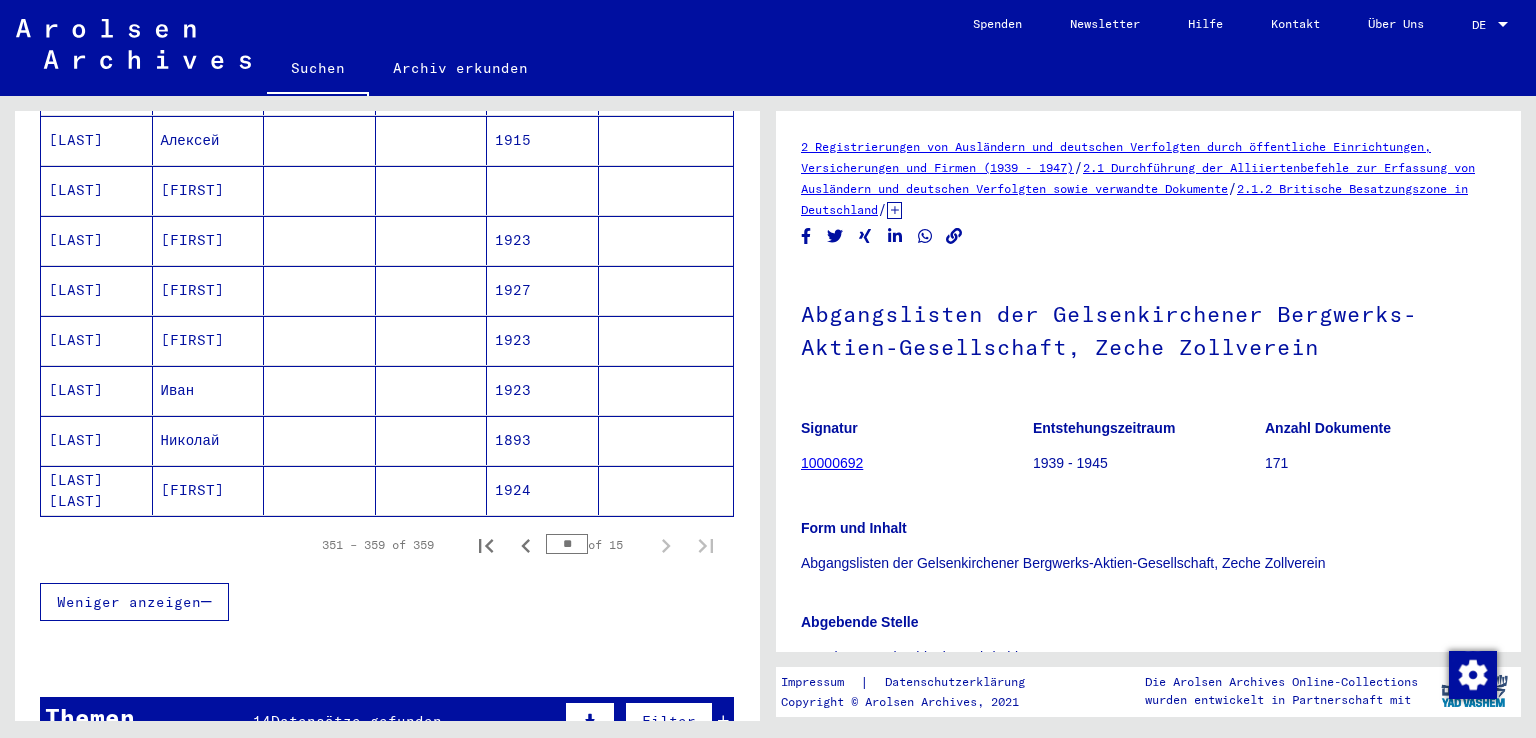 click on "[LAST]" at bounding box center (97, 490) 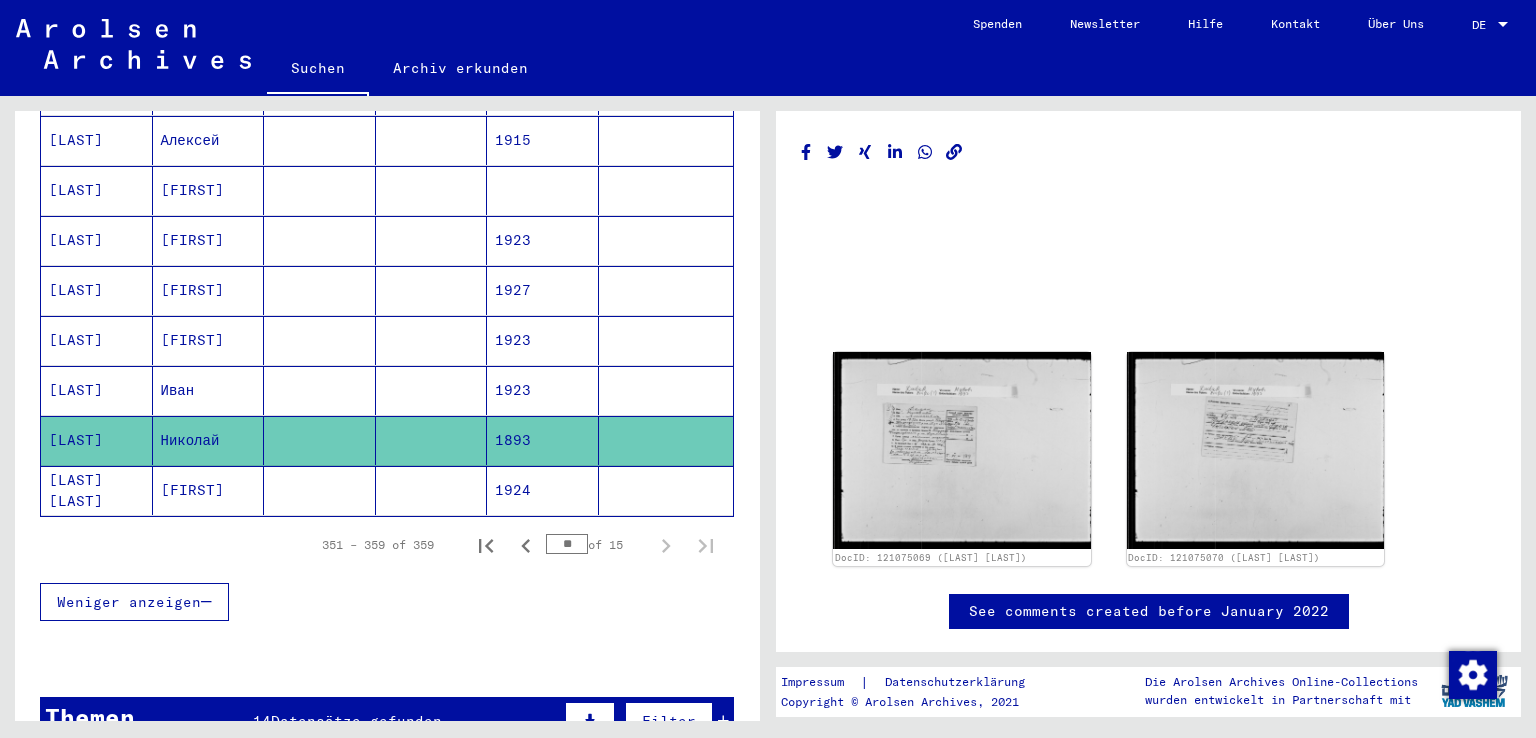 scroll, scrollTop: 0, scrollLeft: 0, axis: both 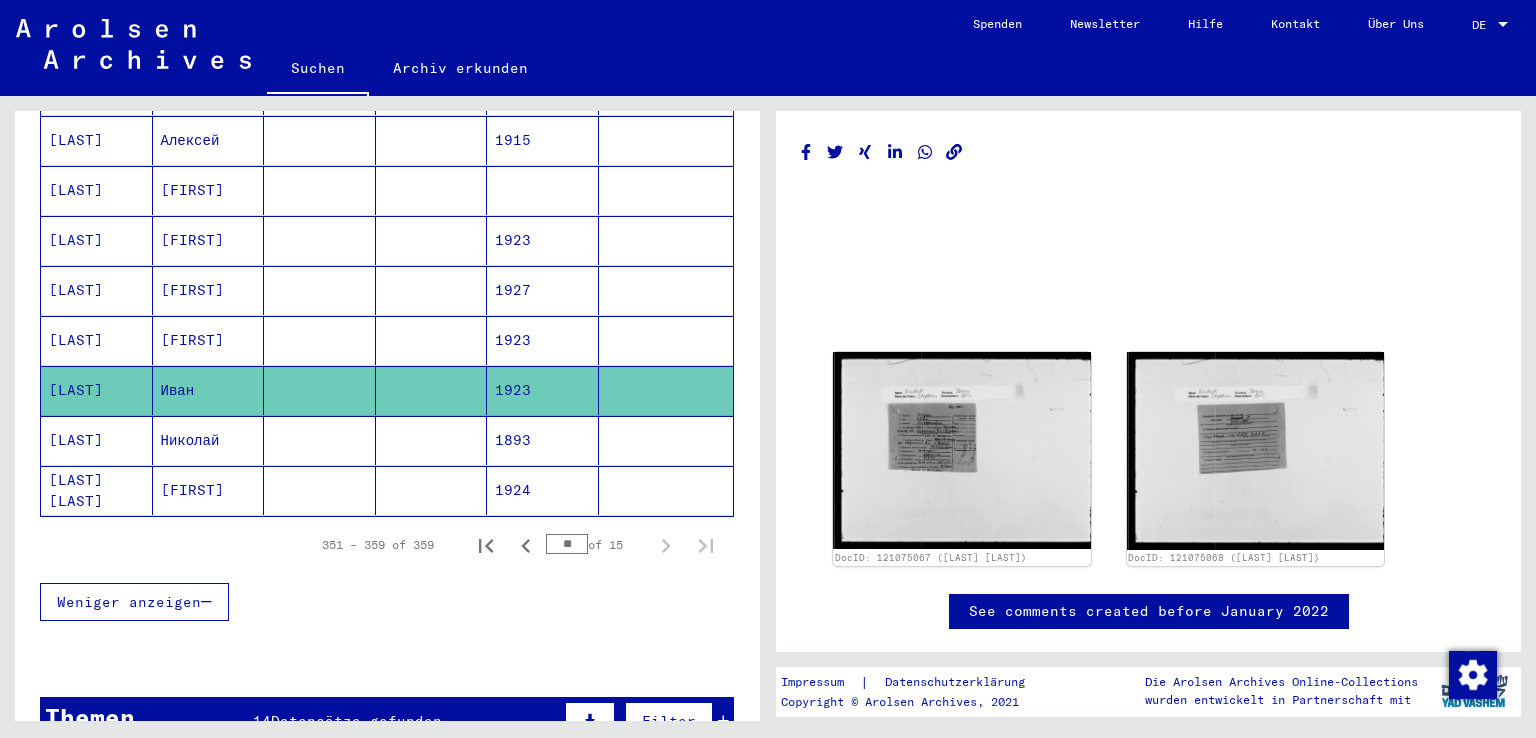 click on "[LAST]" at bounding box center [97, 340] 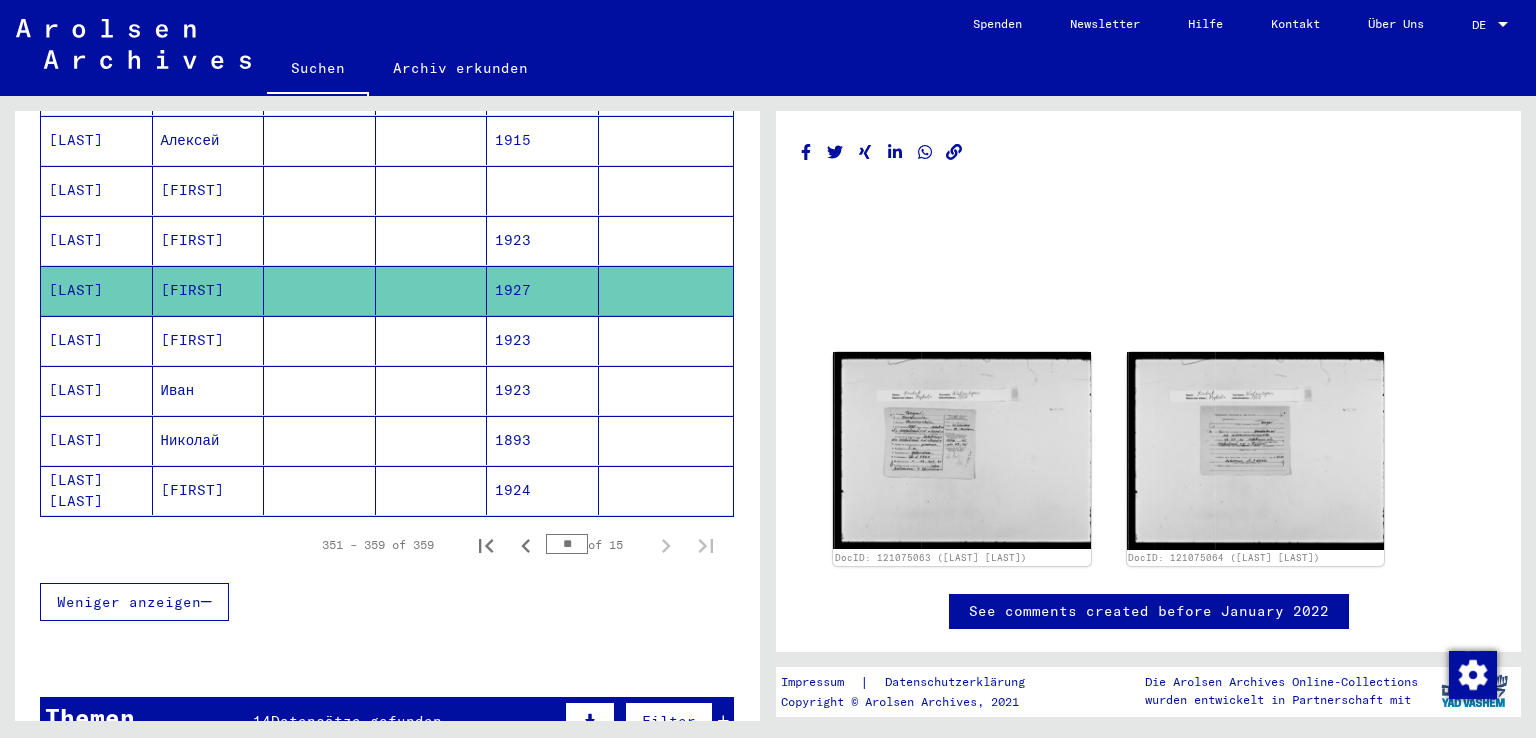 scroll, scrollTop: 0, scrollLeft: 0, axis: both 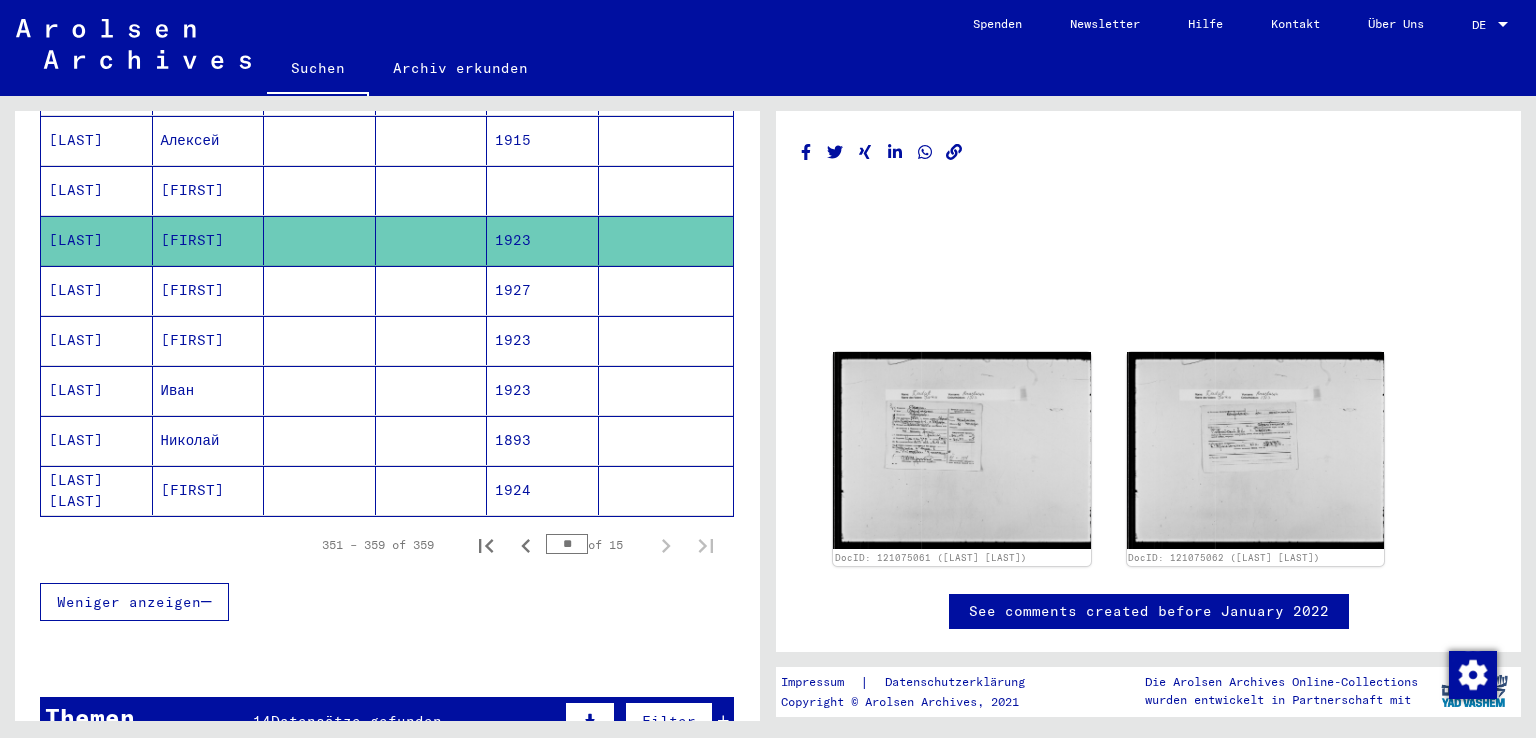 click on "[LAST]" at bounding box center (97, 240) 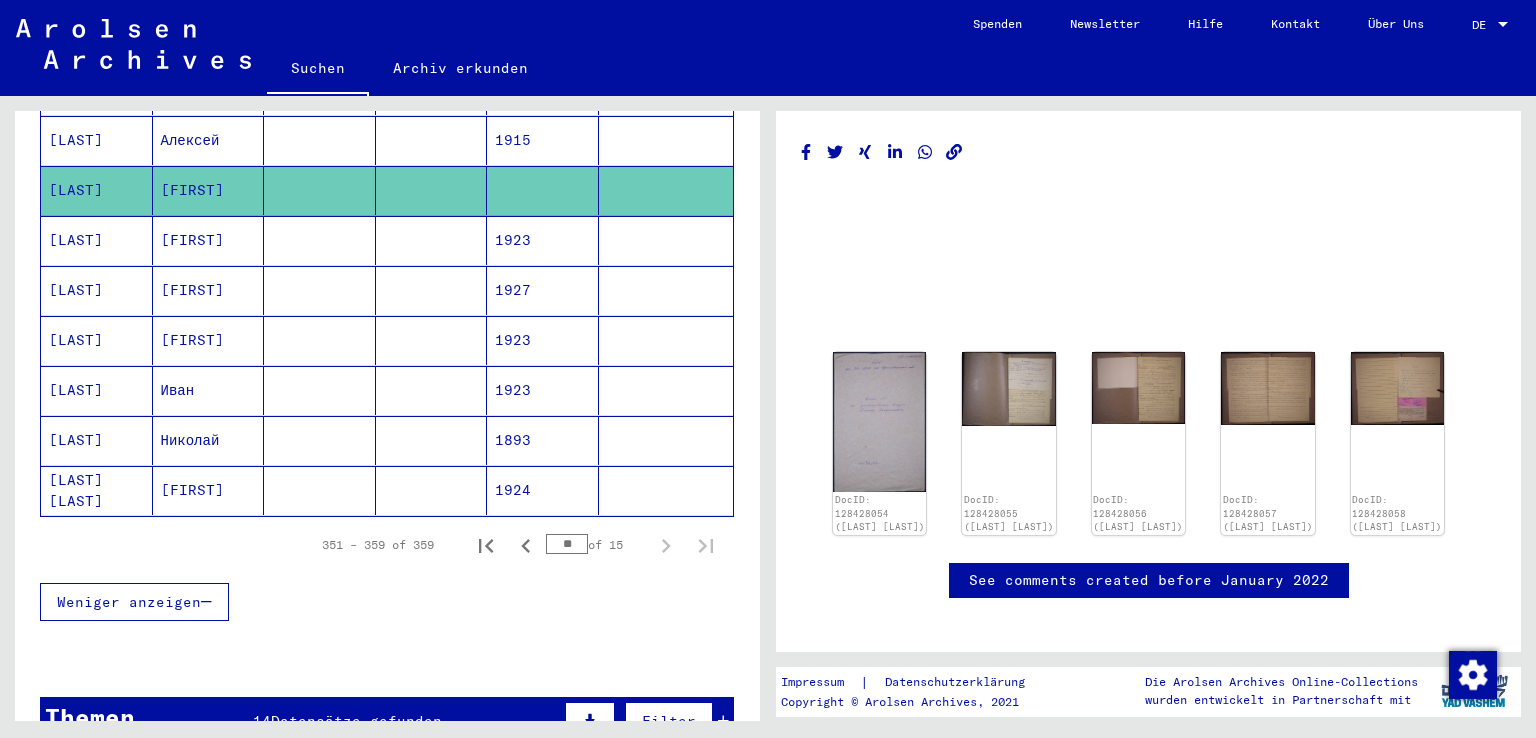 scroll, scrollTop: 0, scrollLeft: 0, axis: both 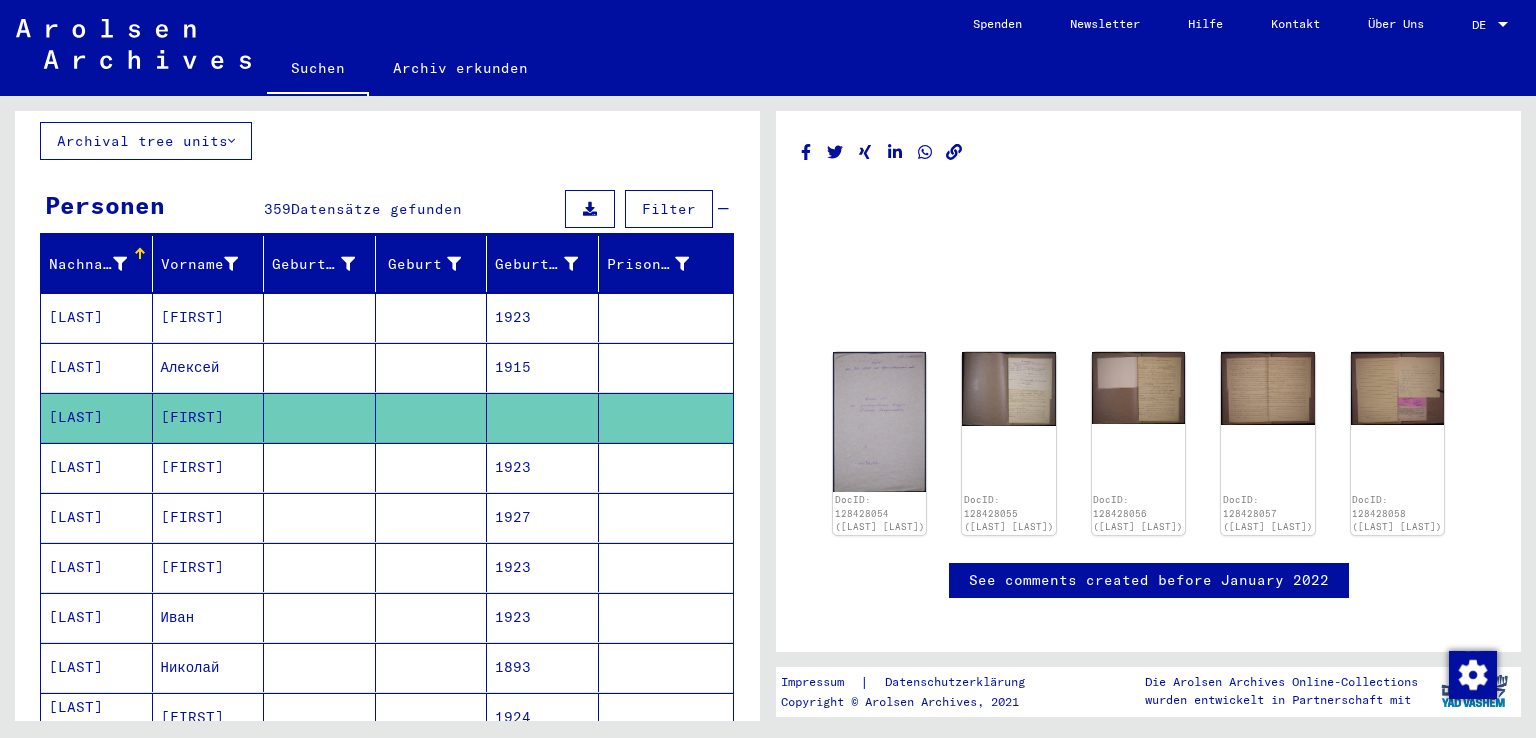 click on "Алексей" at bounding box center [209, 417] 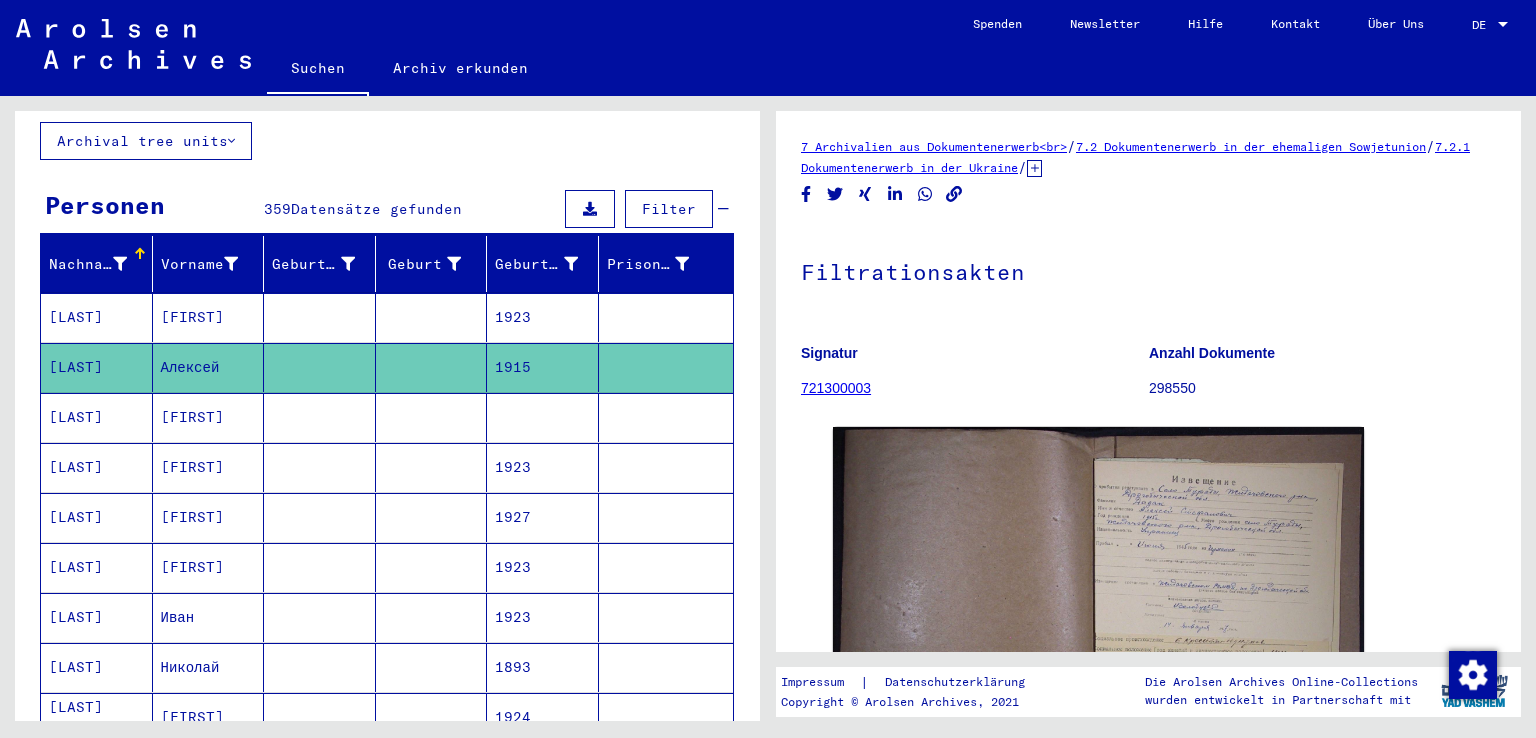 scroll, scrollTop: 0, scrollLeft: 0, axis: both 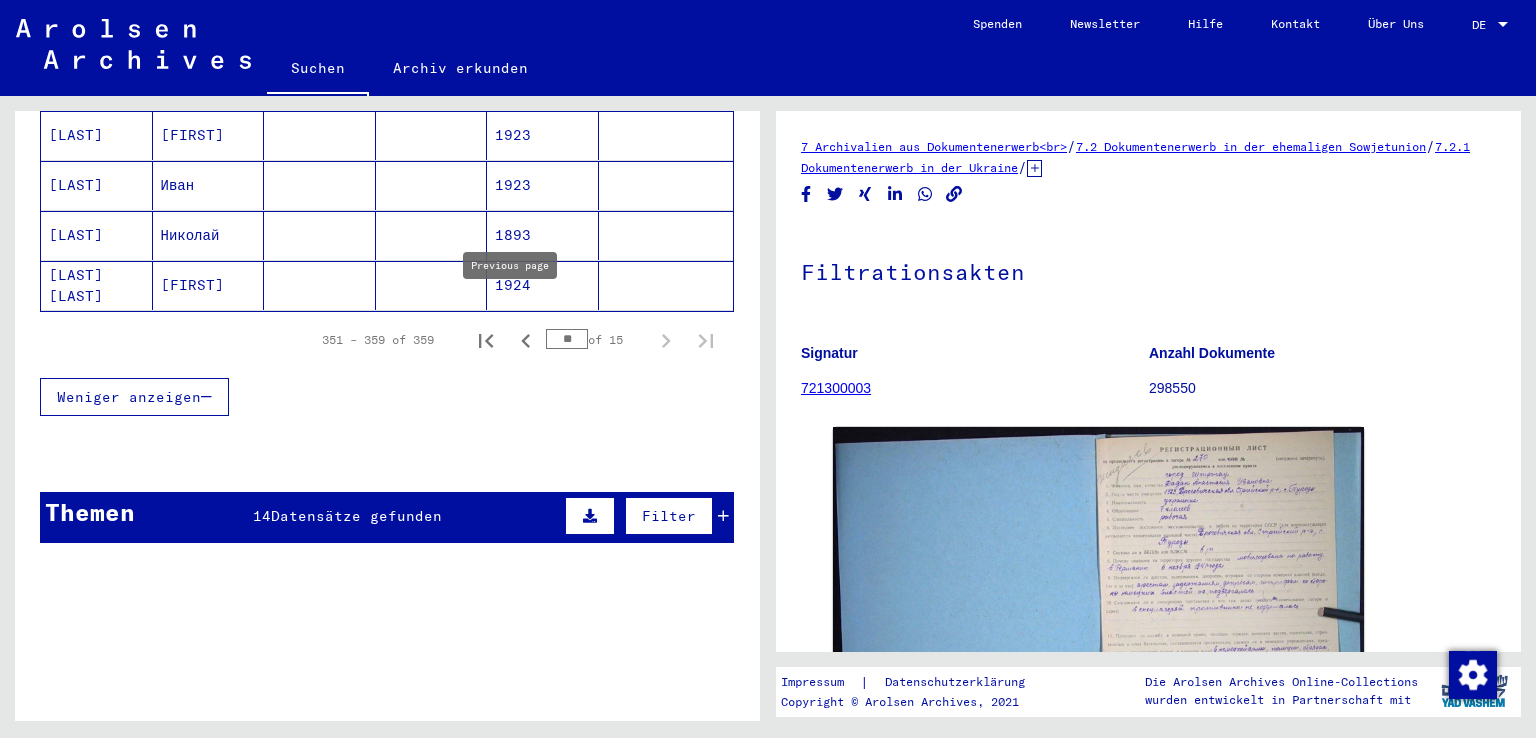click 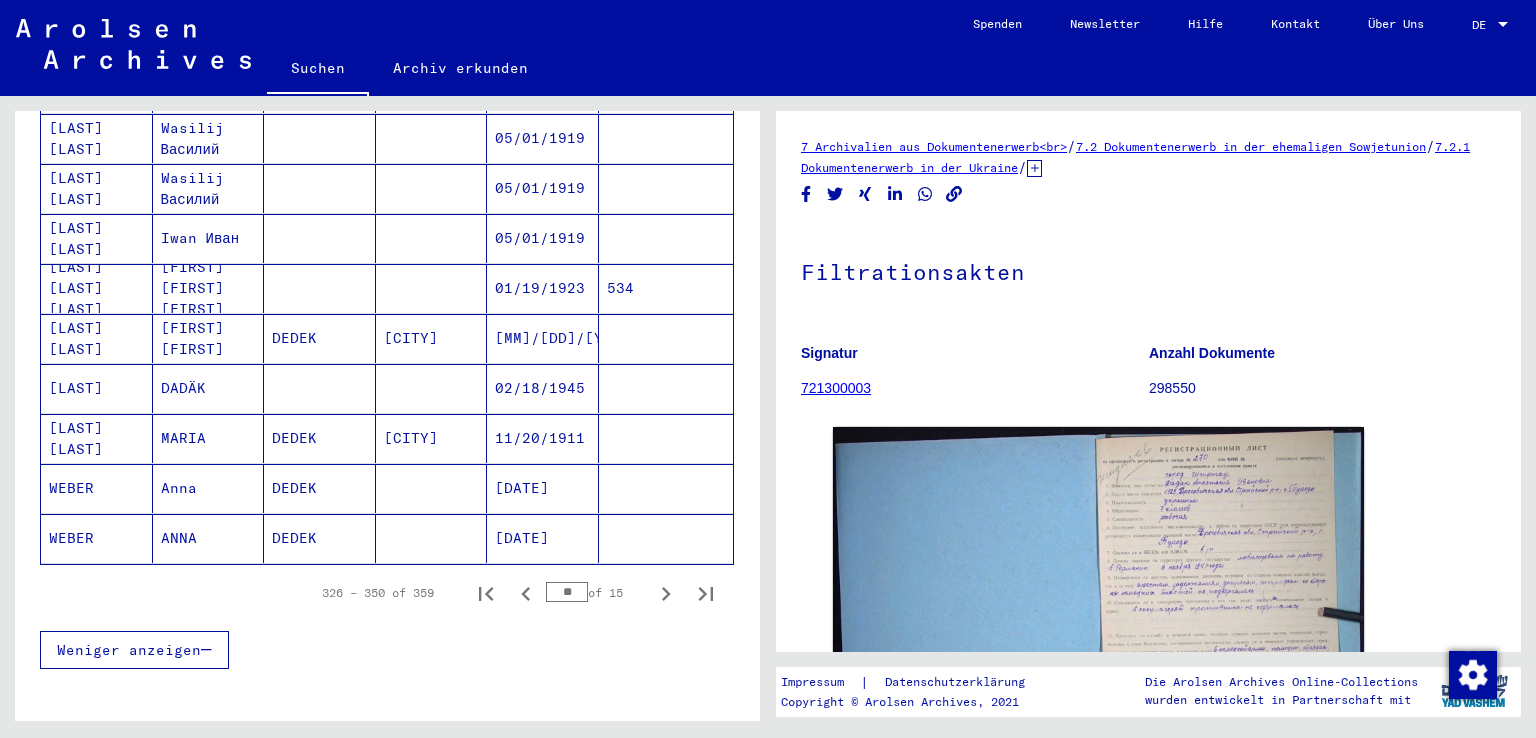 scroll, scrollTop: 1116, scrollLeft: 0, axis: vertical 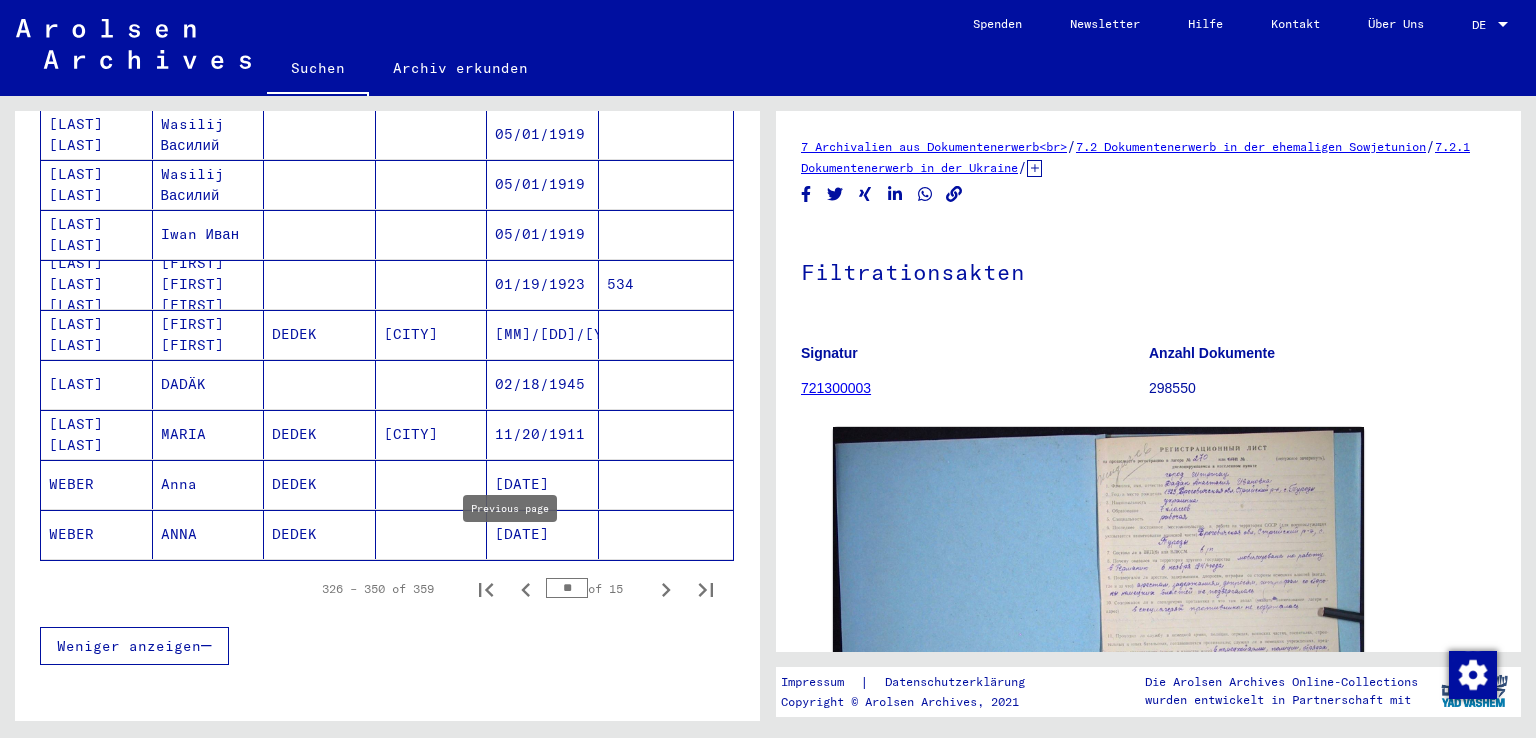 click 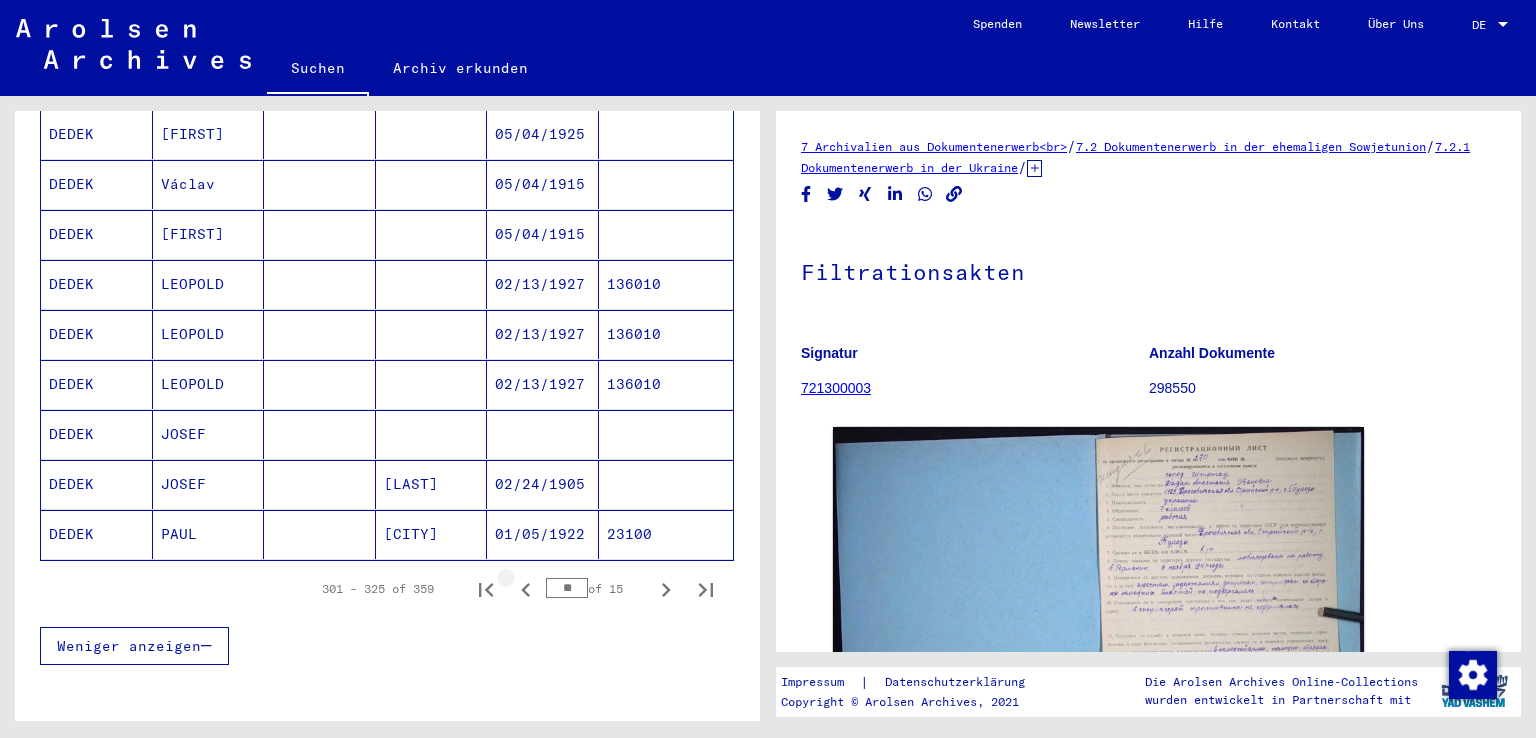 click 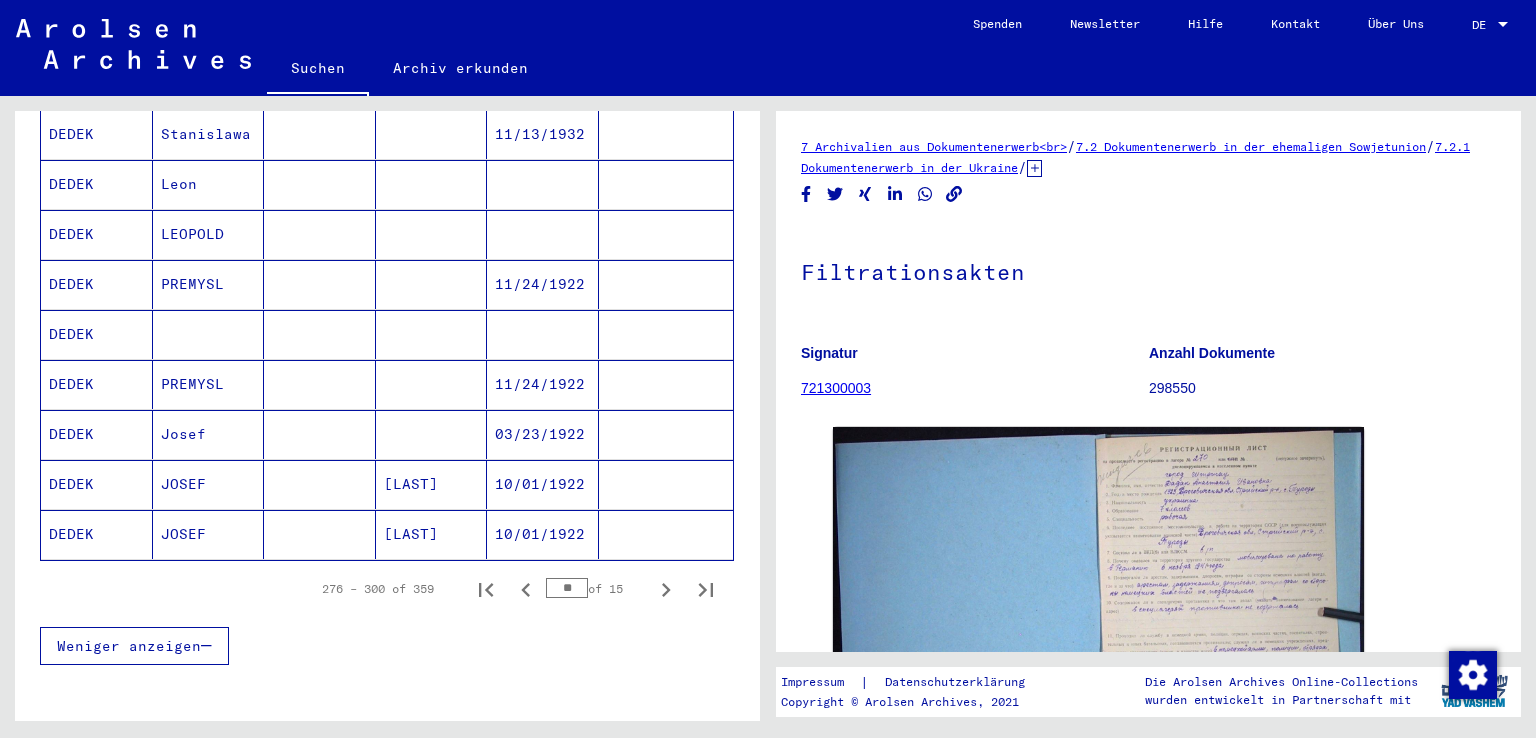 click 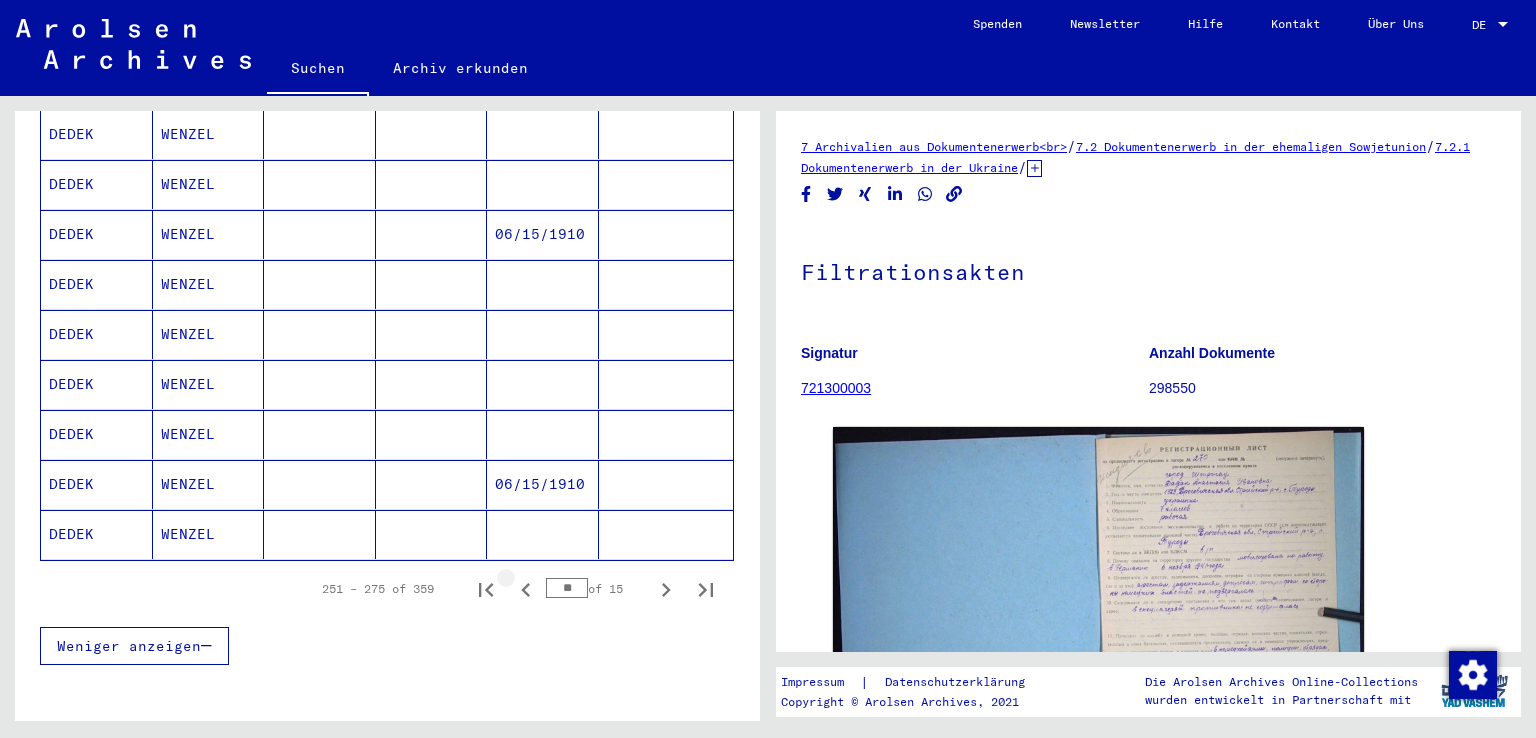 click 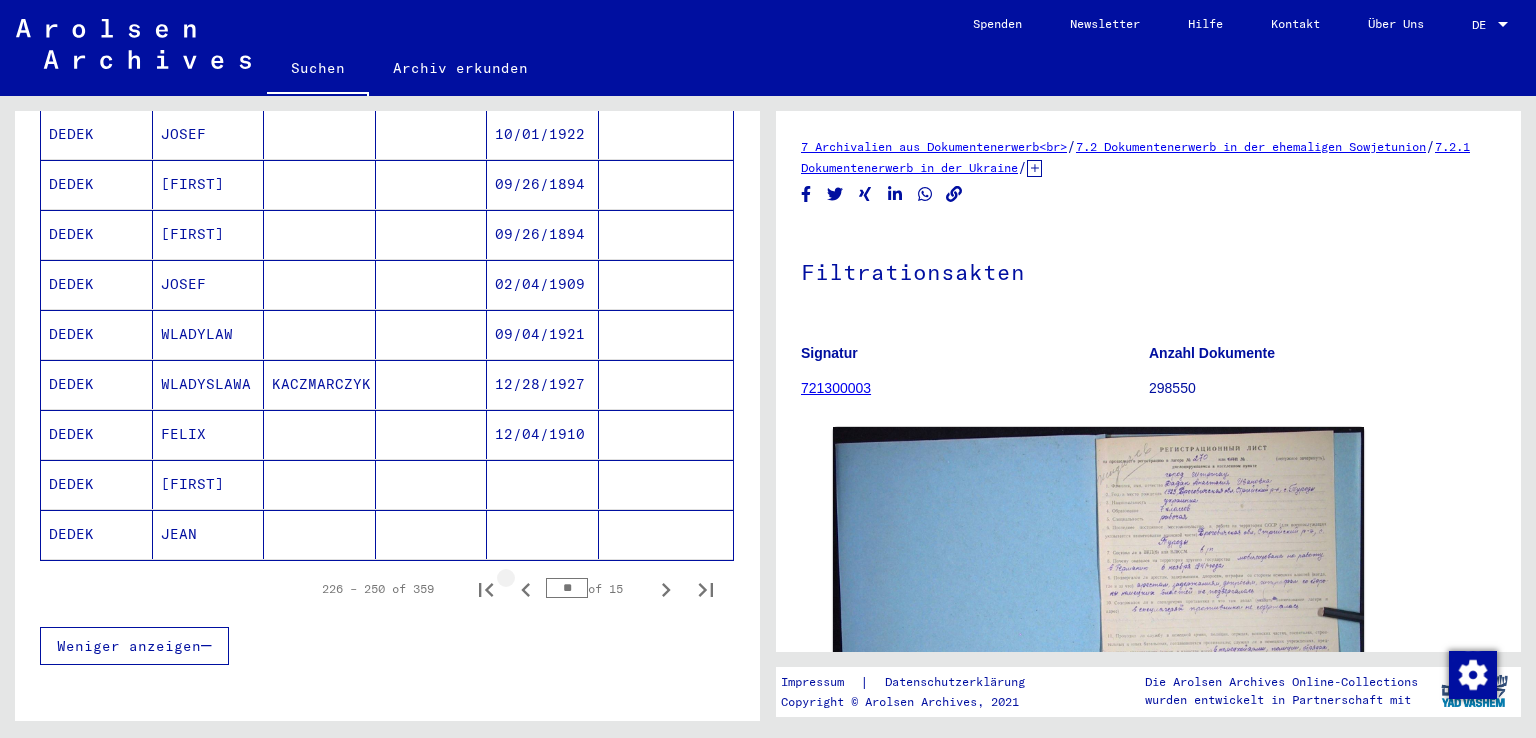 click 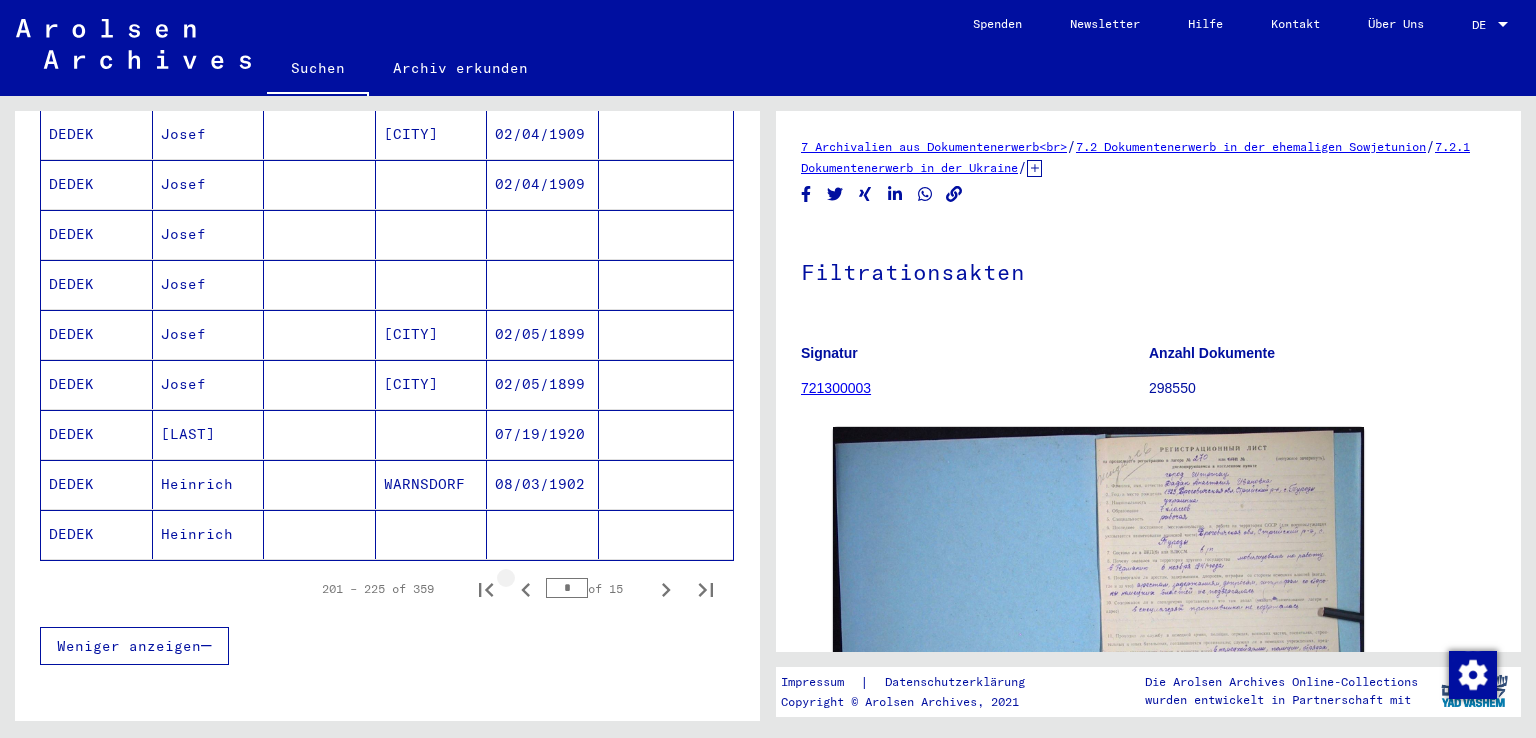 click 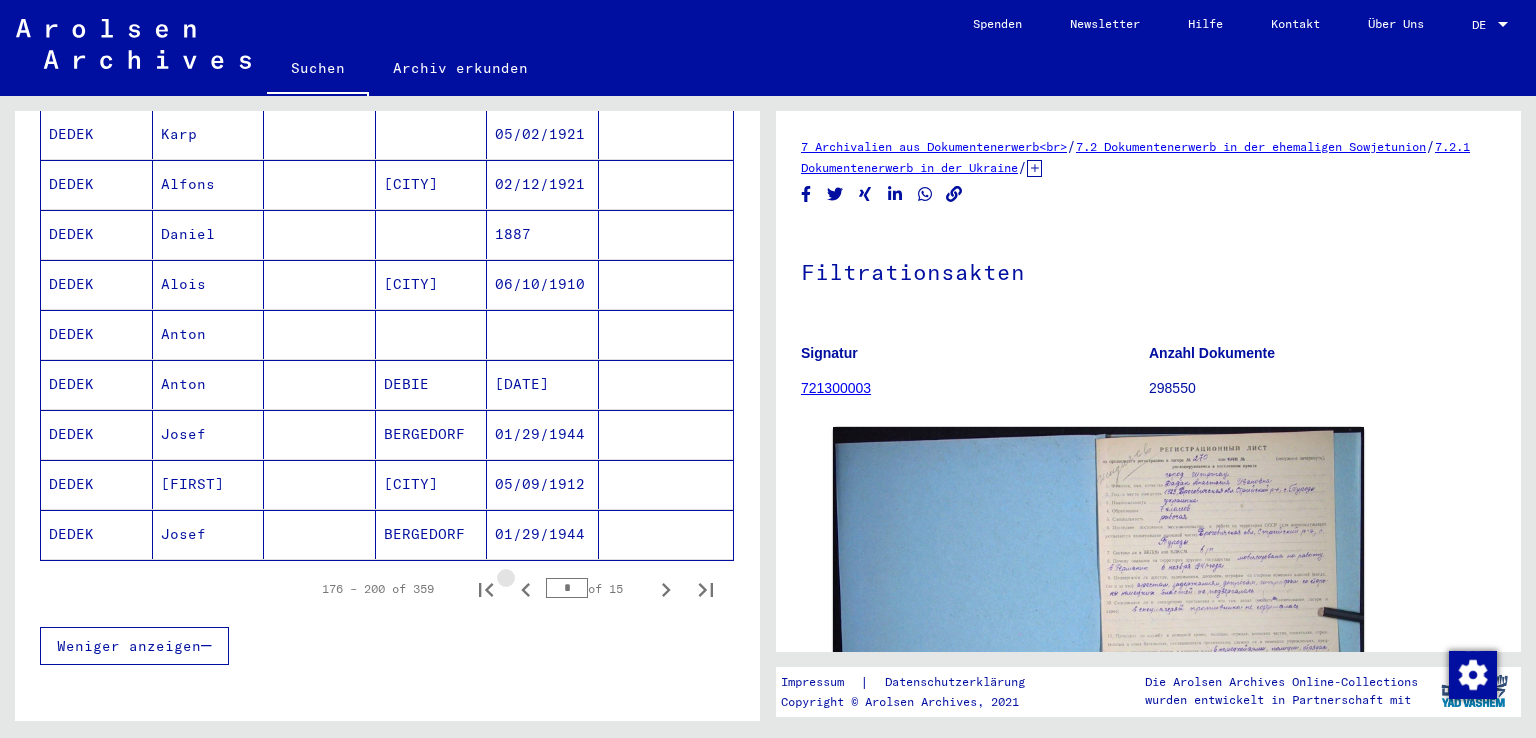 click 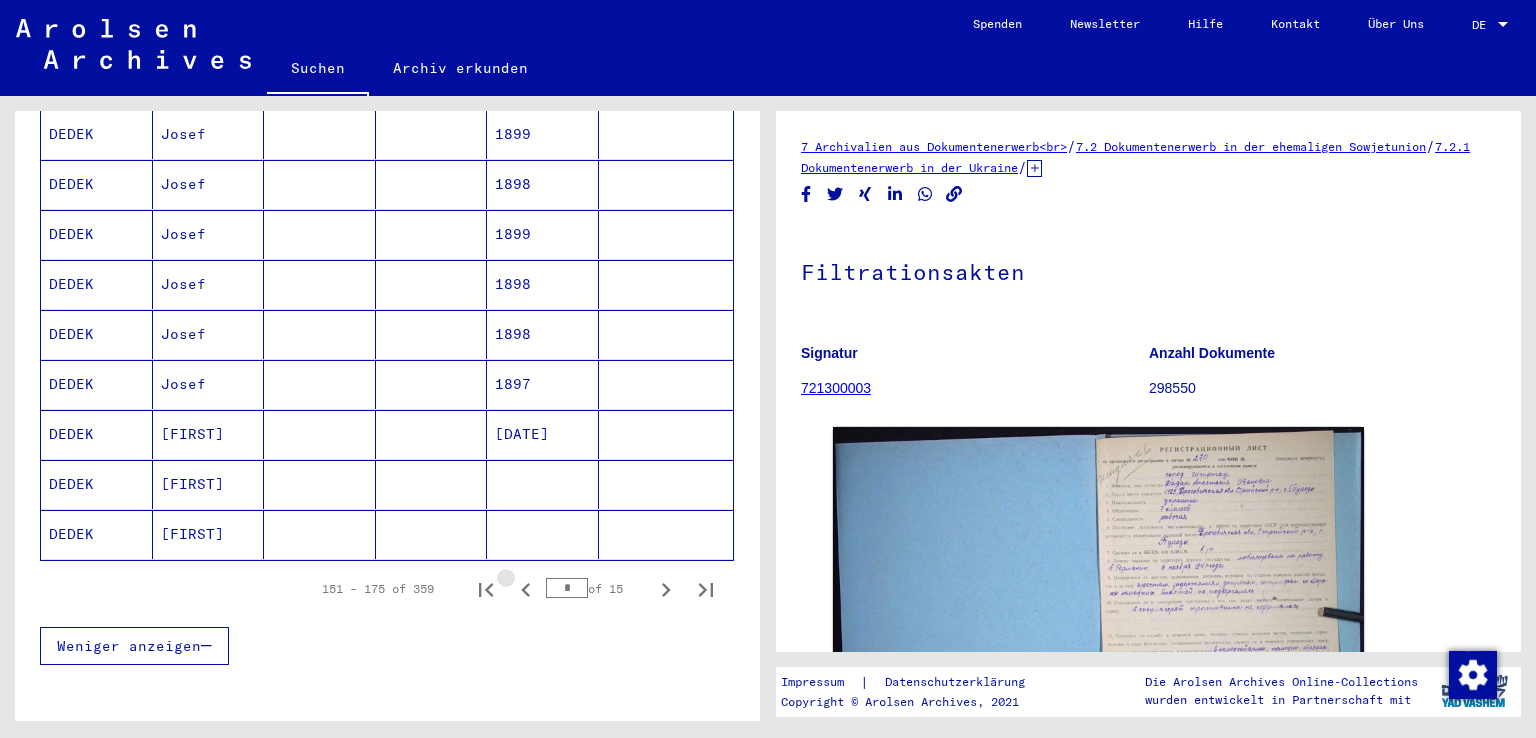 click 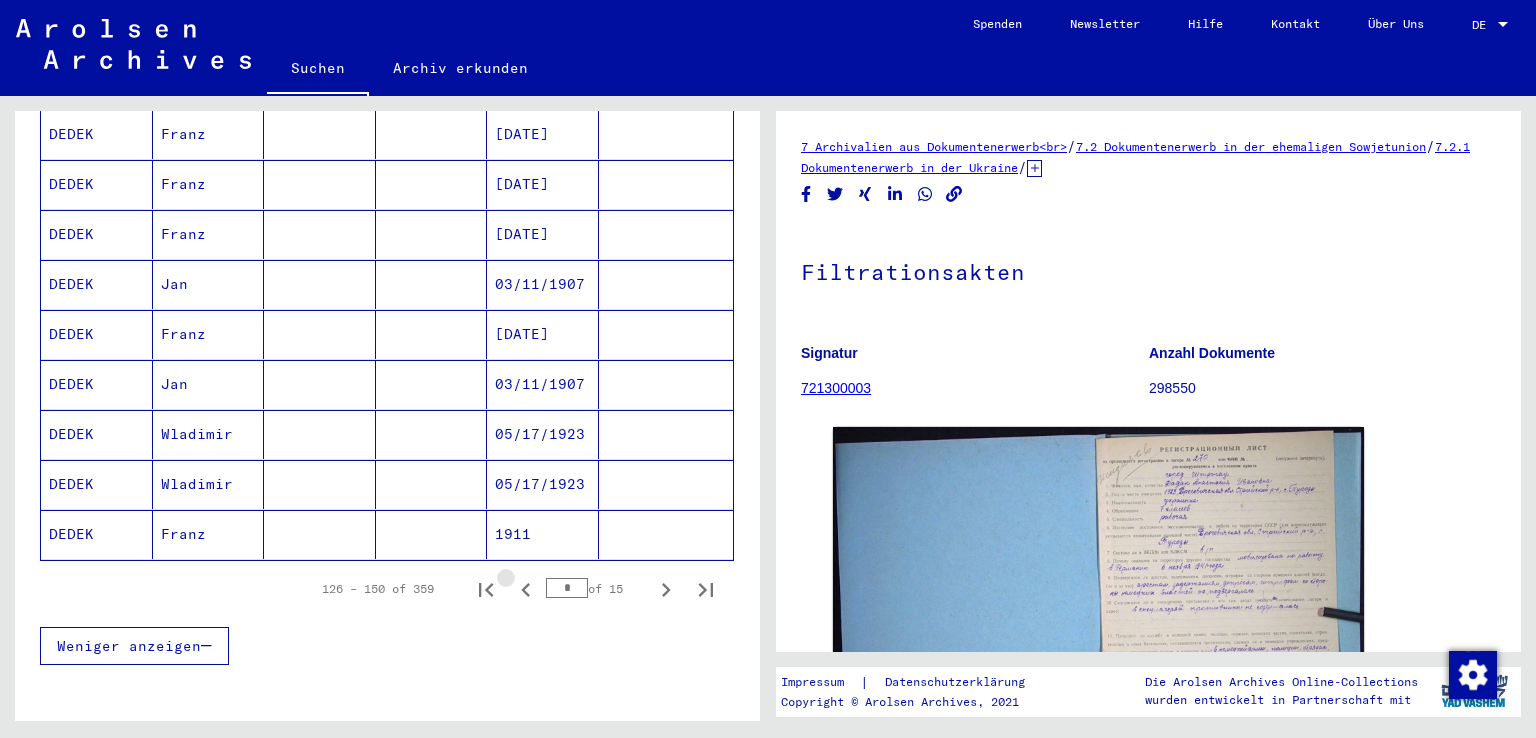 click 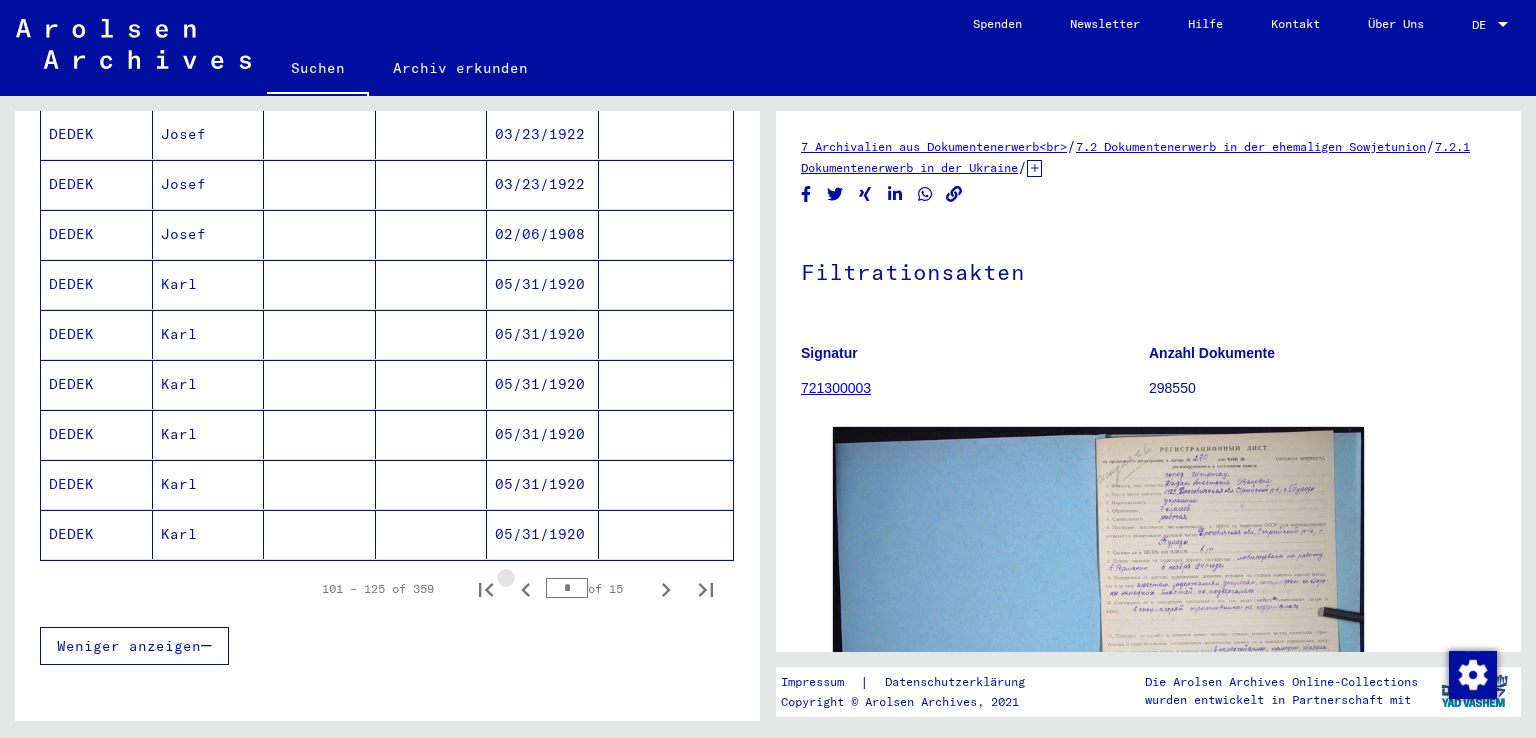 click 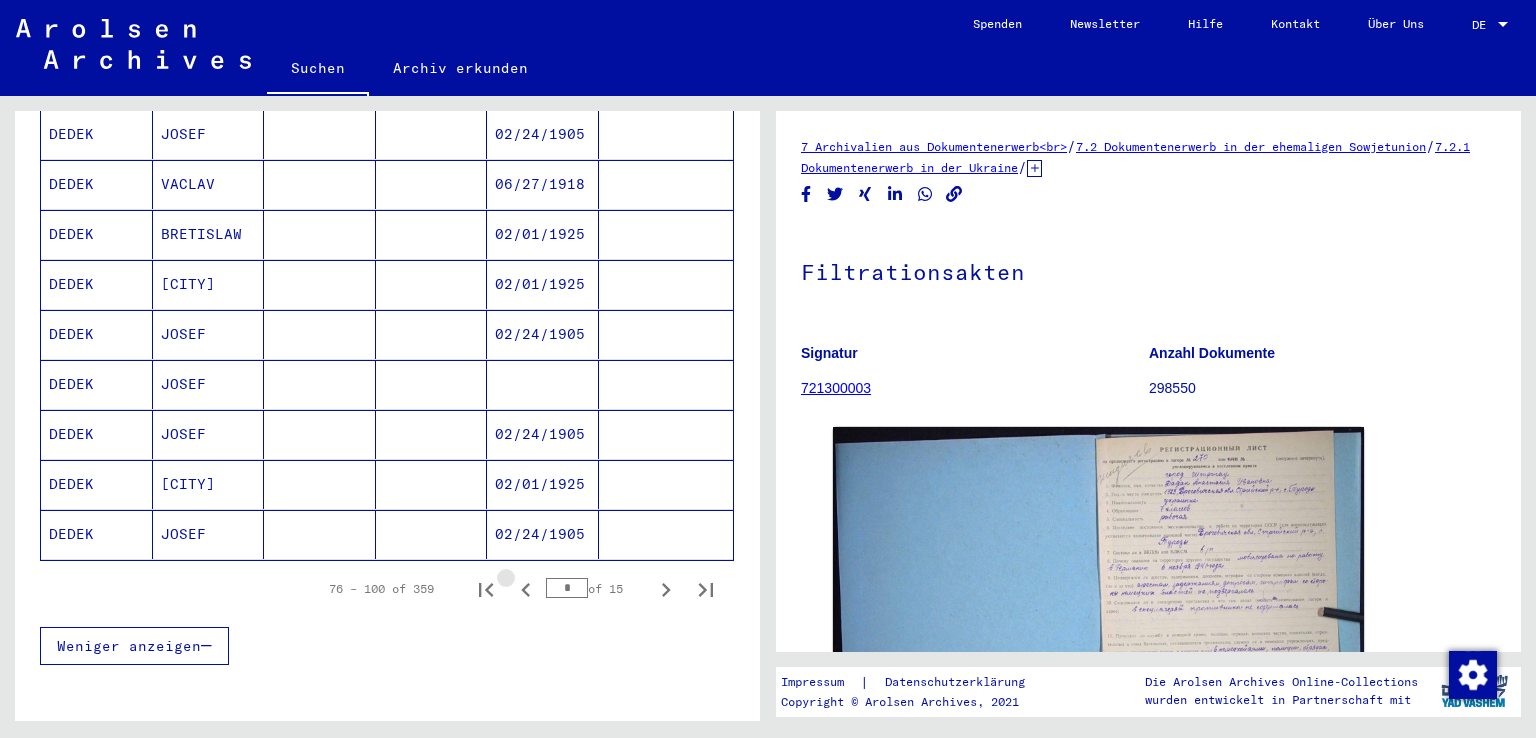 click 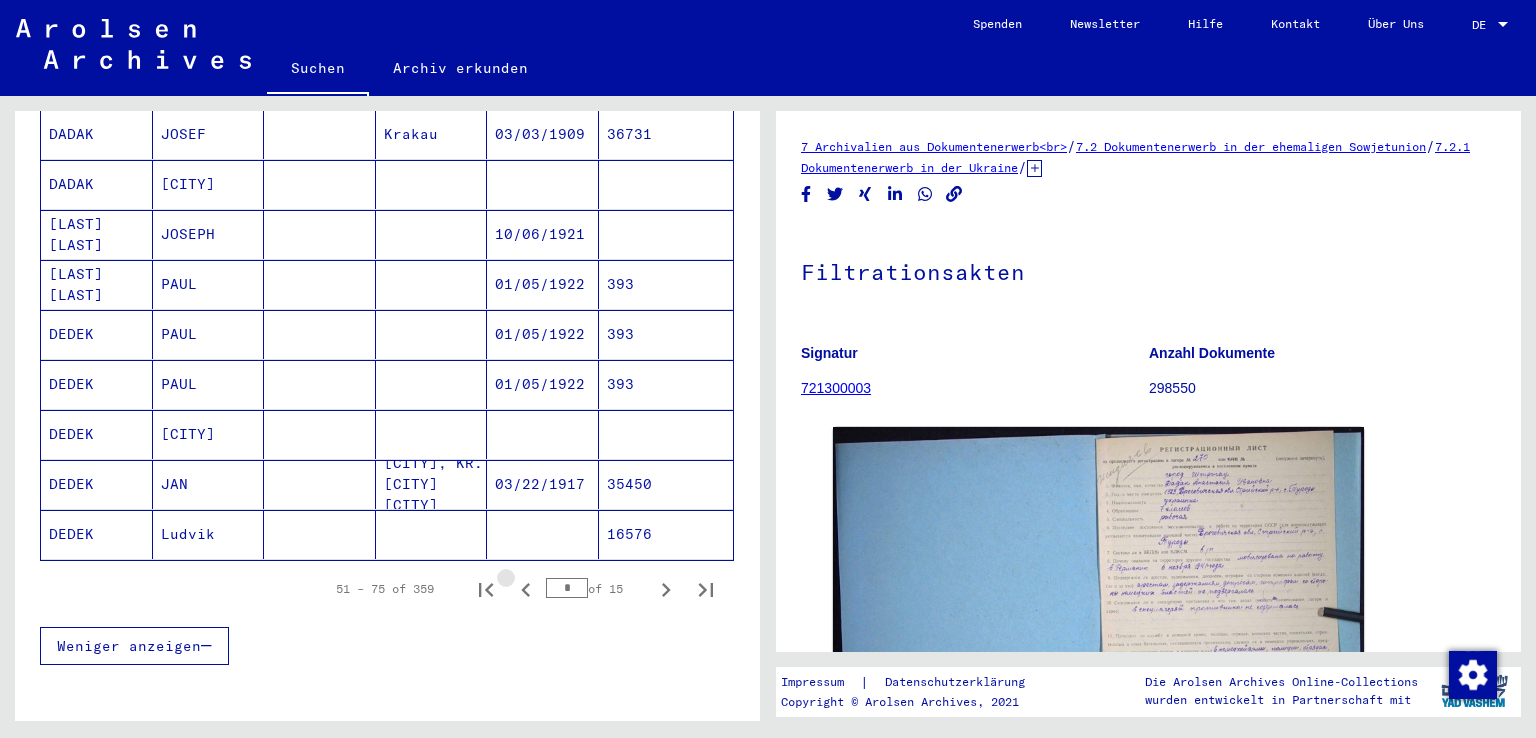 click 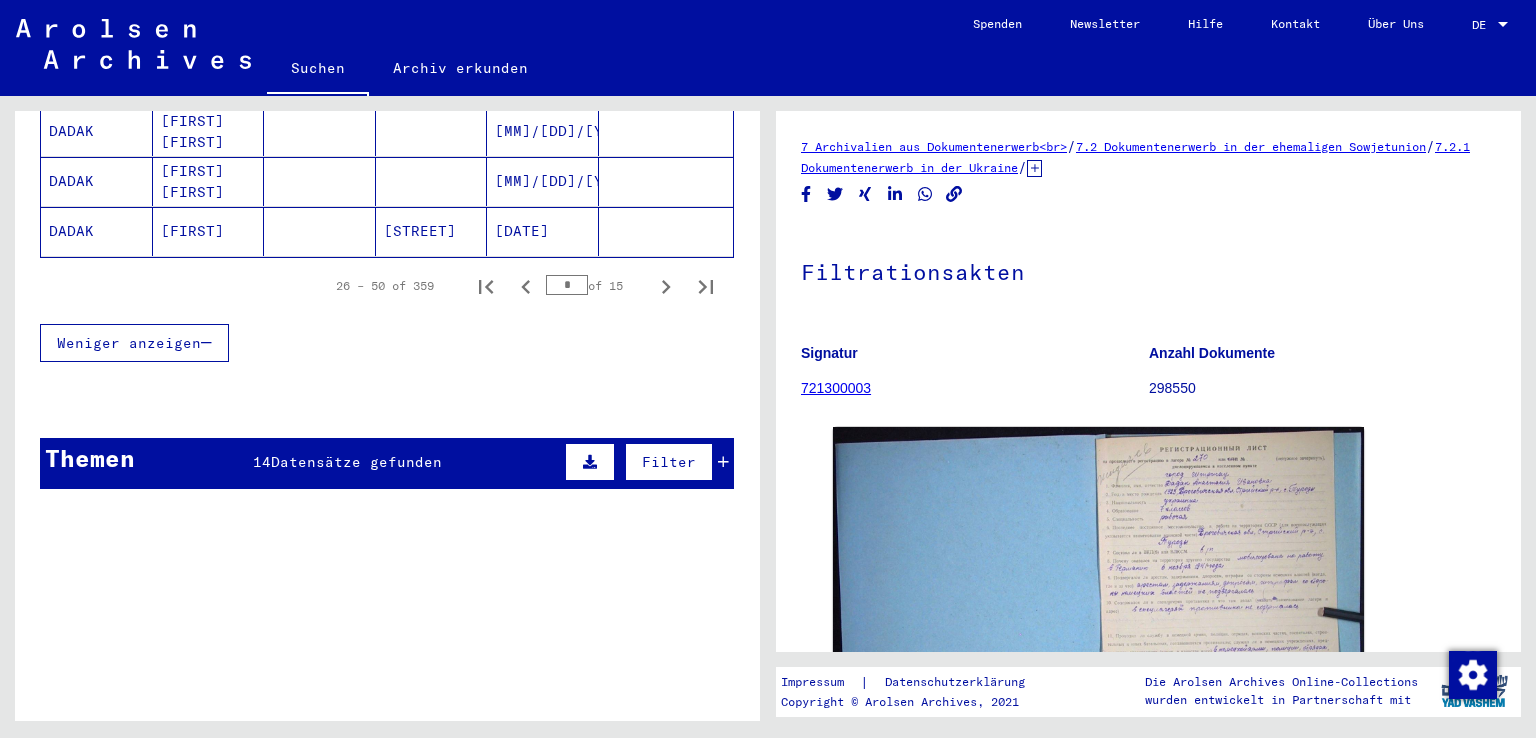 scroll, scrollTop: 1117, scrollLeft: 0, axis: vertical 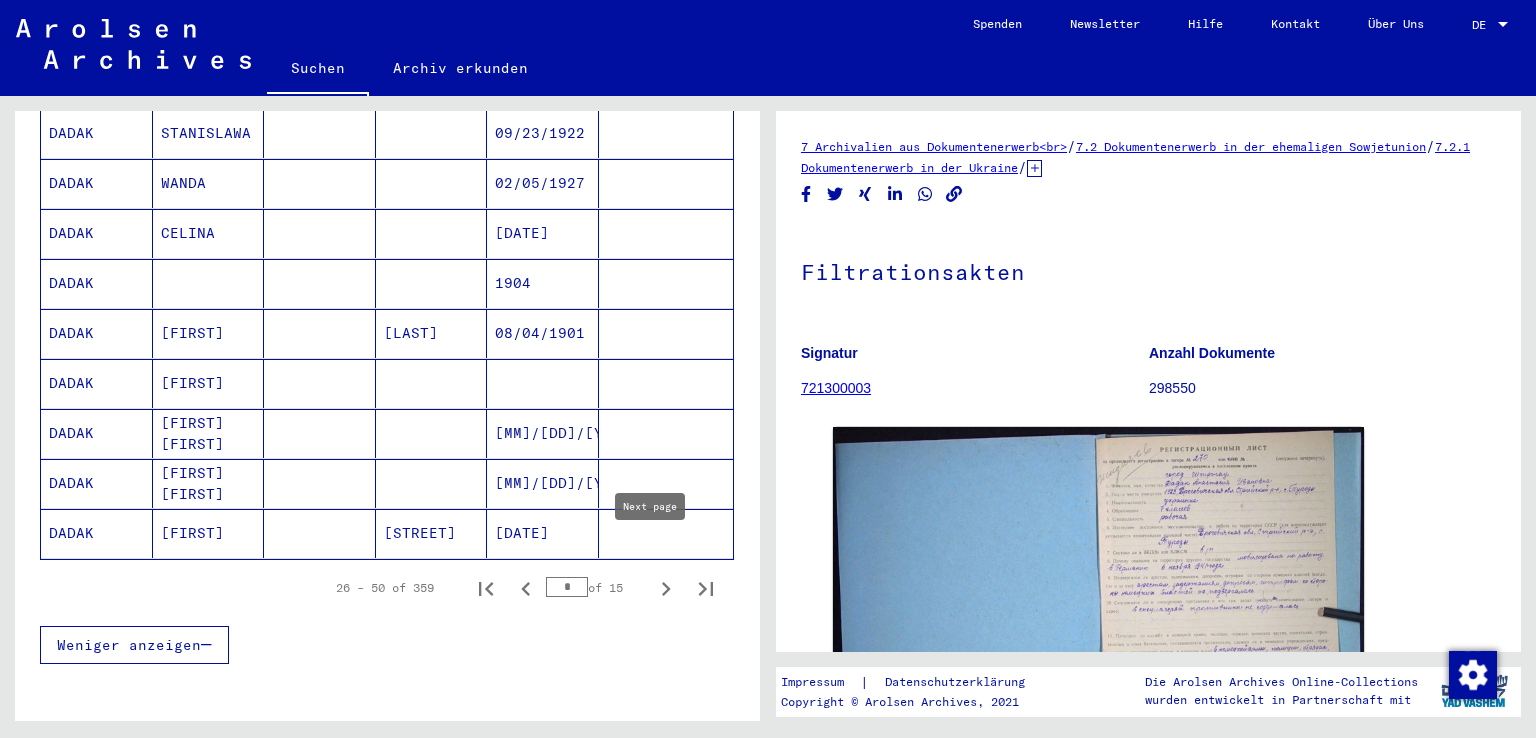 click 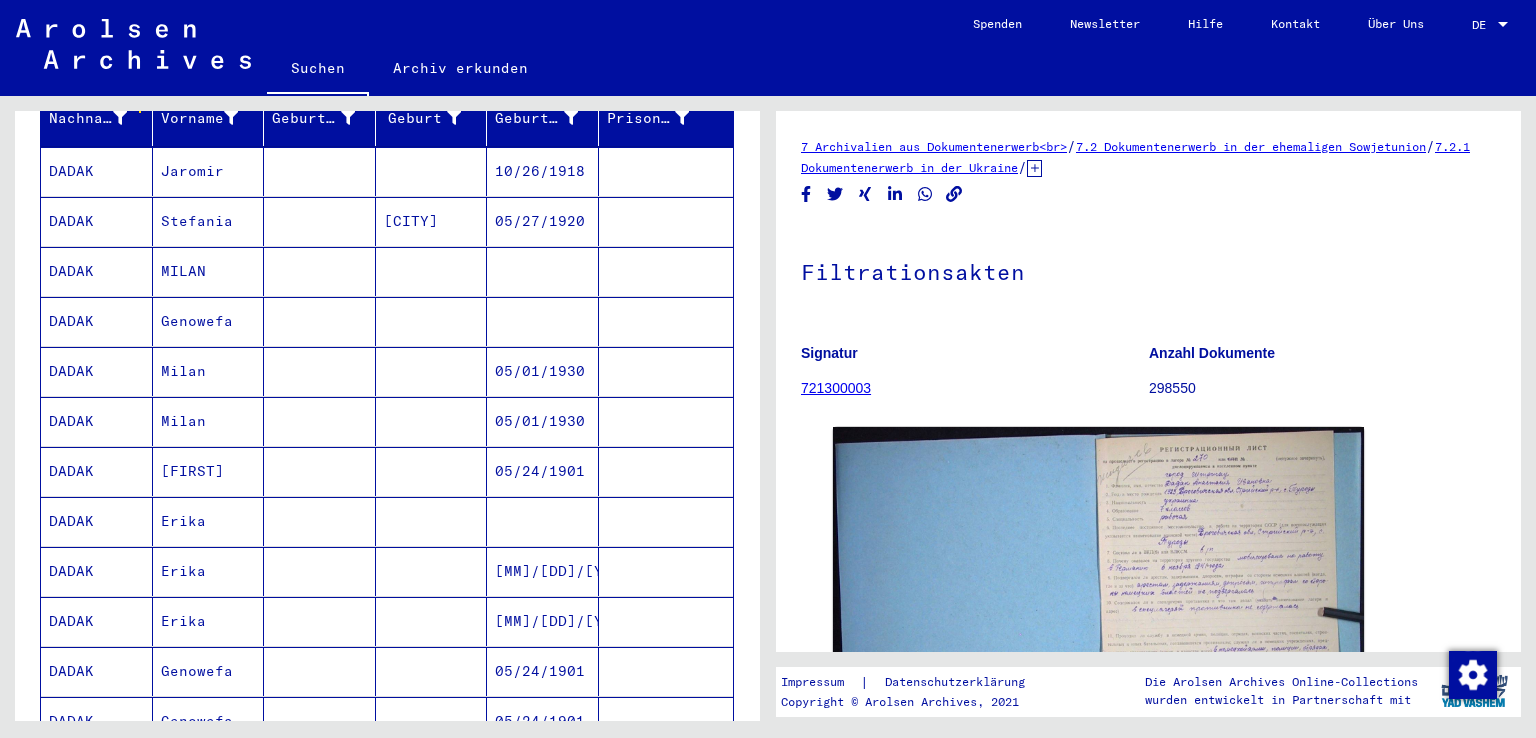 scroll, scrollTop: 298, scrollLeft: 0, axis: vertical 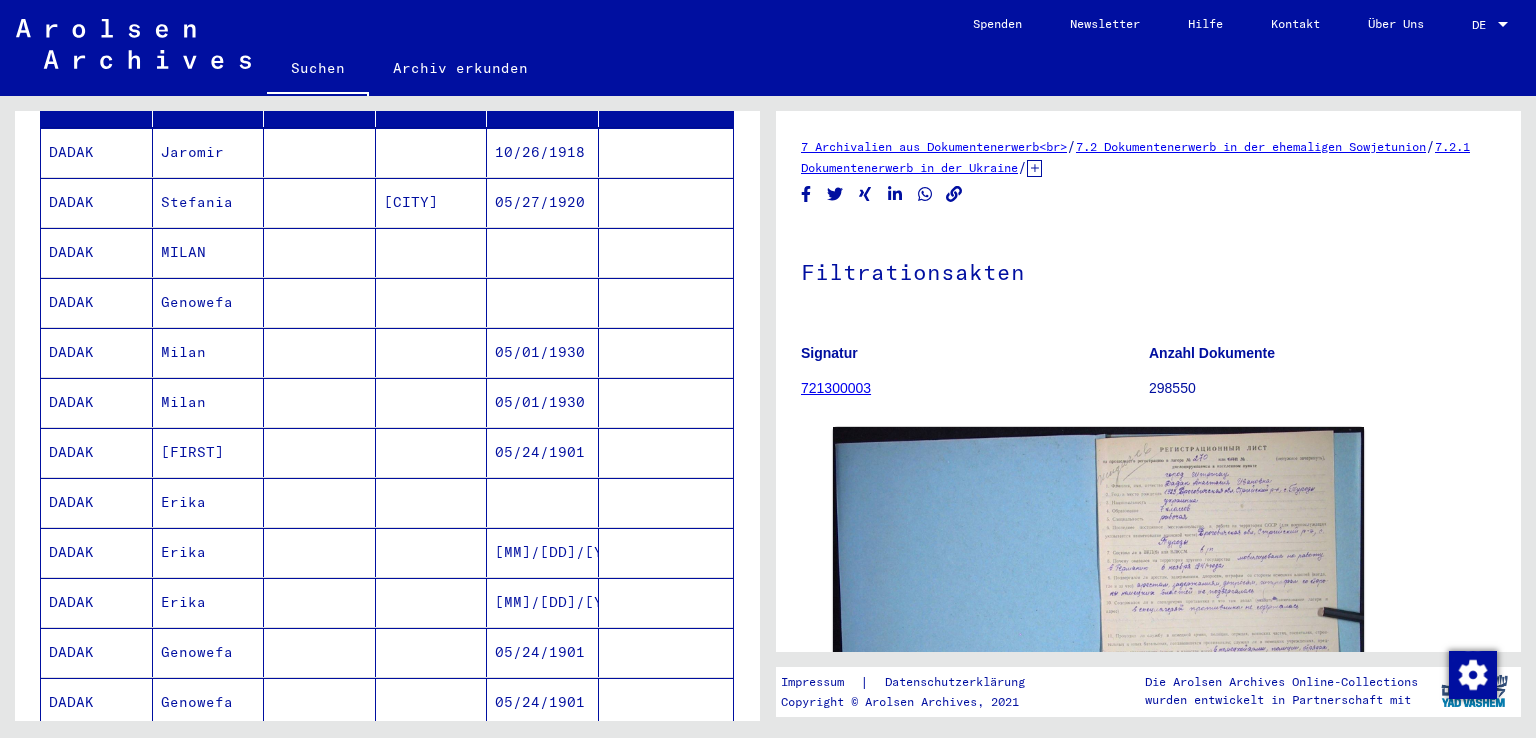 click on "Erika" at bounding box center [209, 652] 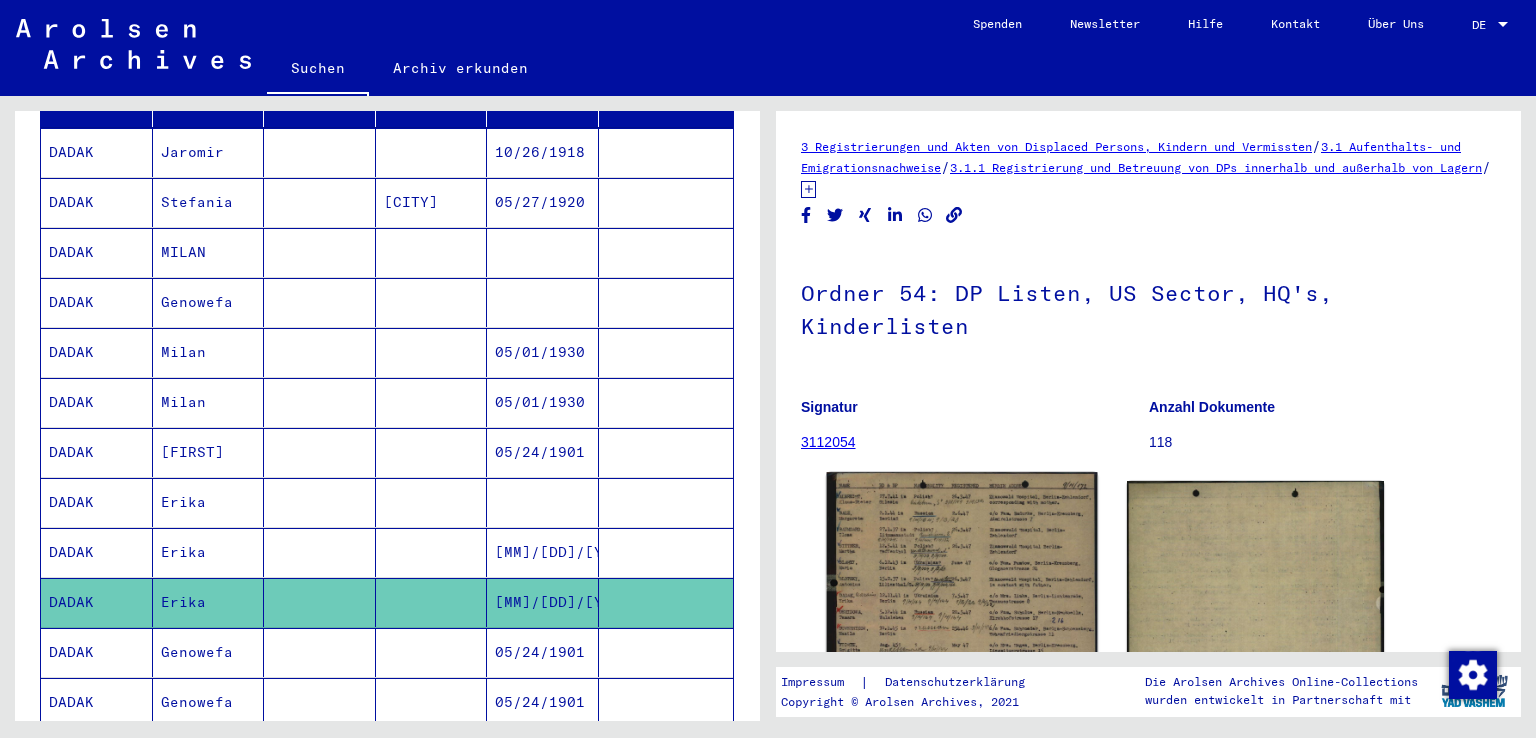 click 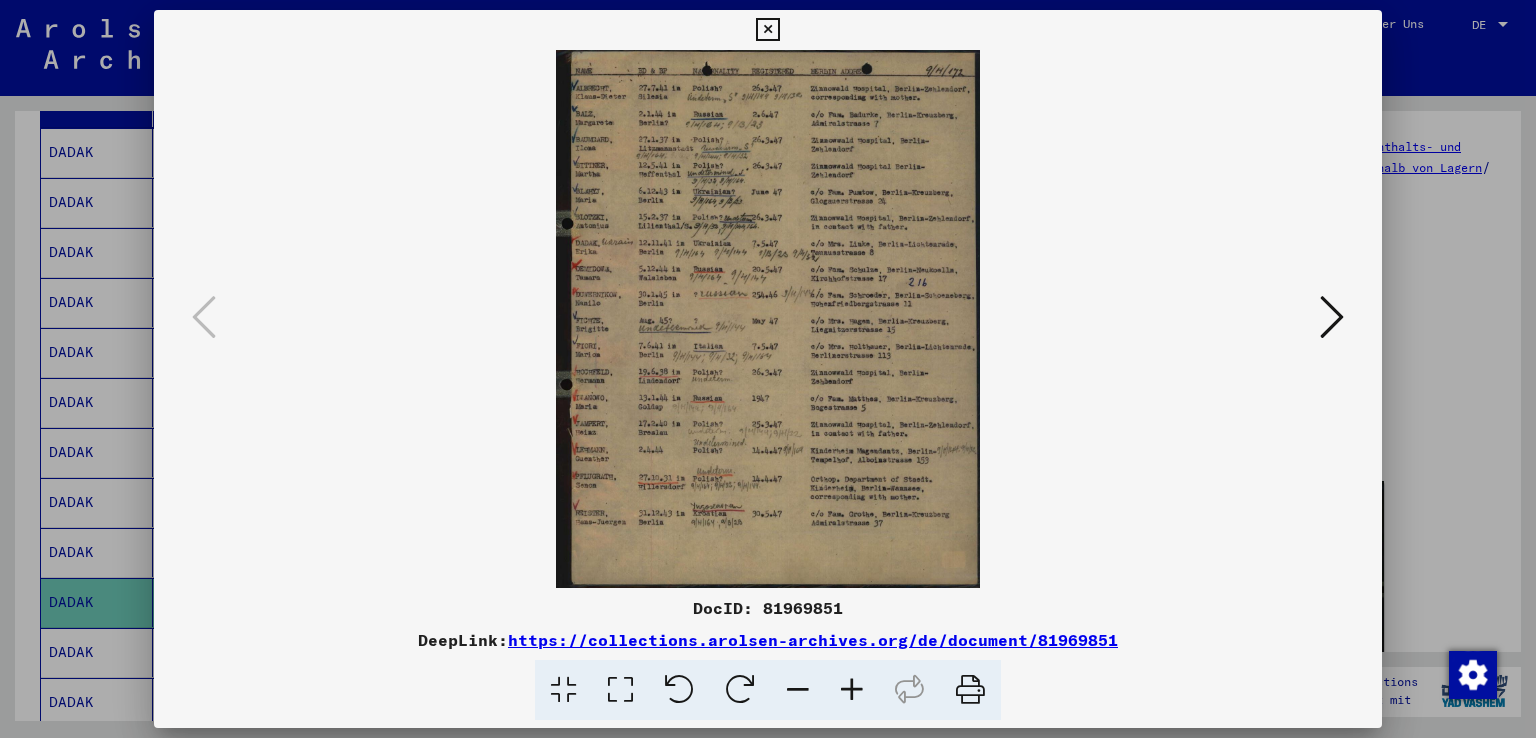 click at bounding box center (1332, 318) 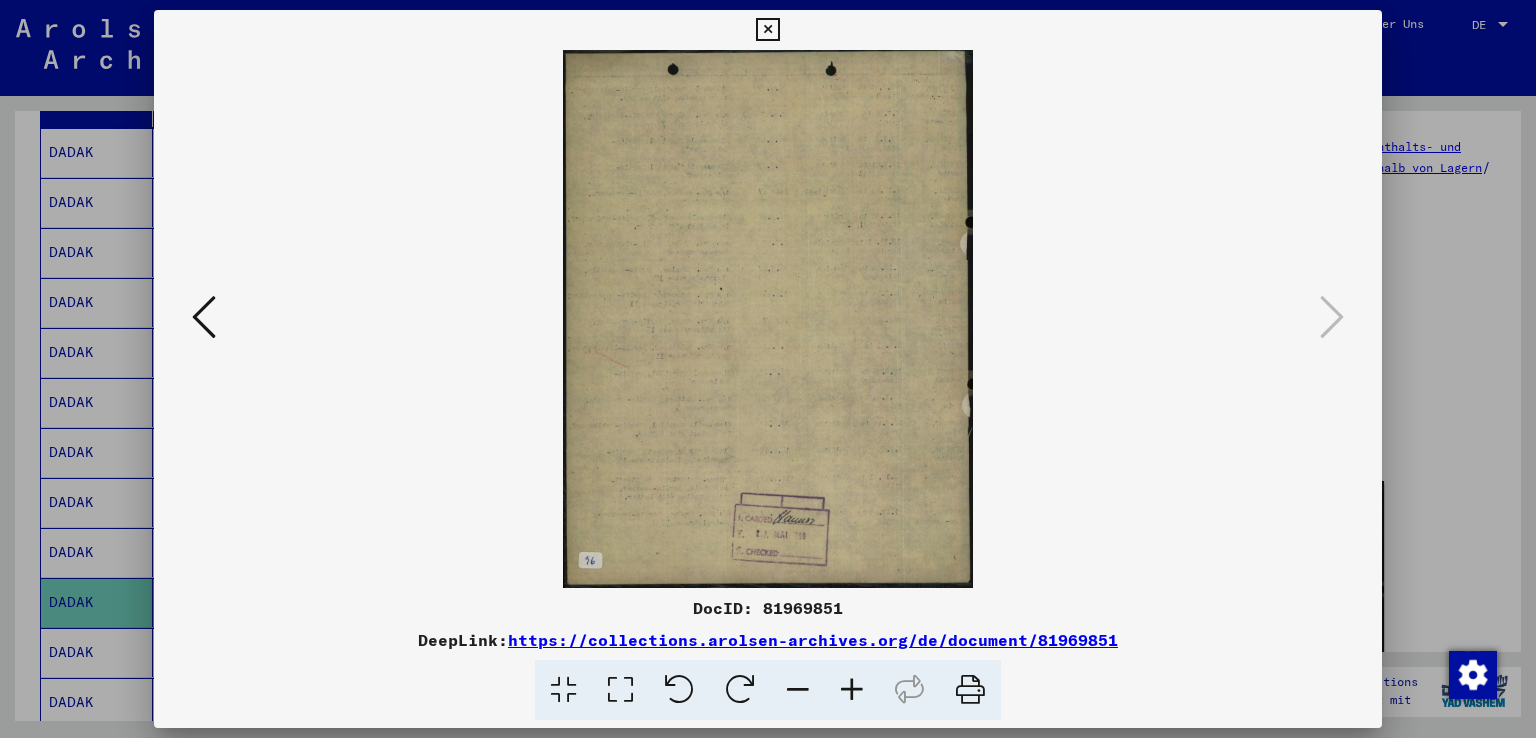 click at bounding box center [204, 317] 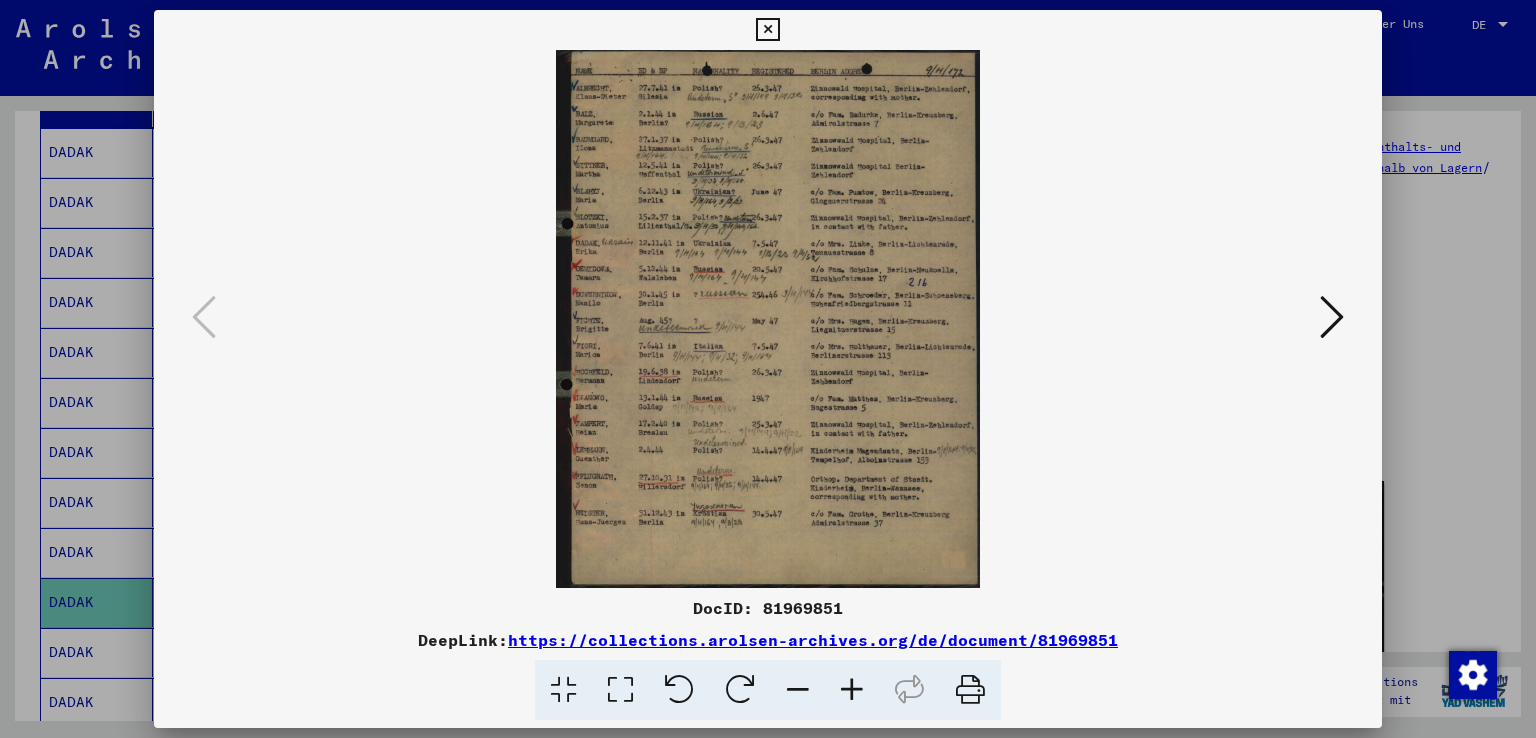 click at bounding box center [852, 690] 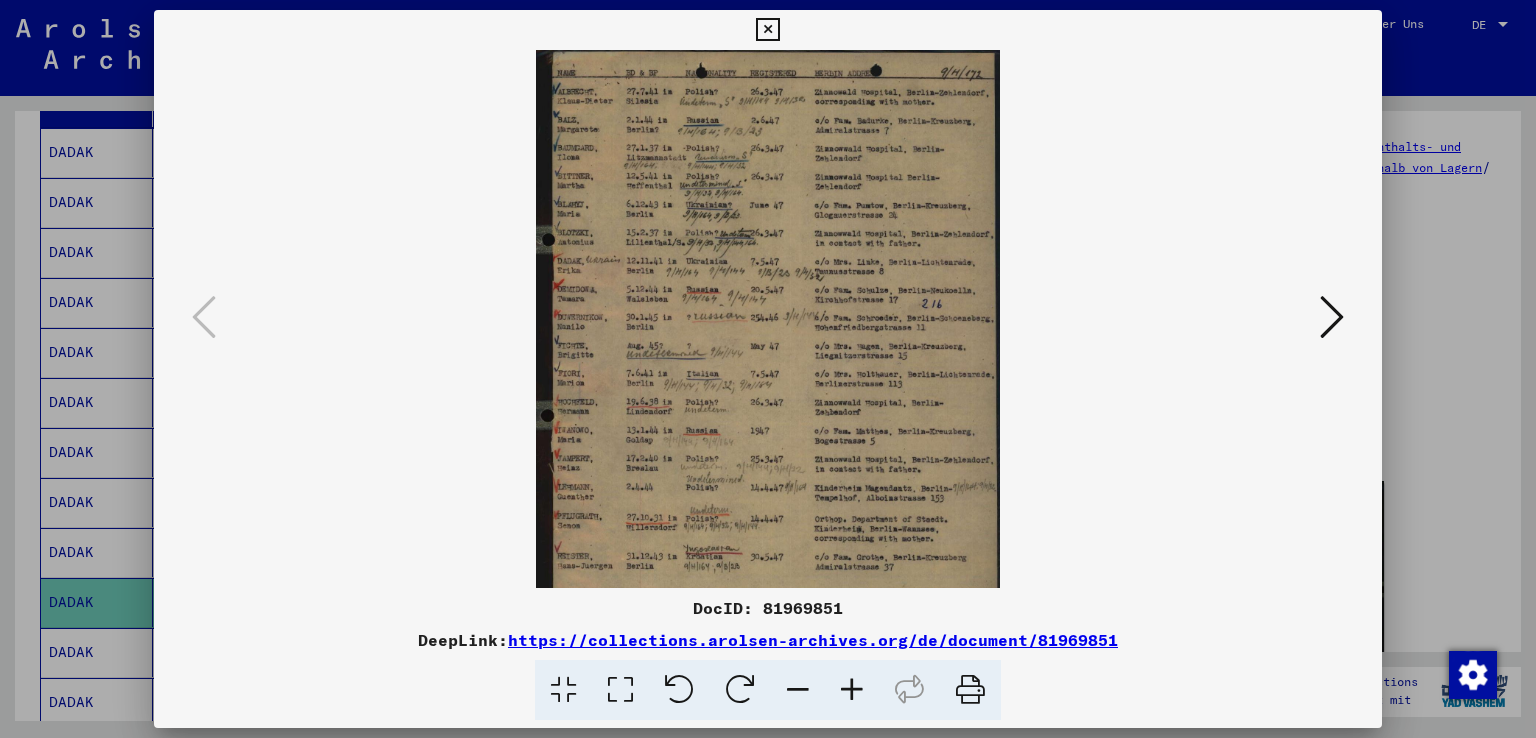 click at bounding box center (852, 690) 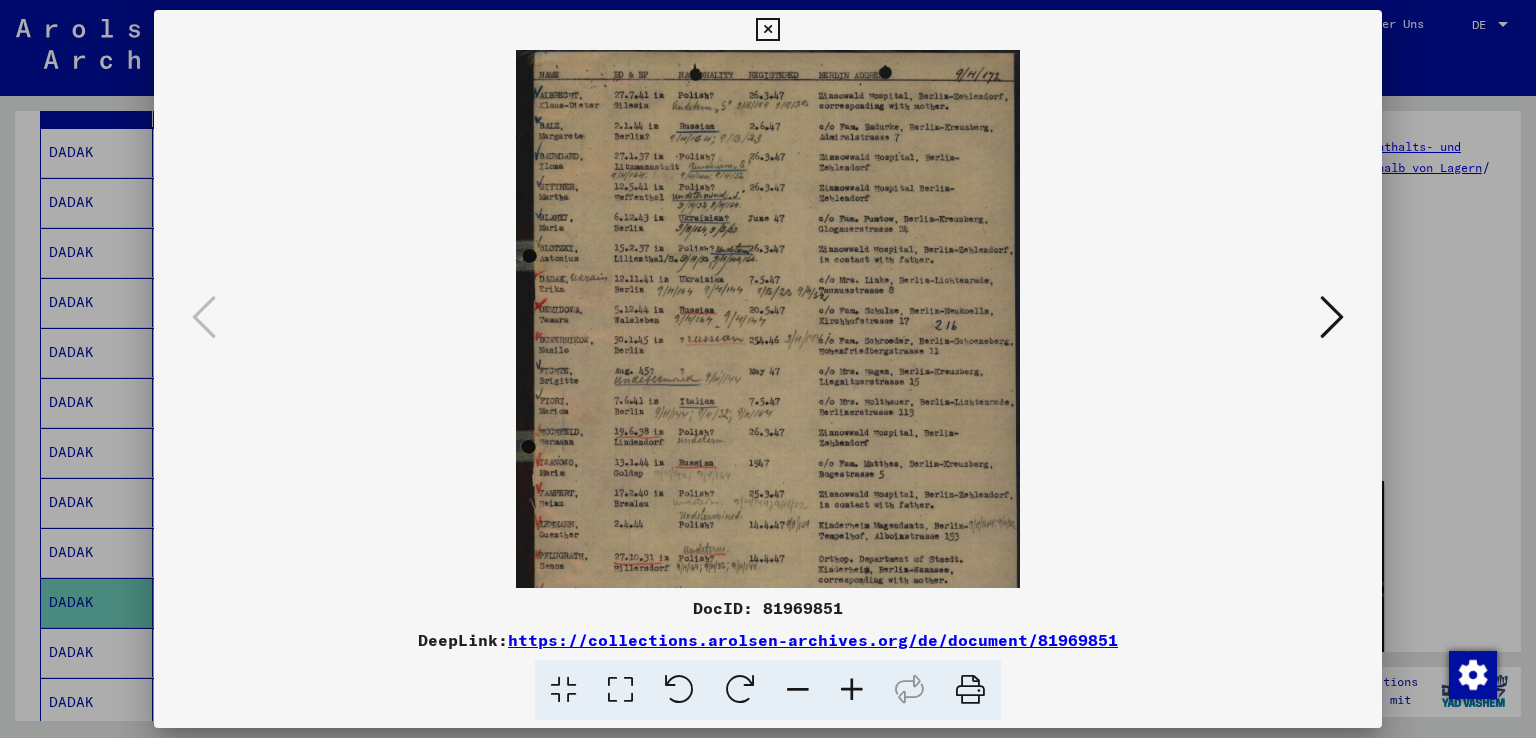 click at bounding box center [852, 690] 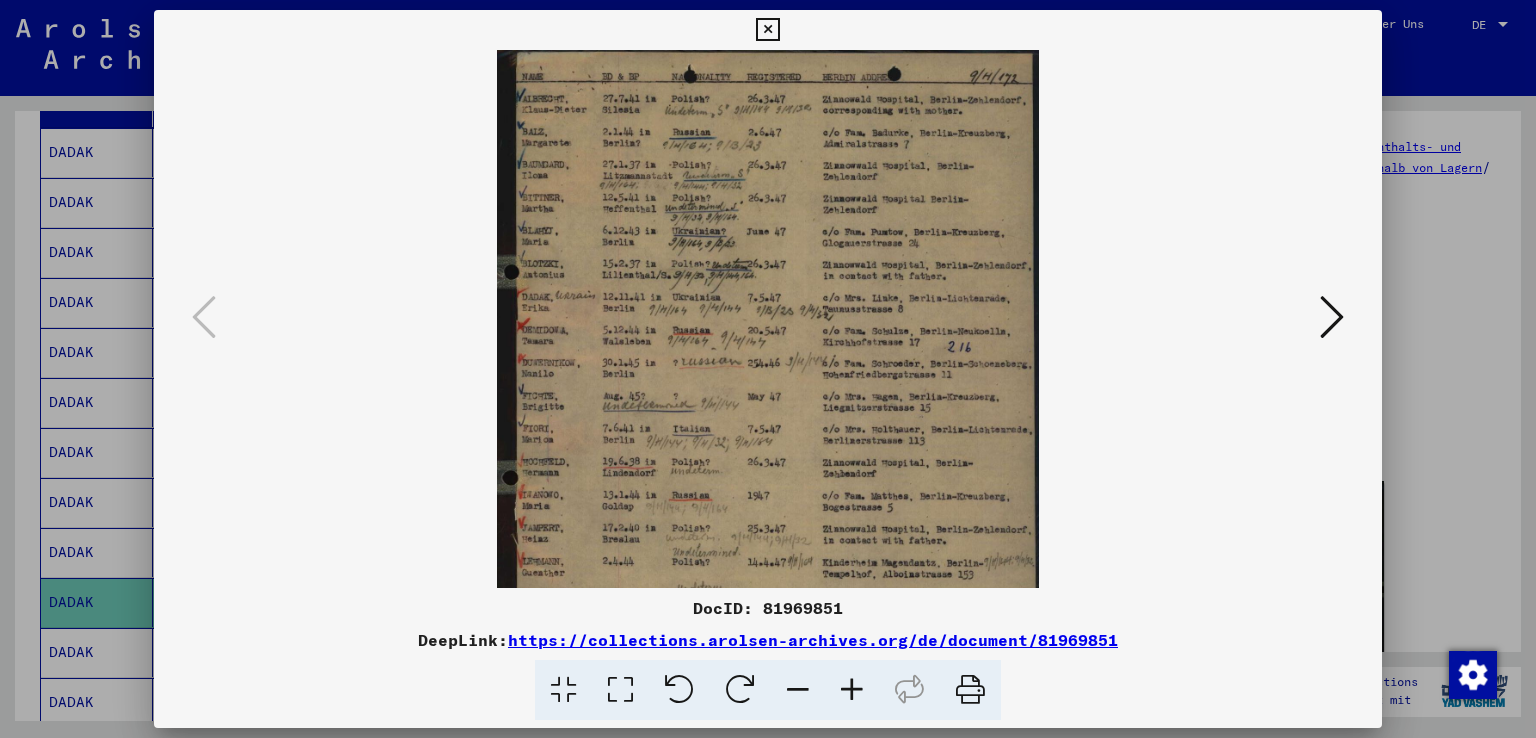 click at bounding box center (852, 690) 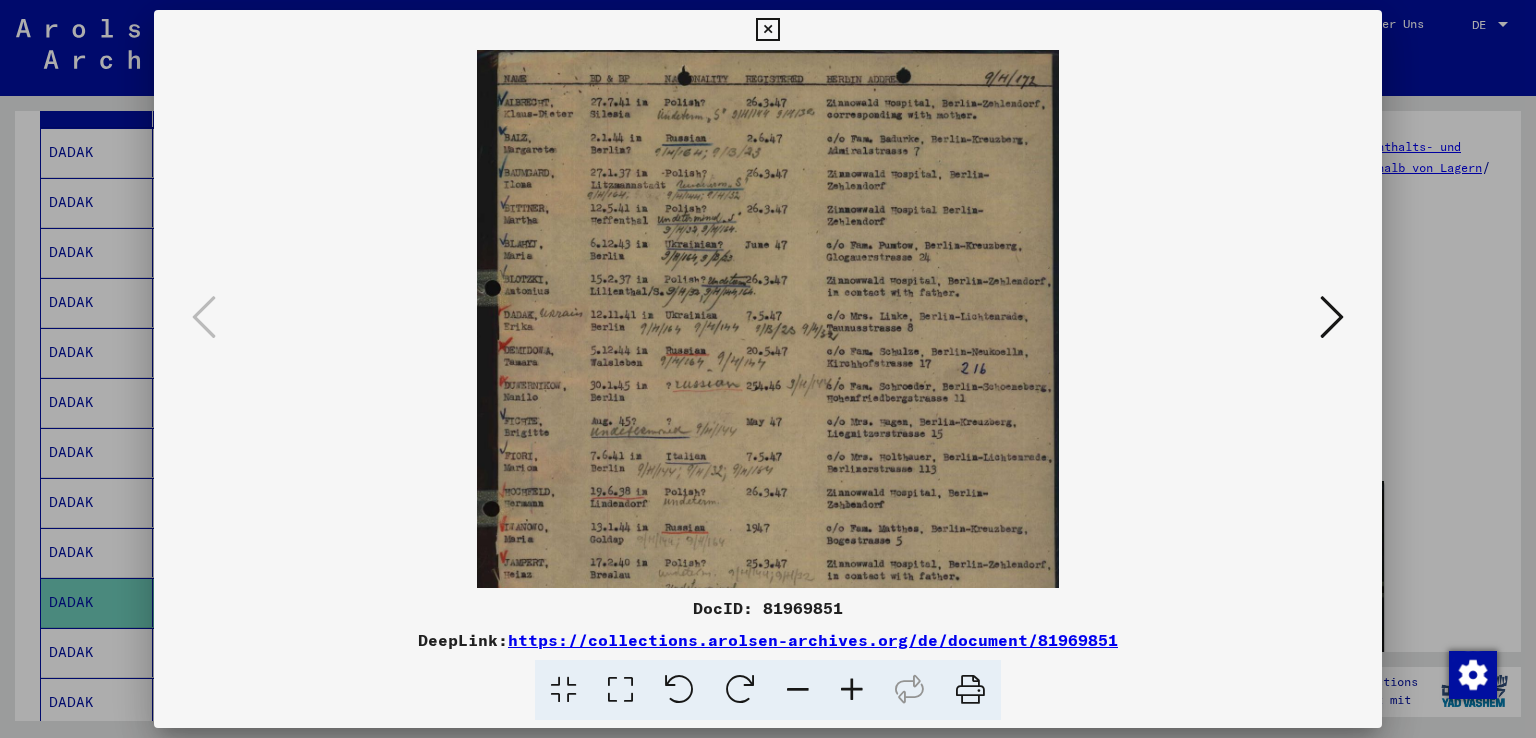 click at bounding box center (852, 690) 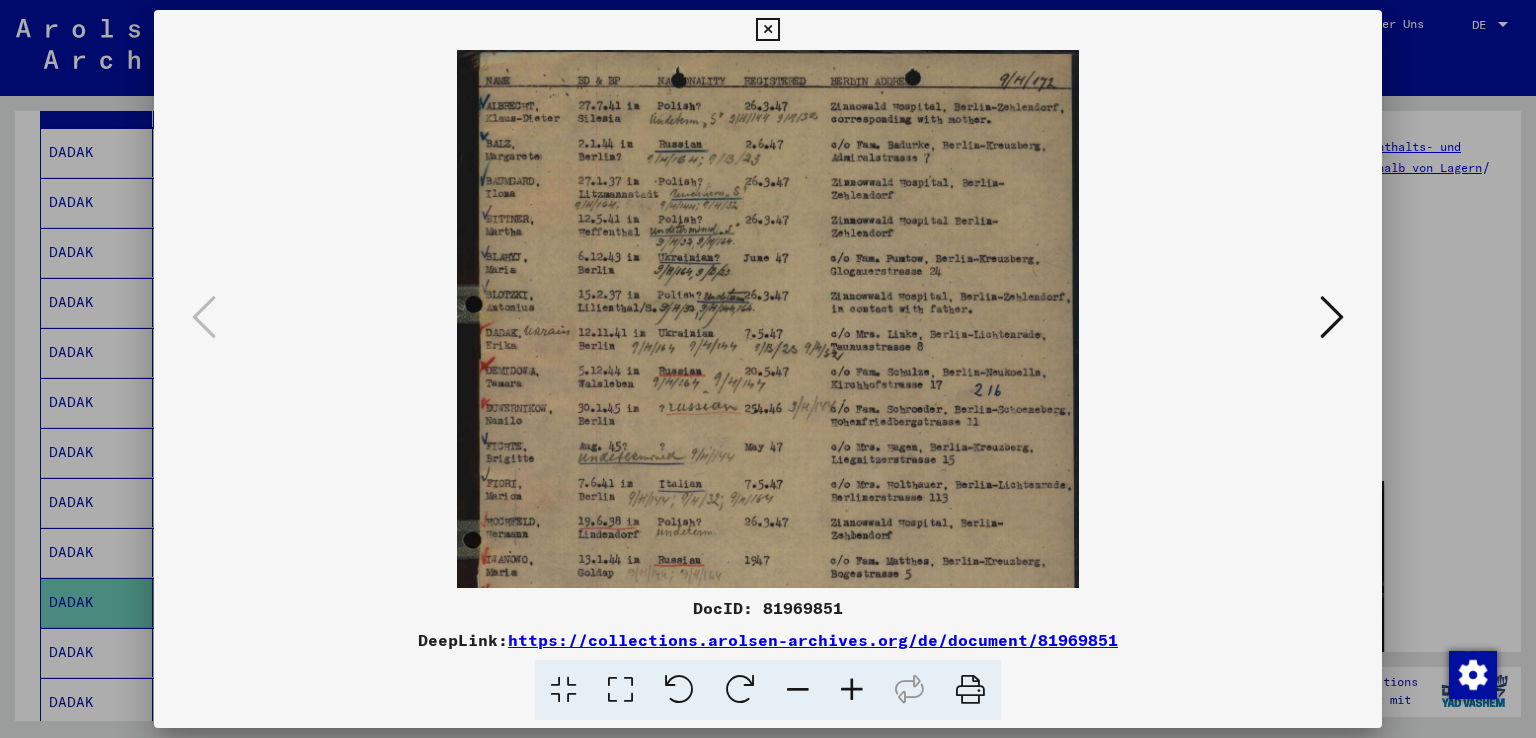 click at bounding box center [852, 690] 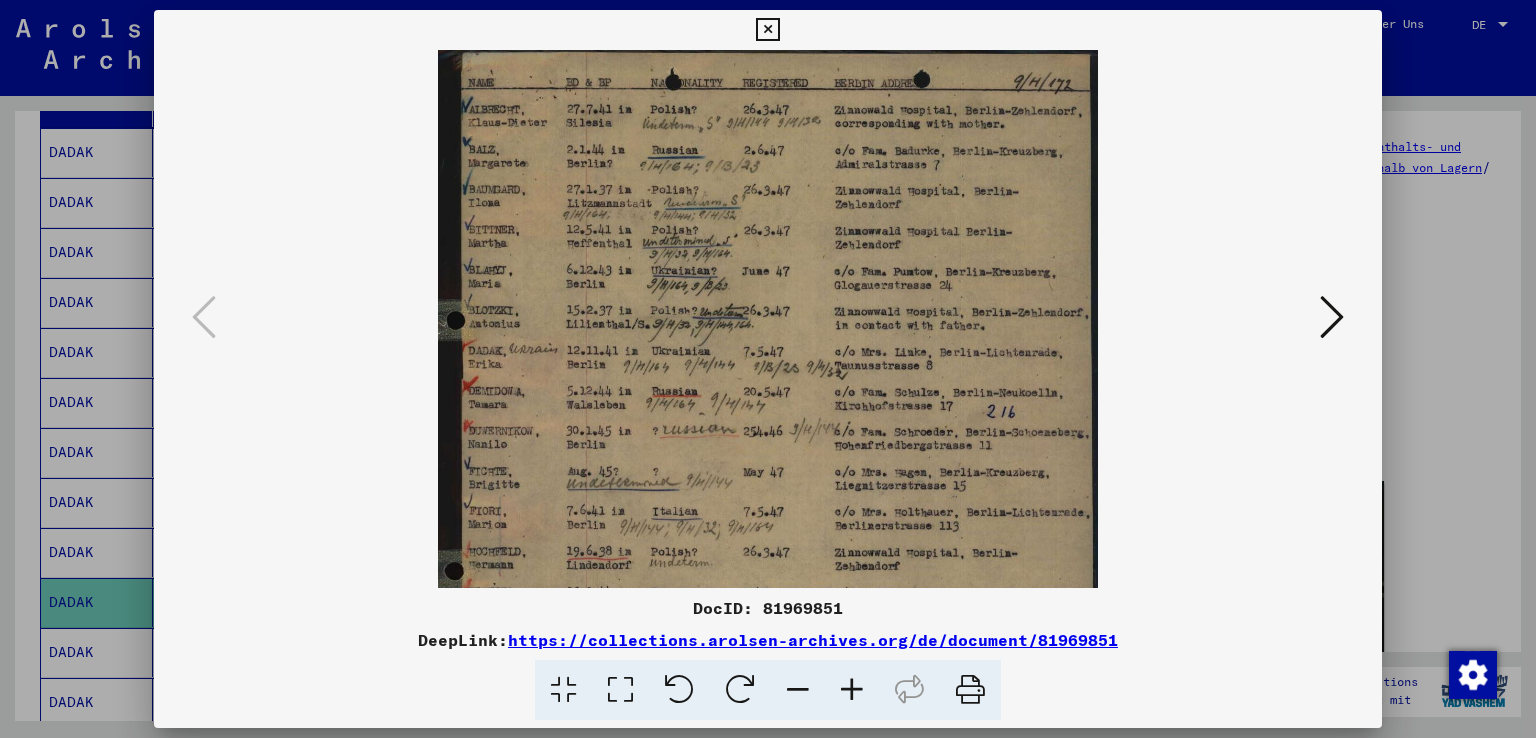 click at bounding box center [852, 690] 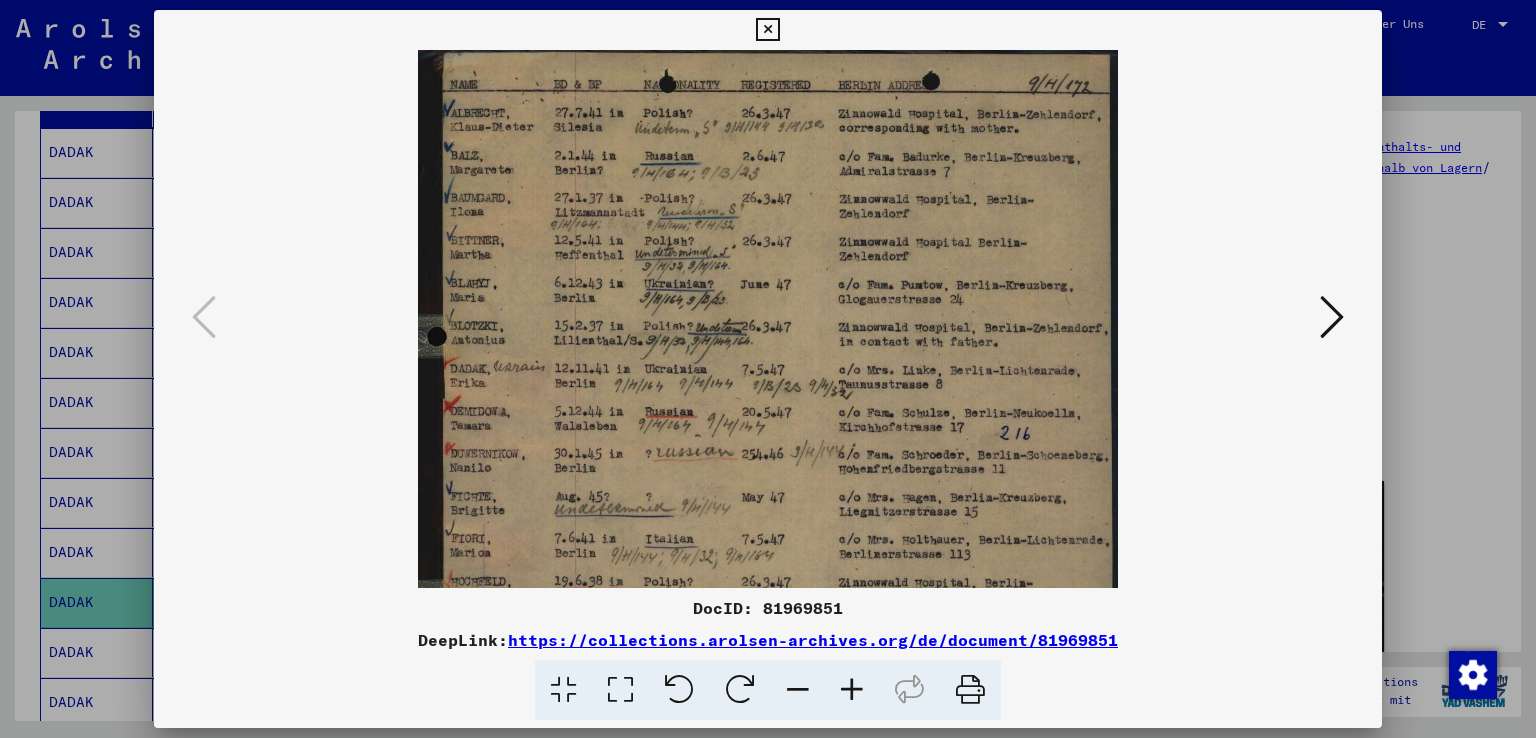 click at bounding box center [852, 690] 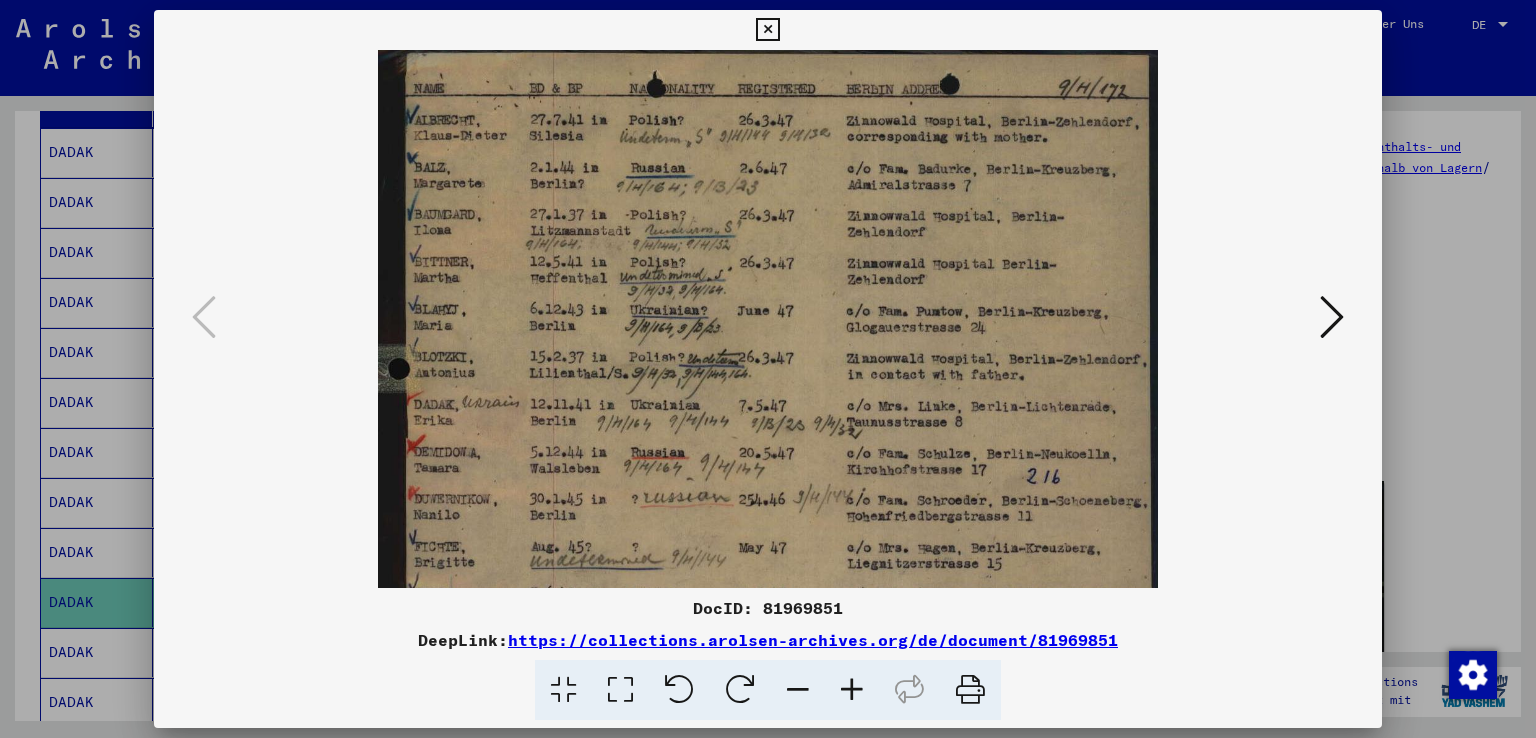 click at bounding box center [852, 690] 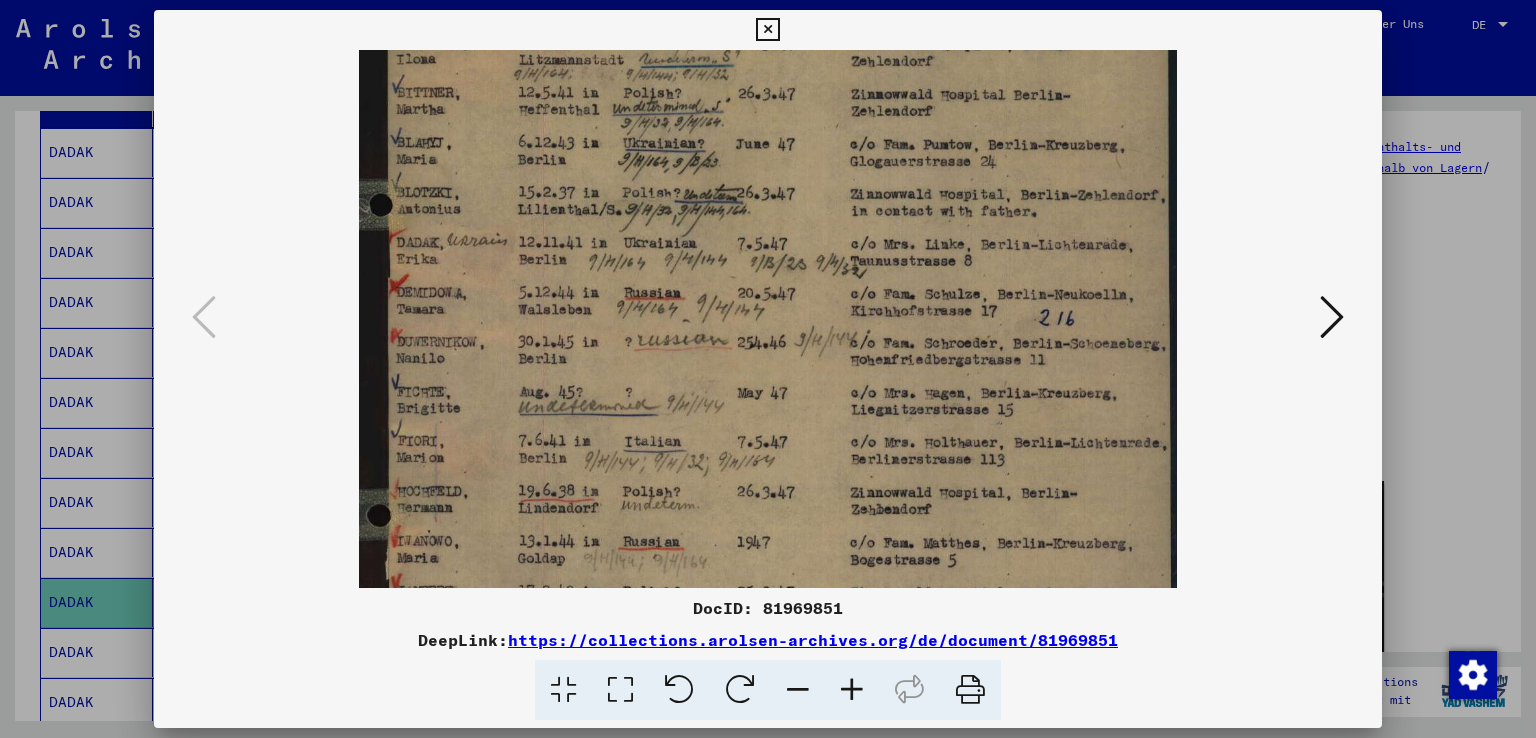 scroll, scrollTop: 191, scrollLeft: 0, axis: vertical 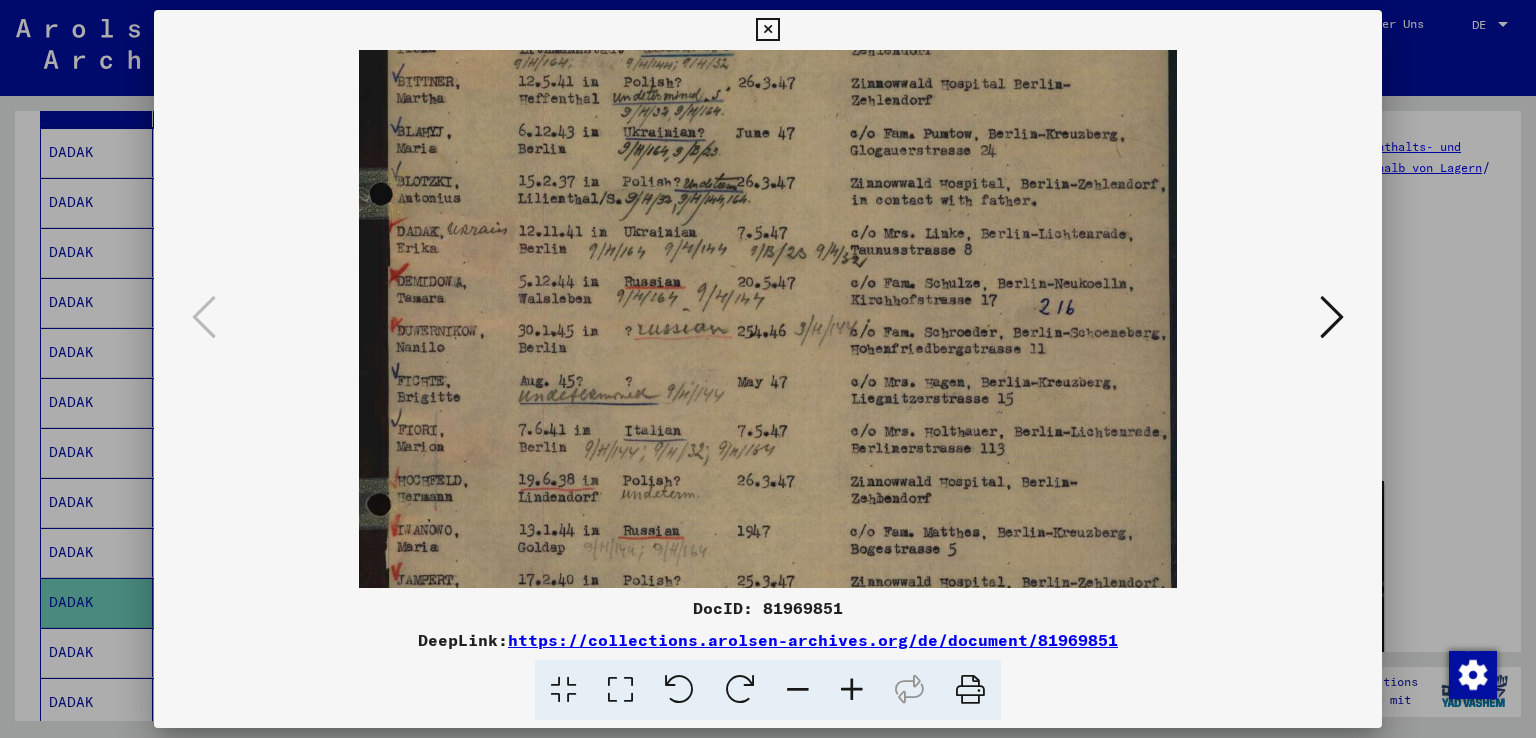 drag, startPoint x: 533, startPoint y: 412, endPoint x: 547, endPoint y: 225, distance: 187.52333 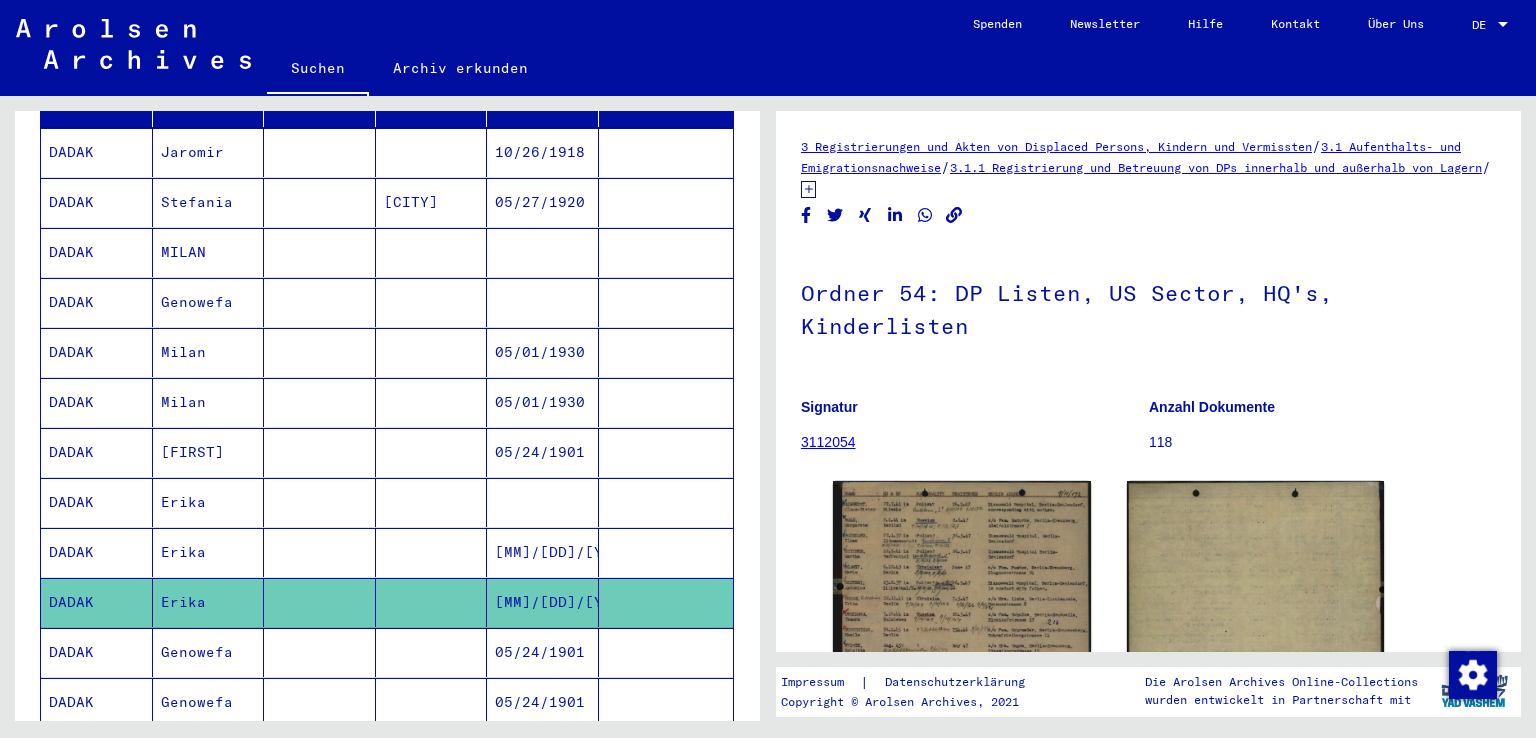 click on "DADAK" at bounding box center (97, 252) 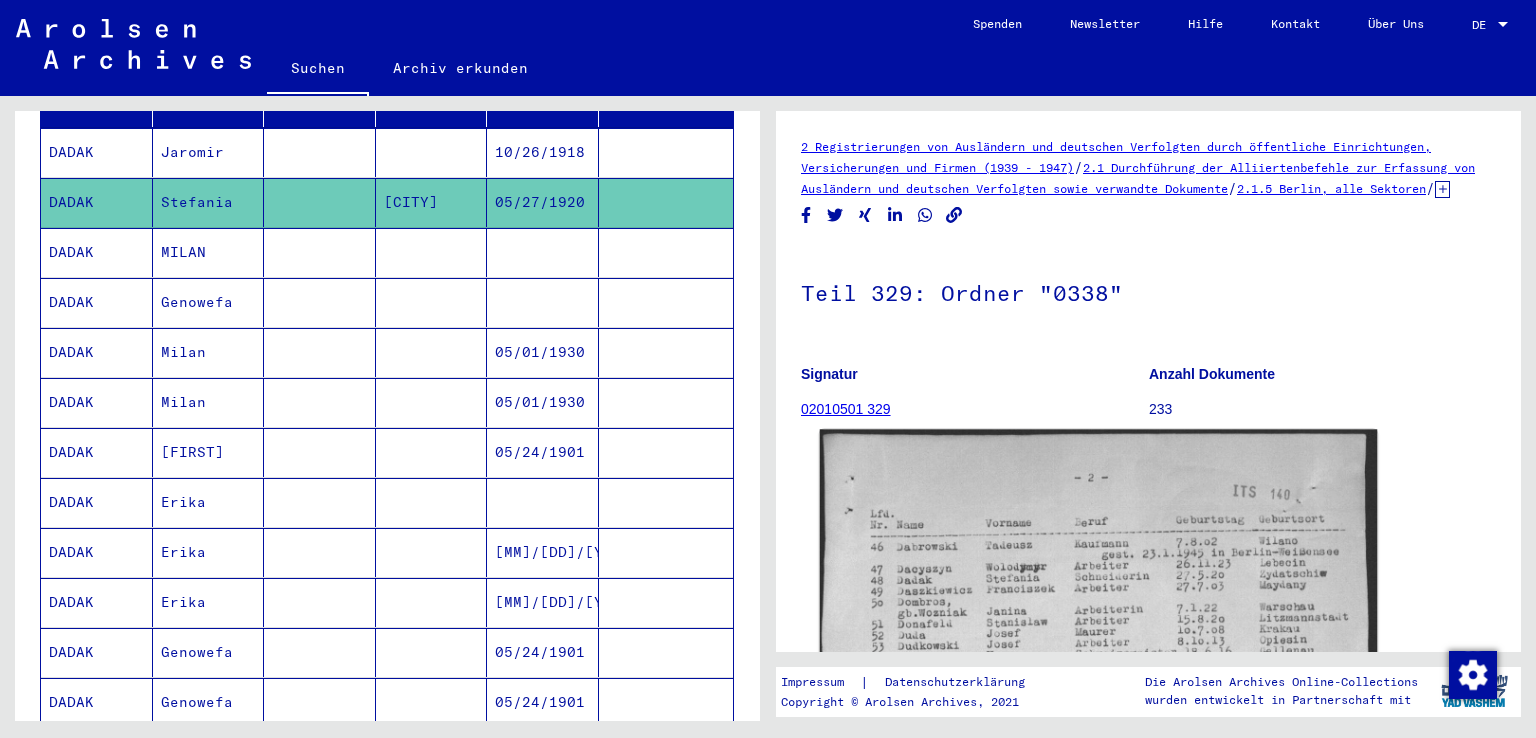 click 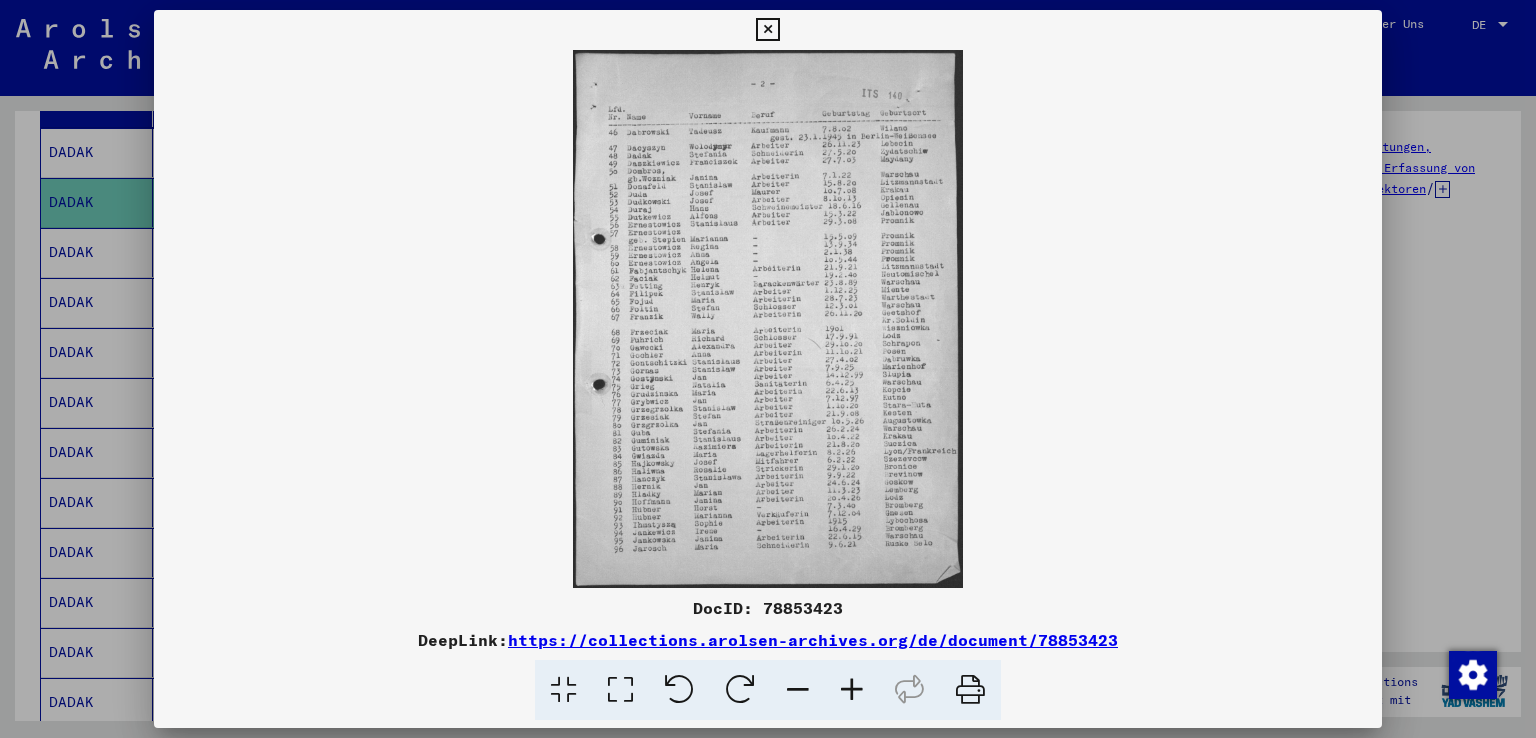 click at bounding box center (852, 690) 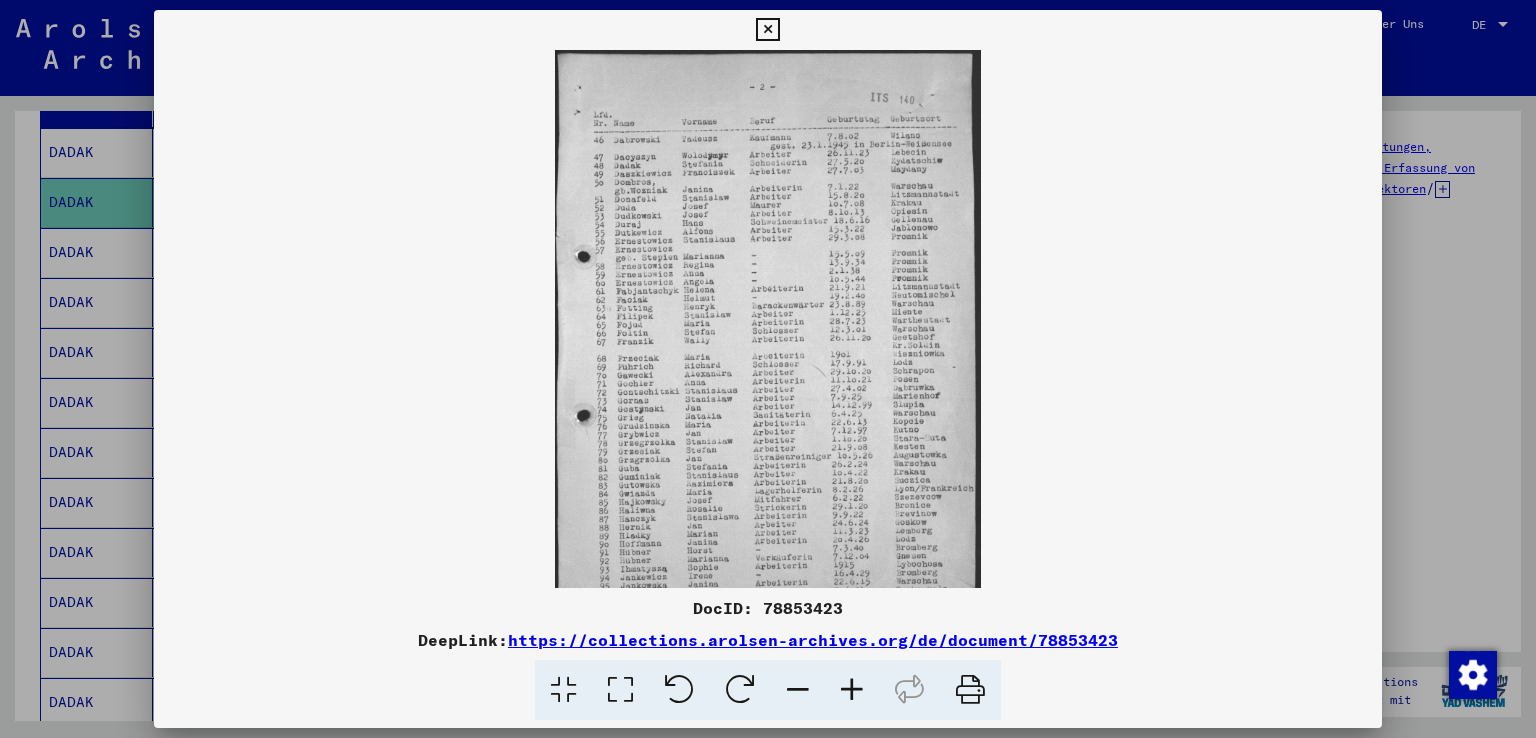 click at bounding box center (852, 690) 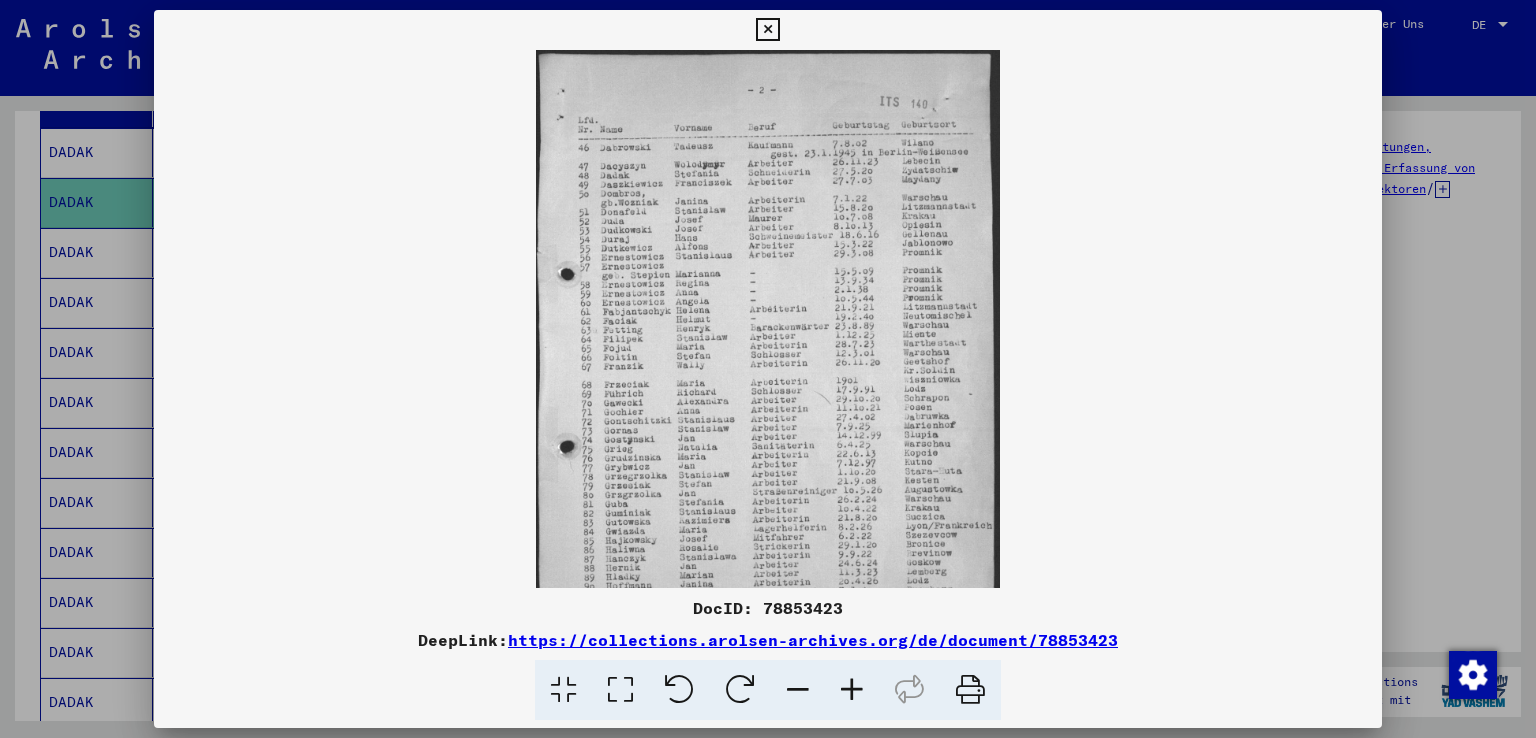 click at bounding box center [852, 690] 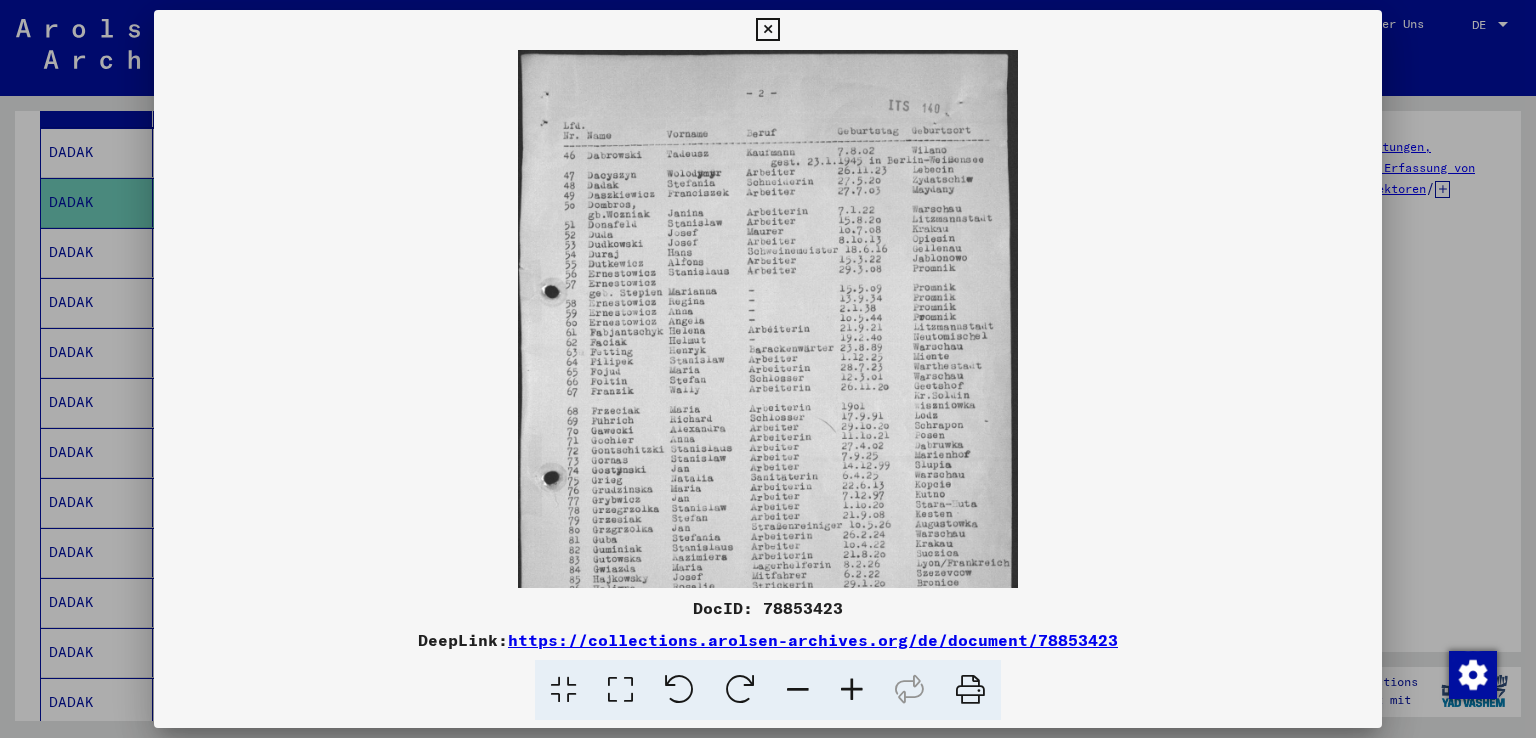 click at bounding box center (852, 690) 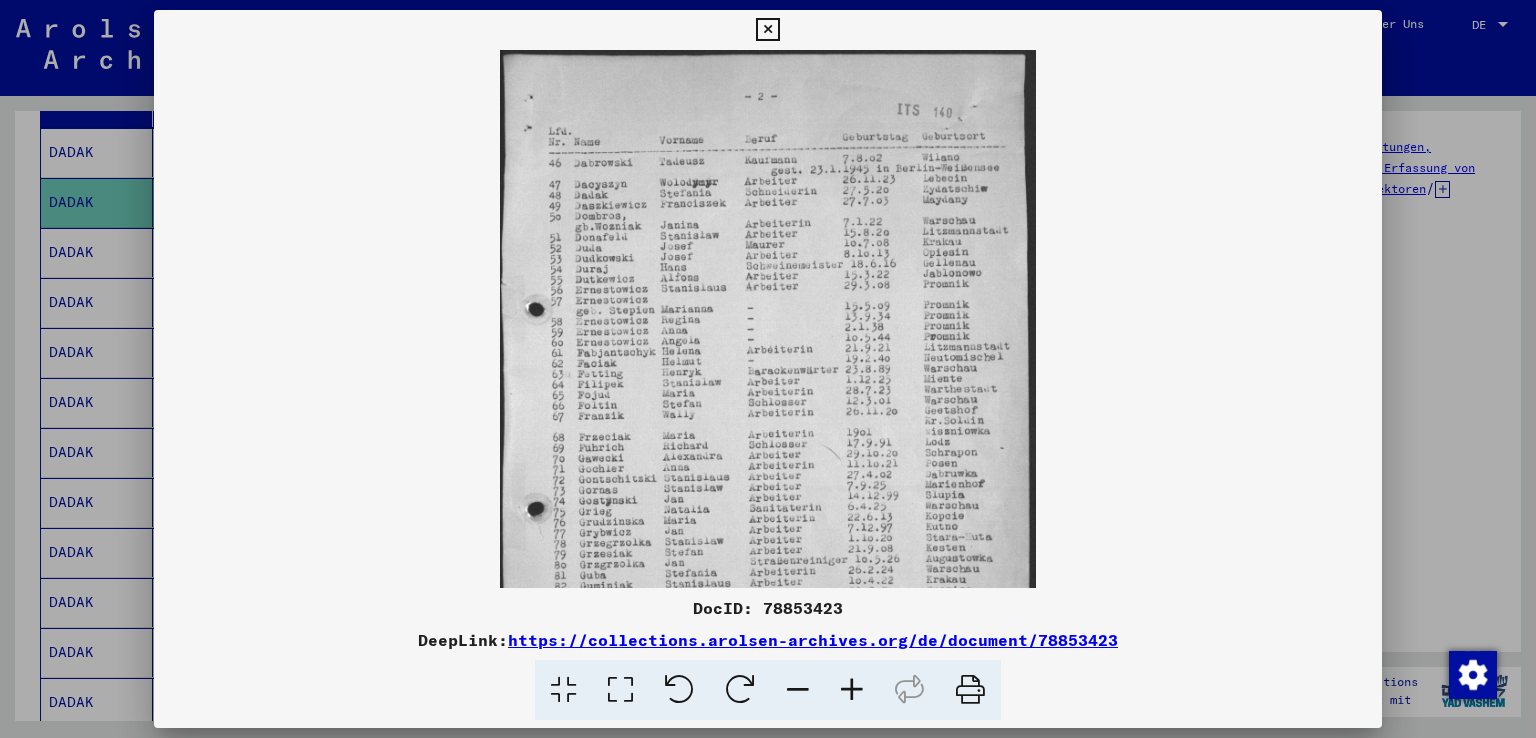 click at bounding box center (852, 690) 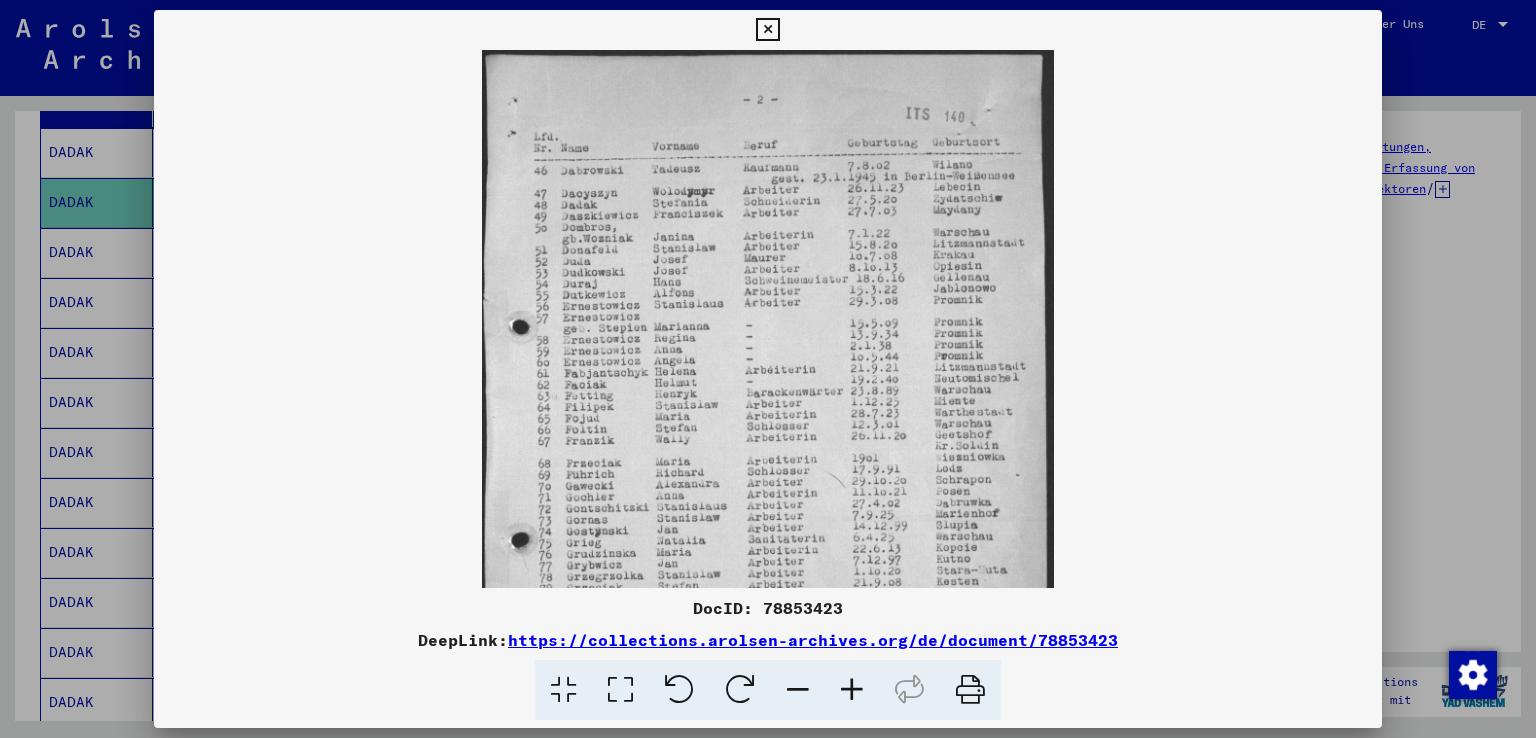 click at bounding box center (852, 690) 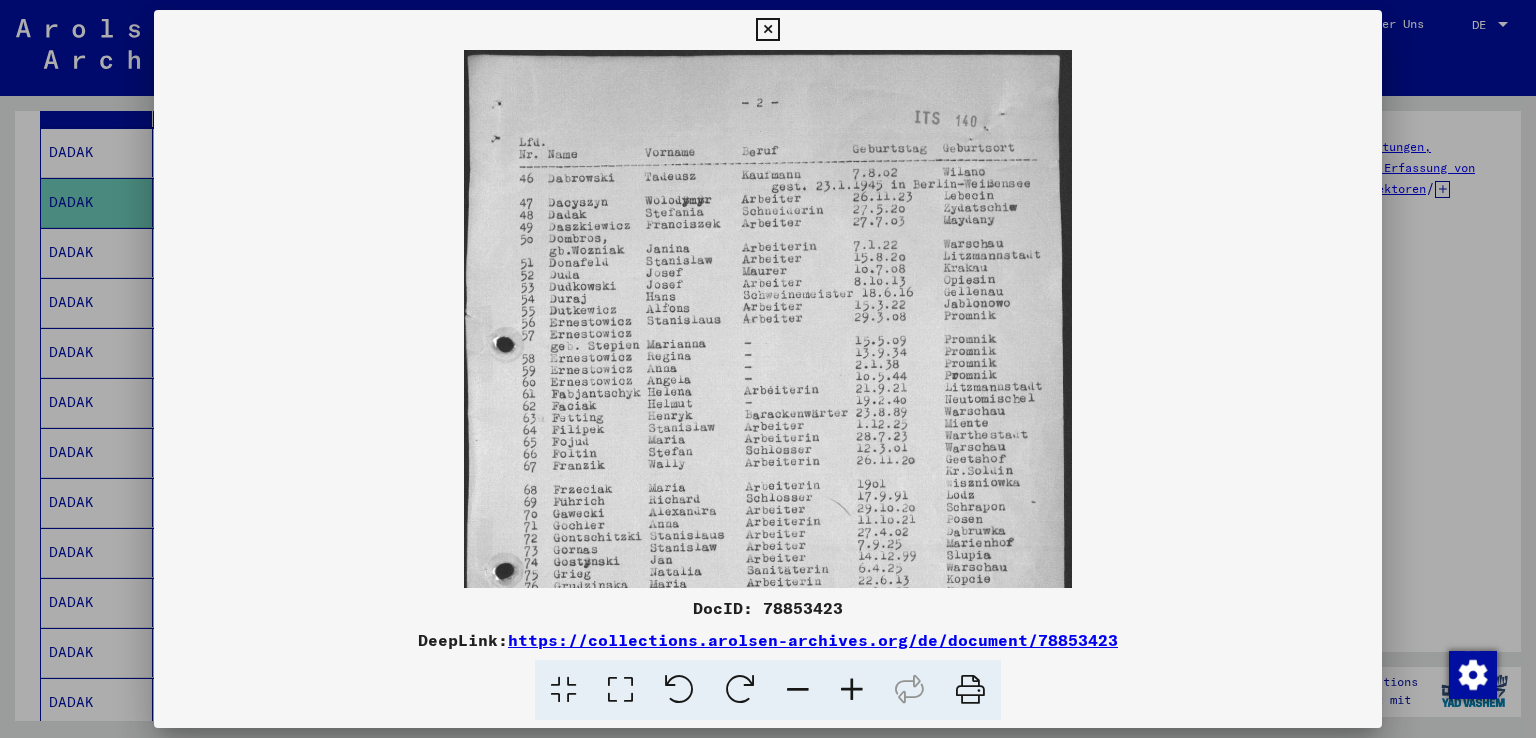 click at bounding box center (852, 690) 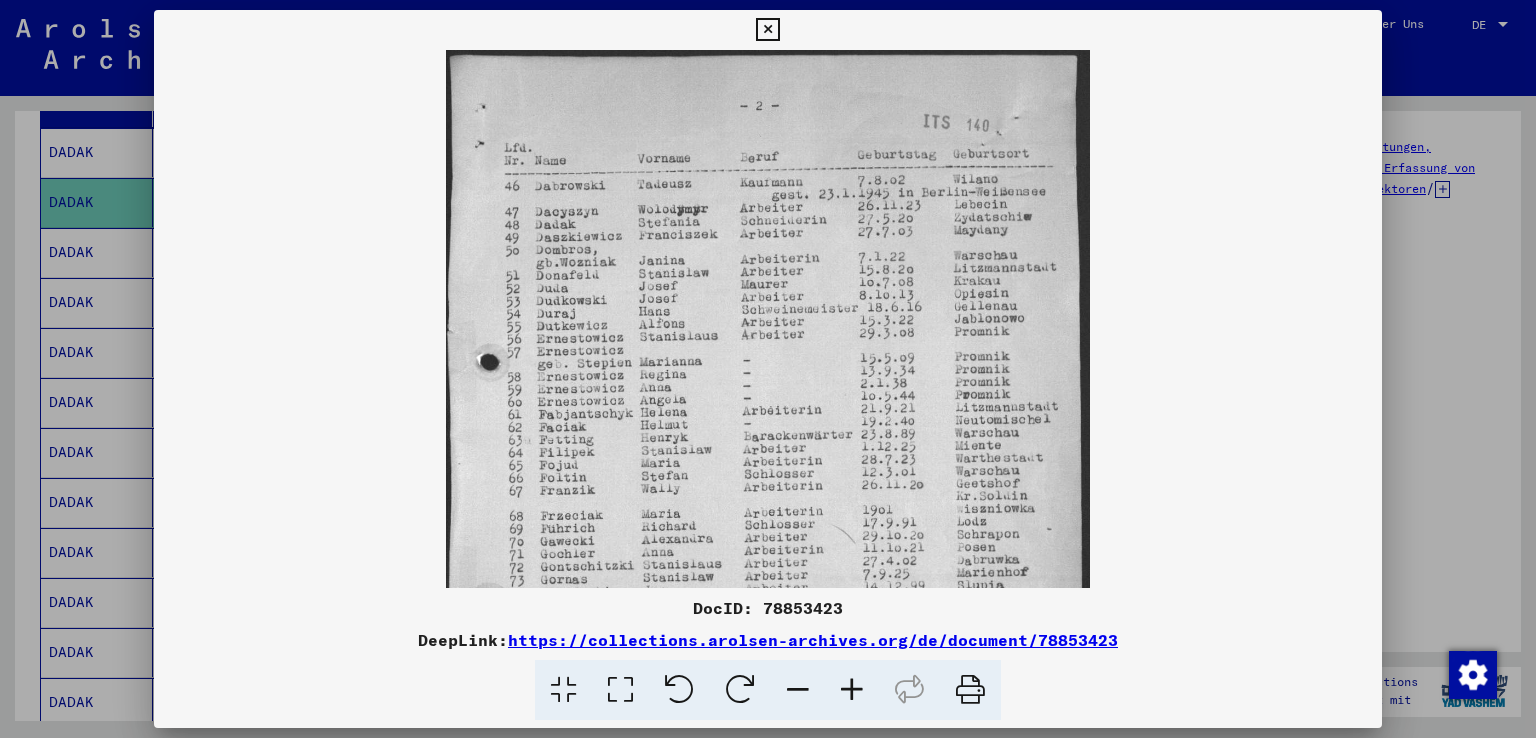 click at bounding box center (852, 690) 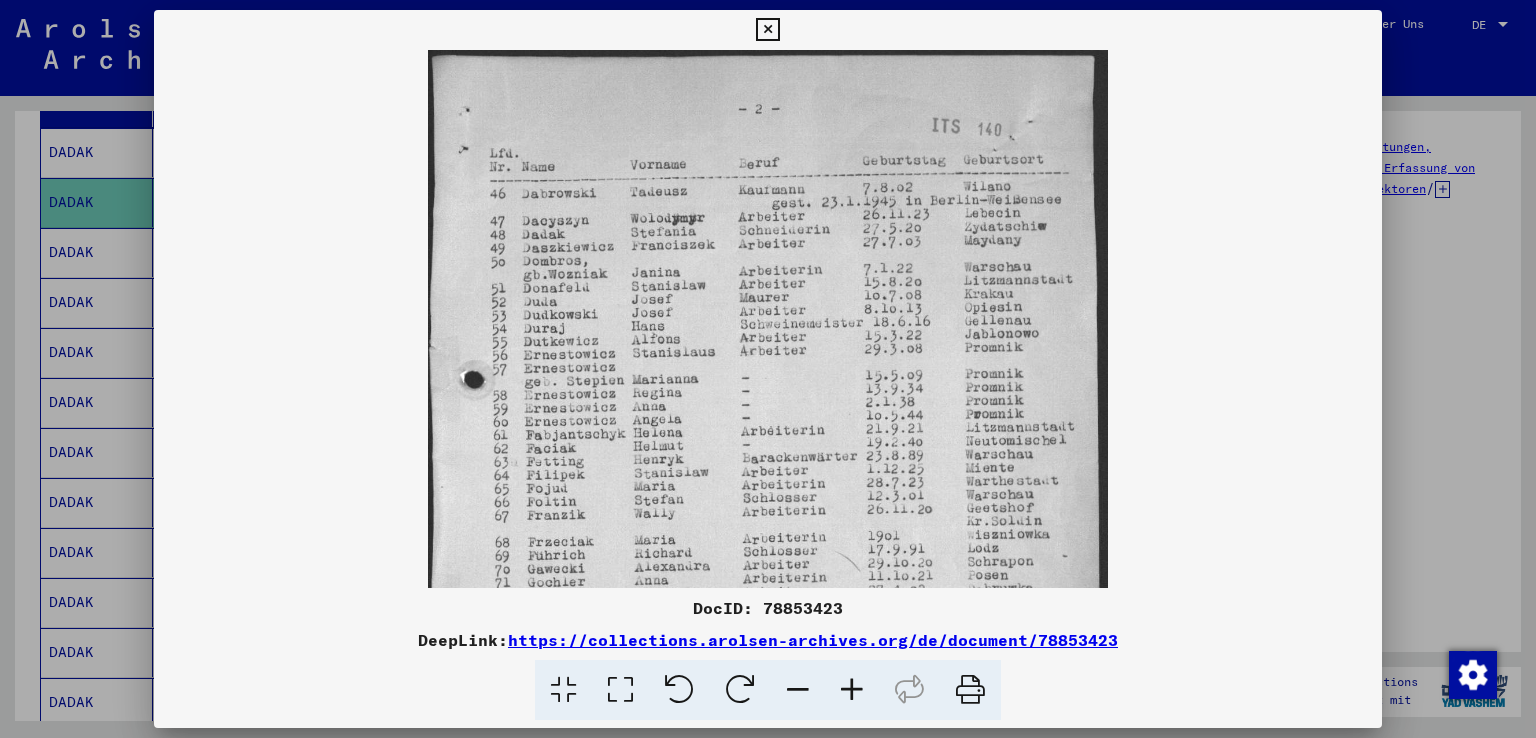 click at bounding box center (852, 690) 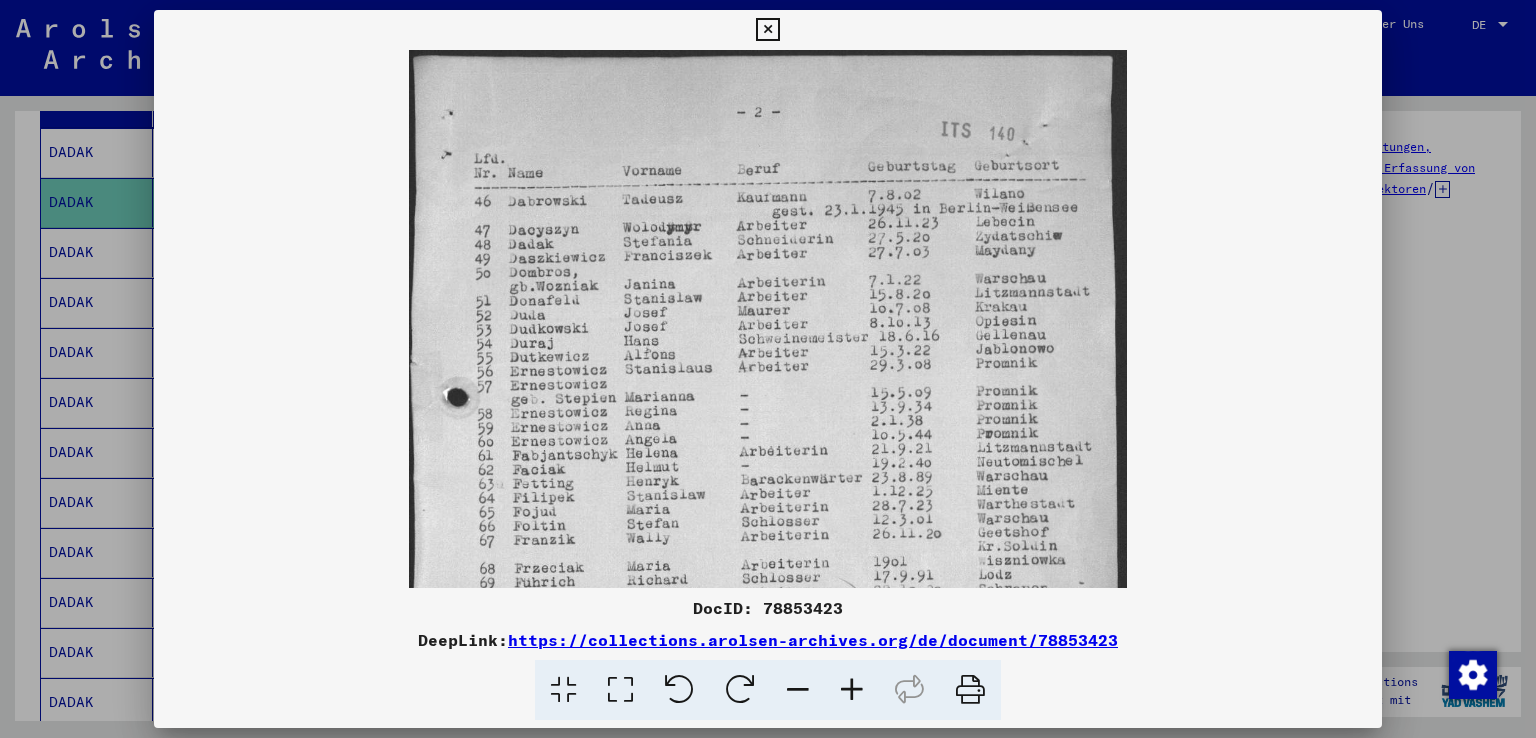 click at bounding box center [768, 369] 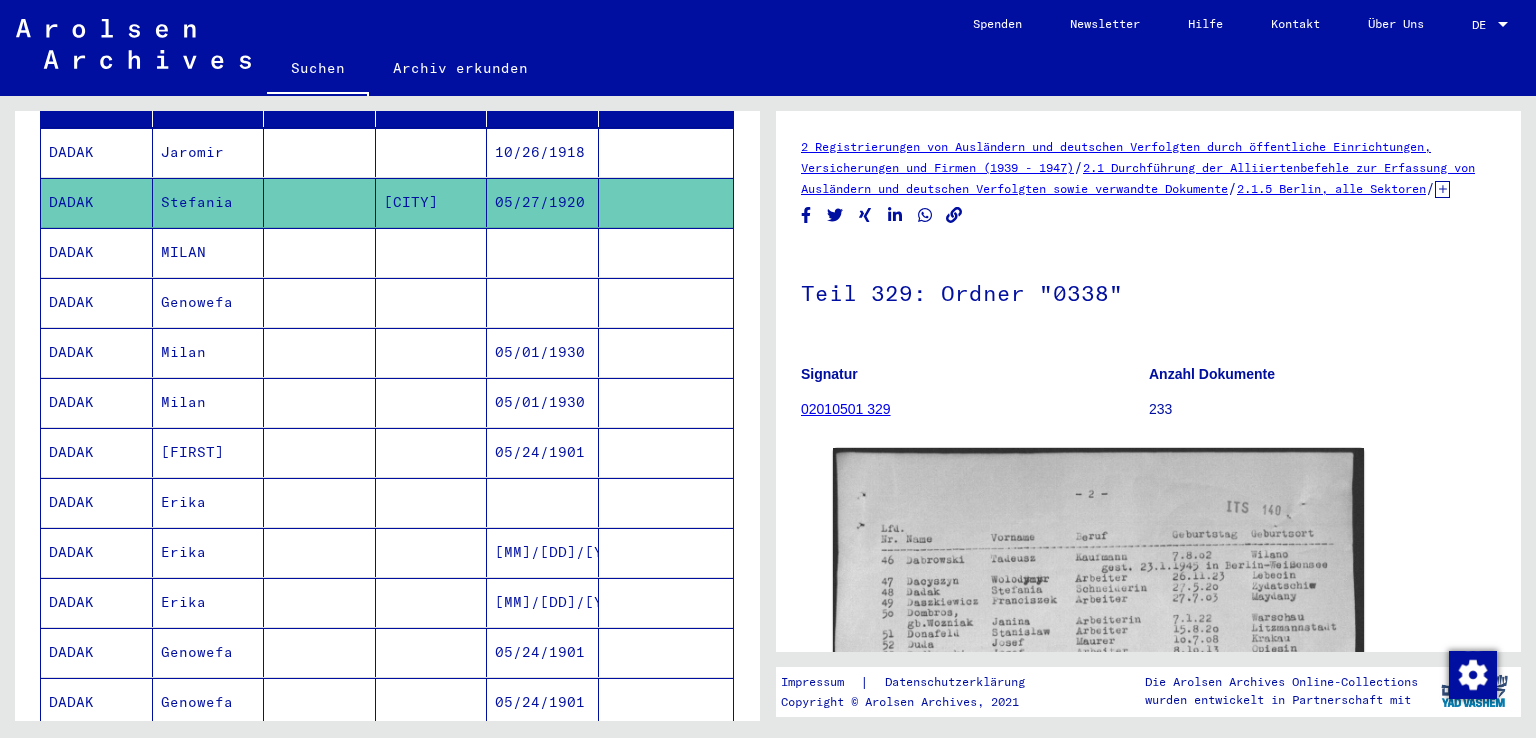 click on "2 Registrierungen von Ausländern und deutschen Verfolgten durch öffentliche Einrichtungen, Versicherungen und Firmen (1939 - 1947)   /   2.1 Durchführung der Alliiertenbefehle zur Erfassung von Ausländern und deutschen Verfolgten sowie verwandte Dokumente   /   2.1.5 Berlin, alle Sektoren   /   2.1.5.1 Listen von Angehörigen der Vereinten Nationen, anderer Ausländer,      deutscher Jüdinnen und Juden und Staatenloser, Berlin   /   Dokumente ohne zugeordnete Signatur   /  Teil 329: Ordner "0338"  Signatur 02010501 329 Anzahl Dokumente 233 DocID: 78853423 See comments created before January 2022 Impressum  |  Datenschutzerklärung Copyright © Arolsen Archives, 2021 Die Arolsen Archives Online-Collections wurden entwickelt in Partnerschaft mit" 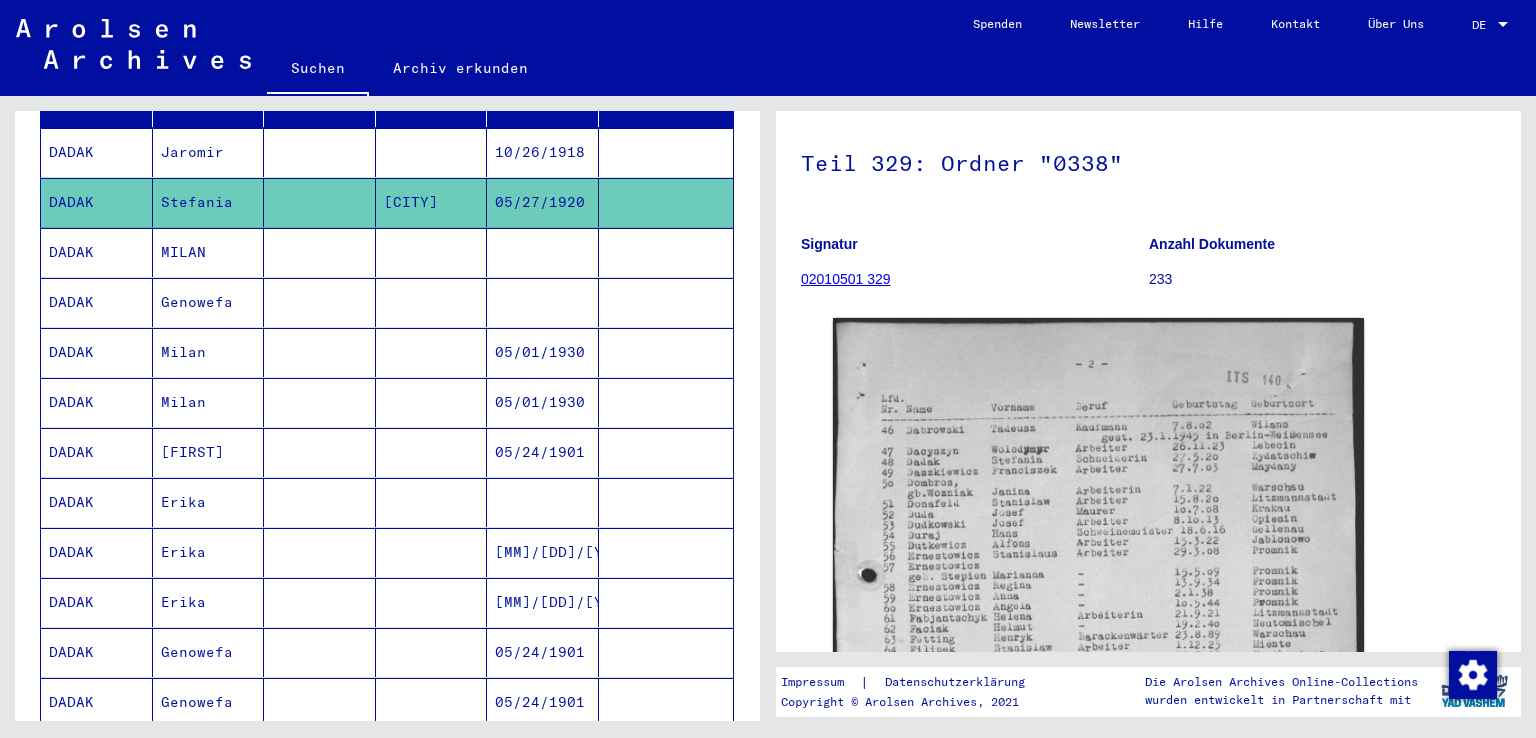 scroll, scrollTop: 0, scrollLeft: 0, axis: both 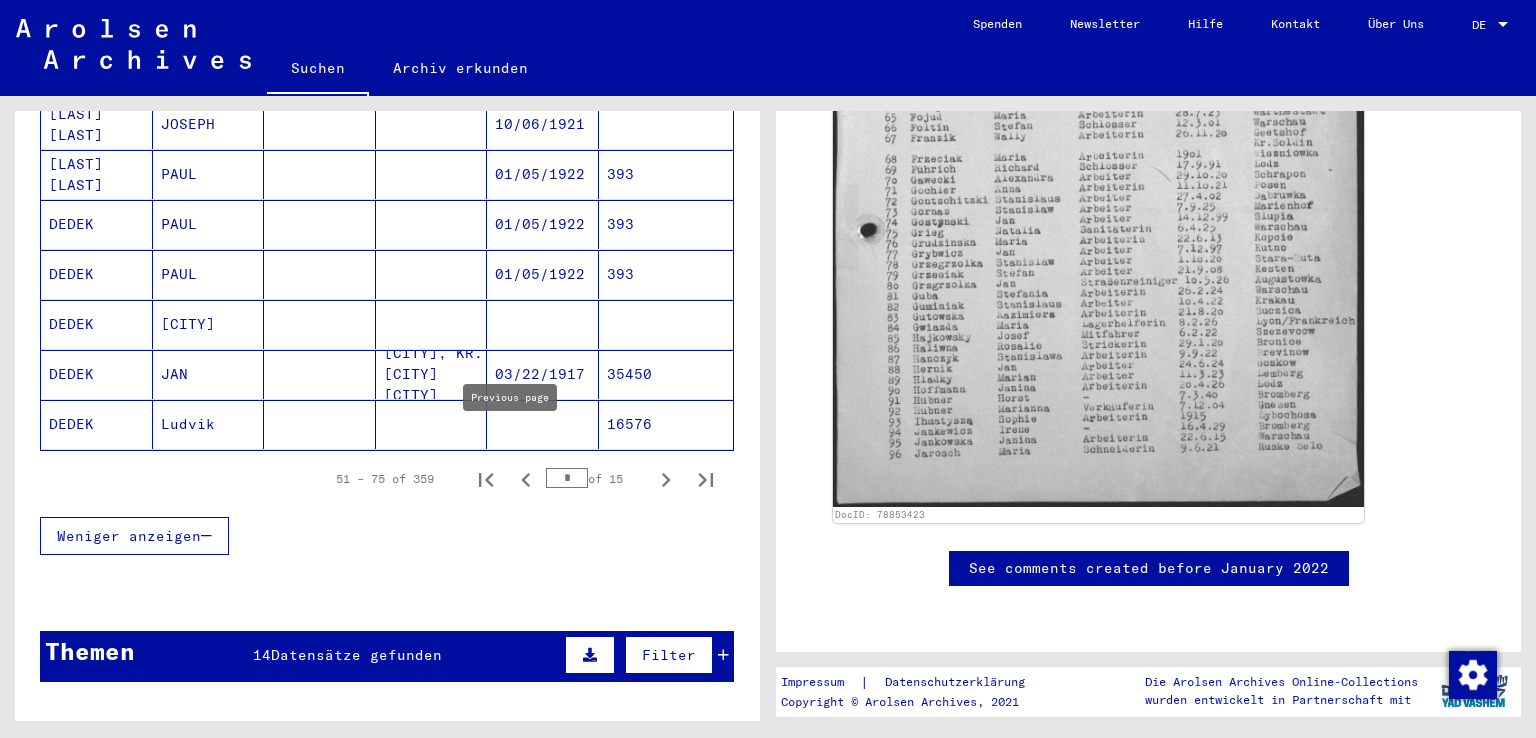 click 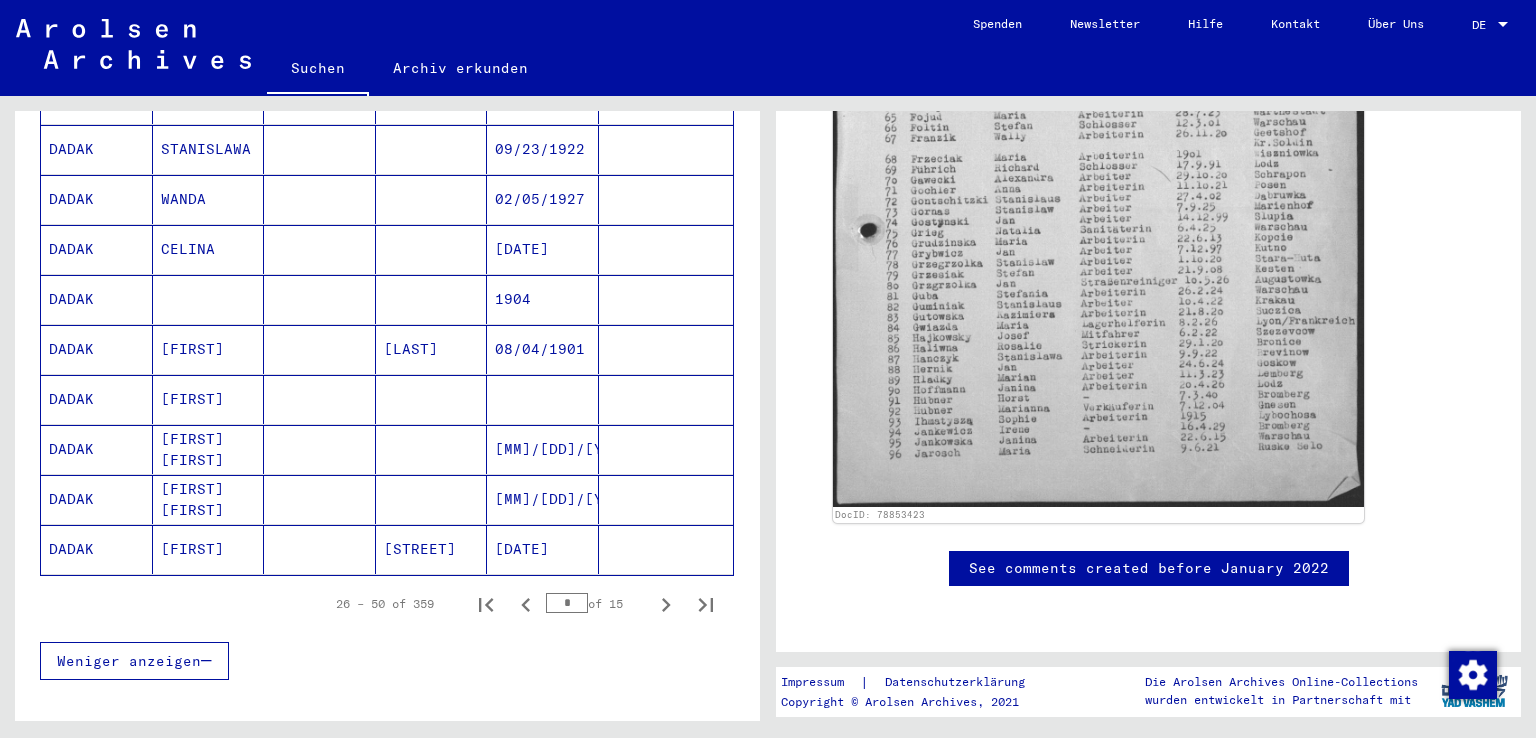 scroll, scrollTop: 1032, scrollLeft: 0, axis: vertical 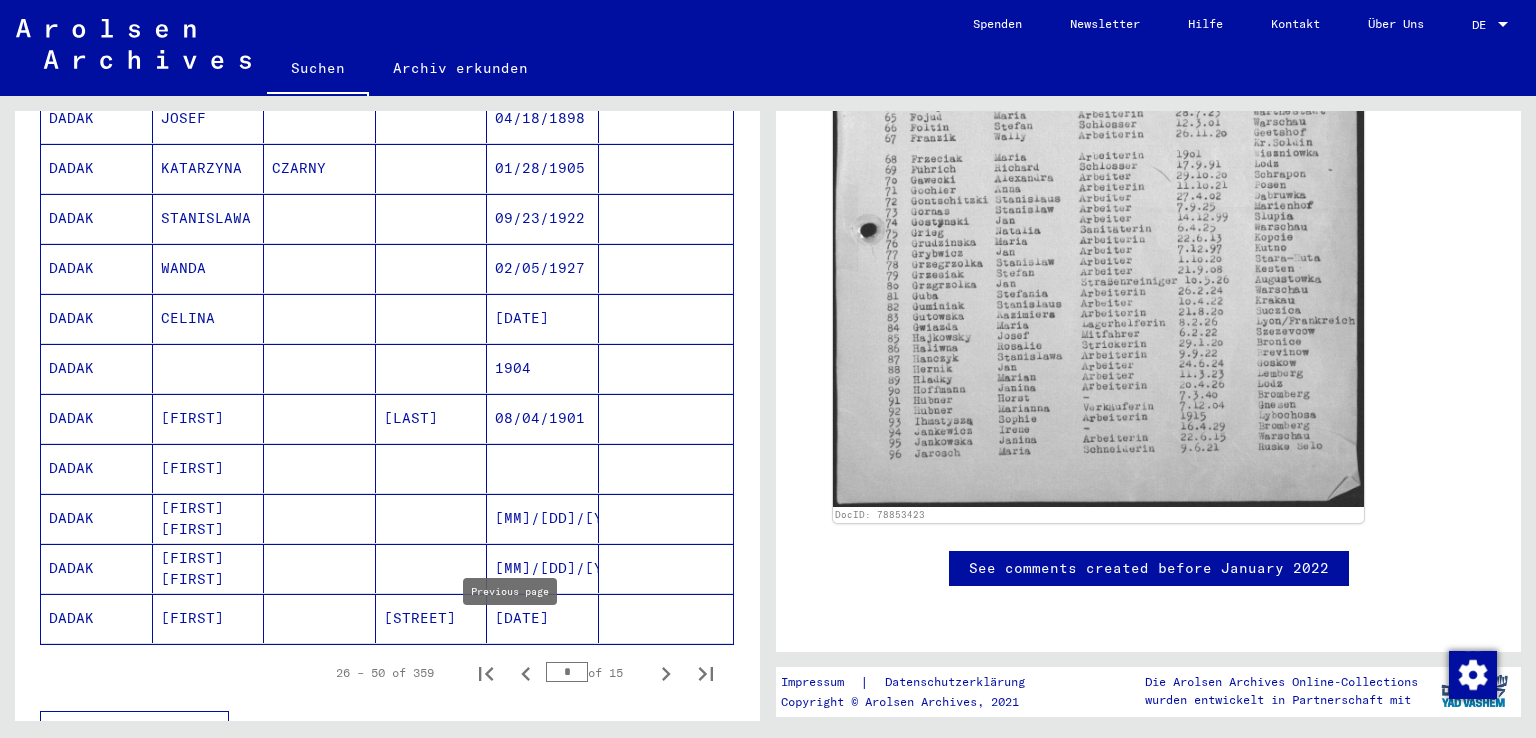 click 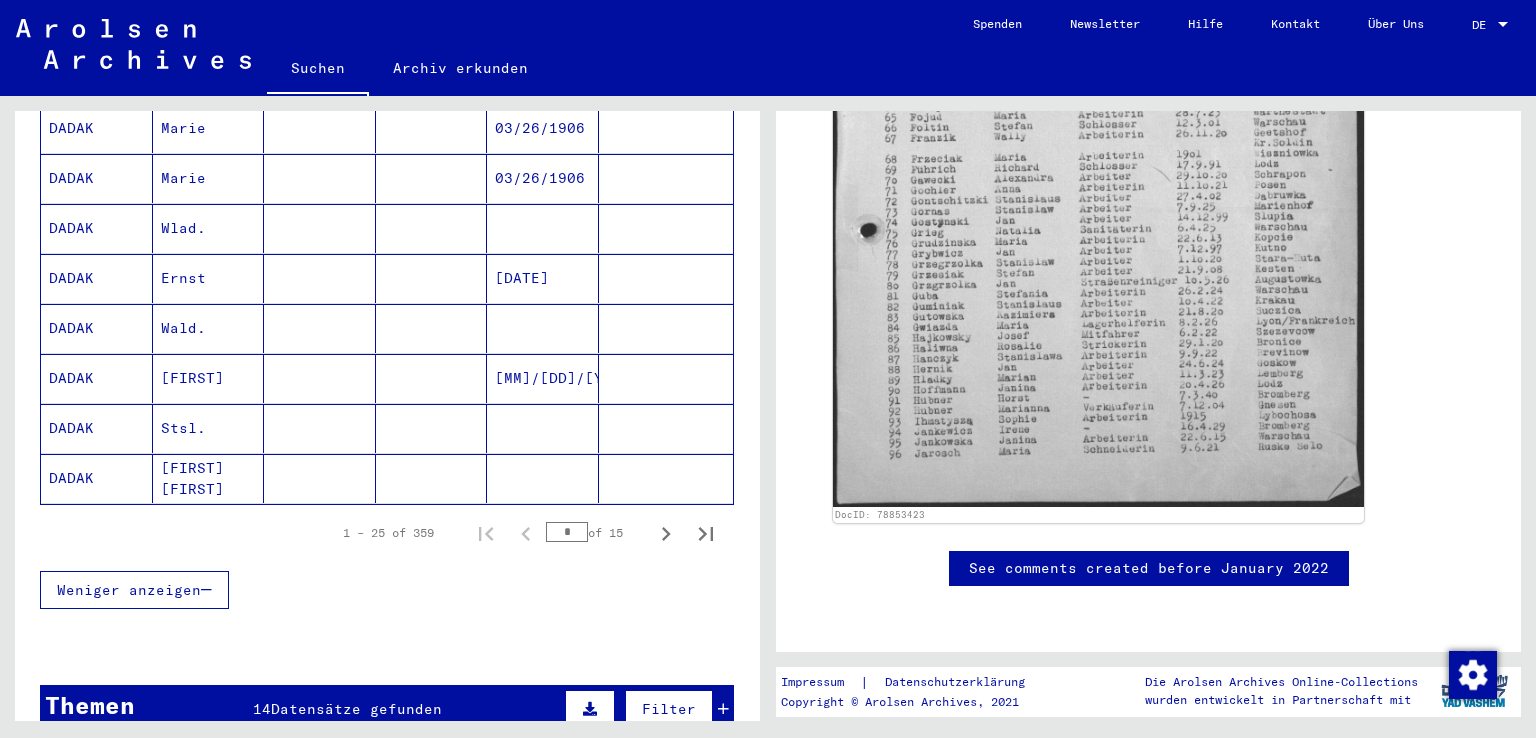 scroll, scrollTop: 1163, scrollLeft: 0, axis: vertical 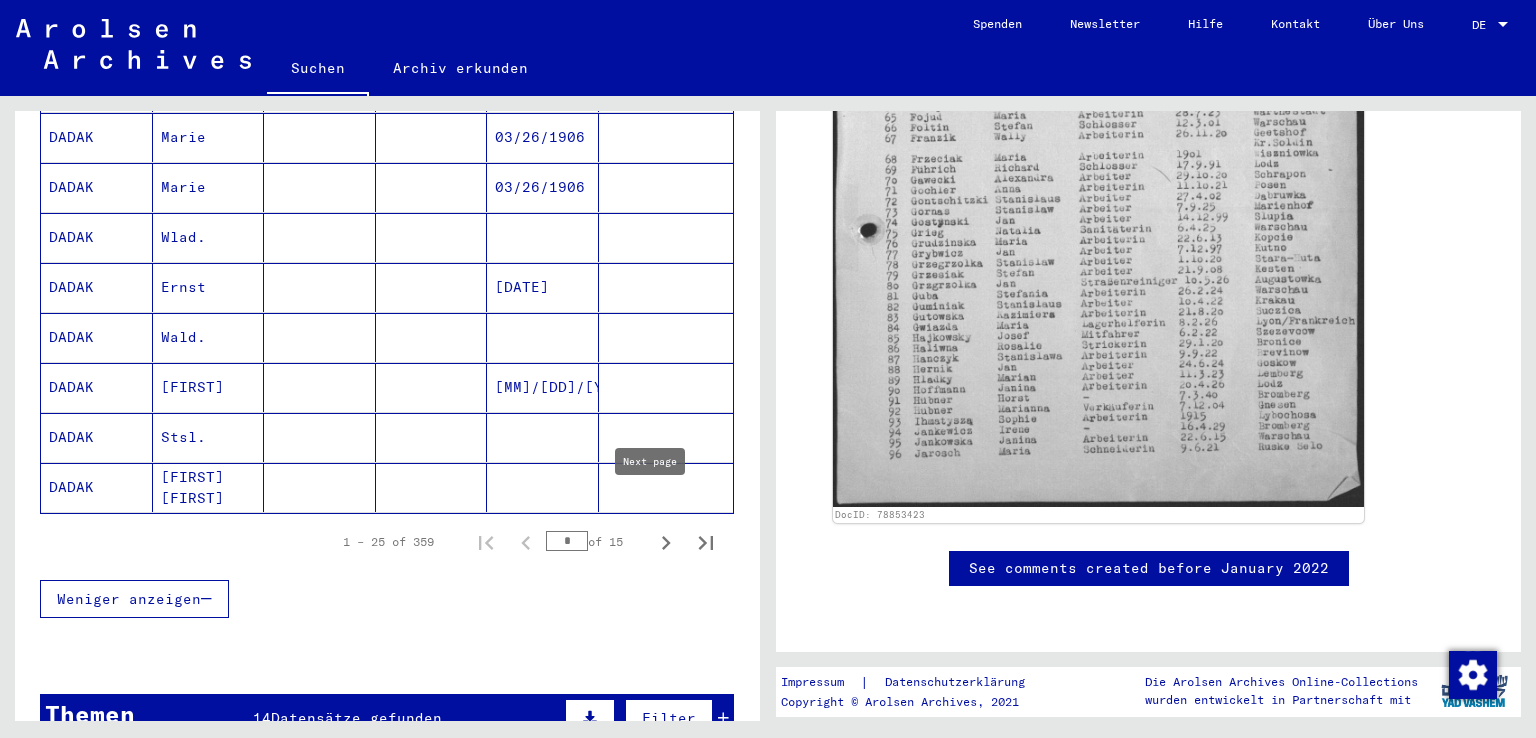 click 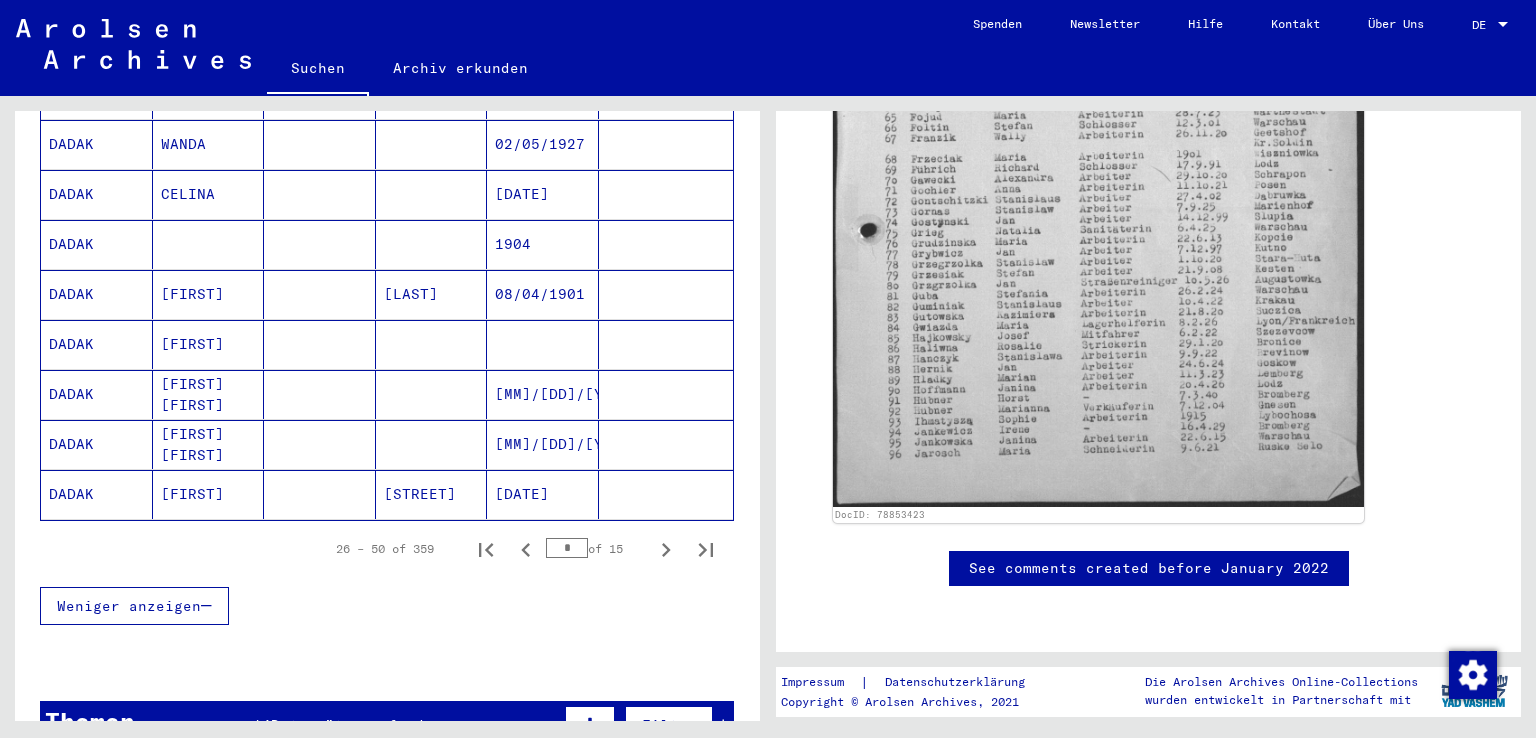 scroll, scrollTop: 1187, scrollLeft: 0, axis: vertical 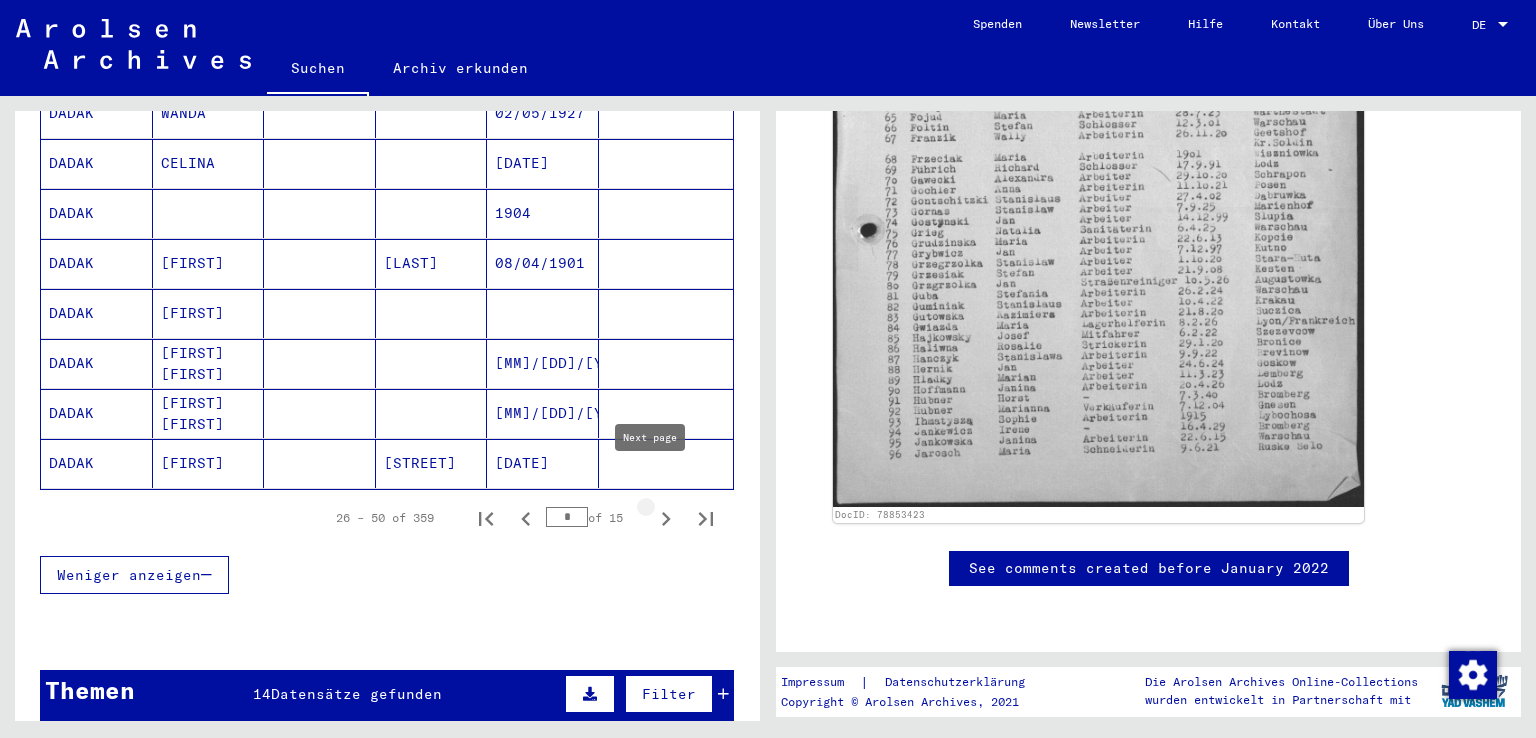 click 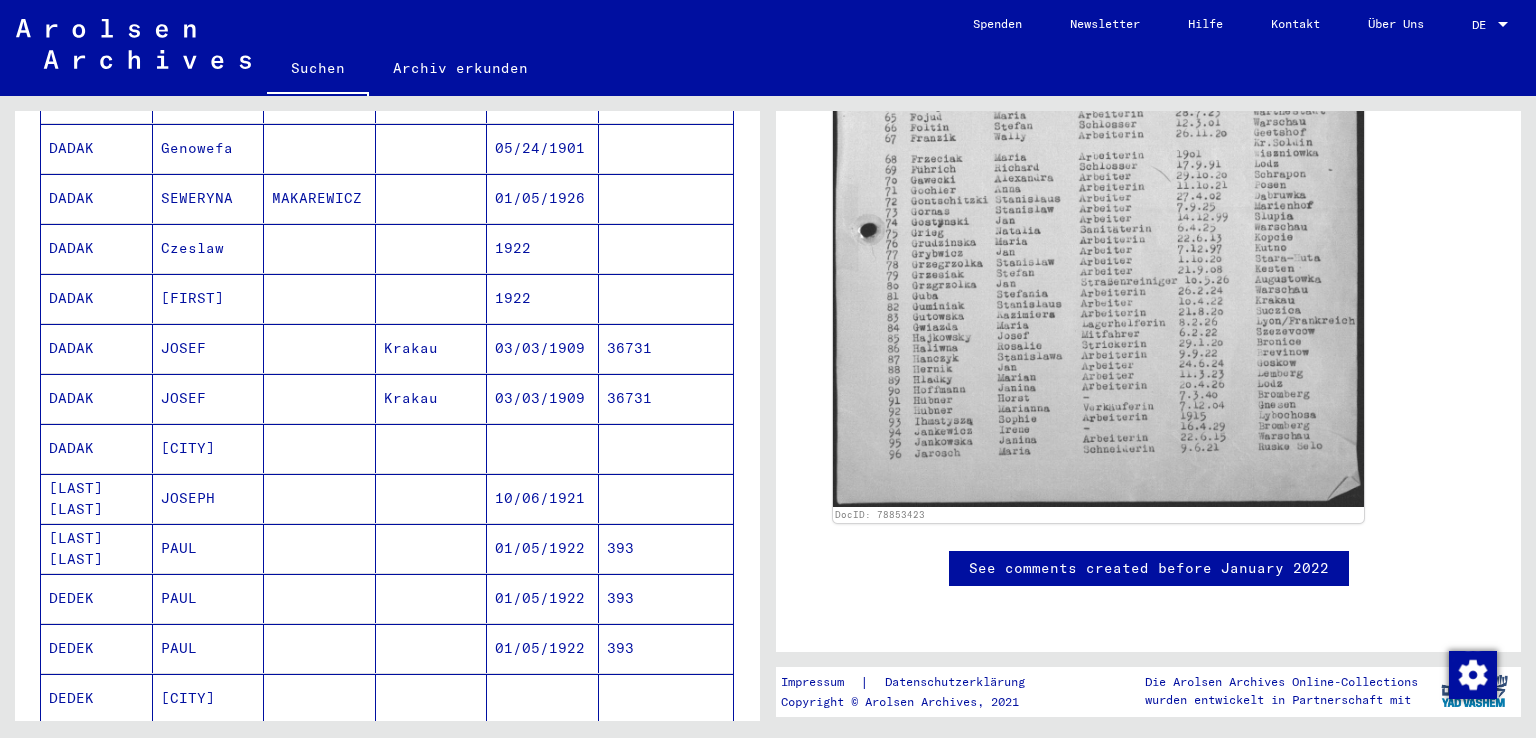 scroll, scrollTop: 525, scrollLeft: 0, axis: vertical 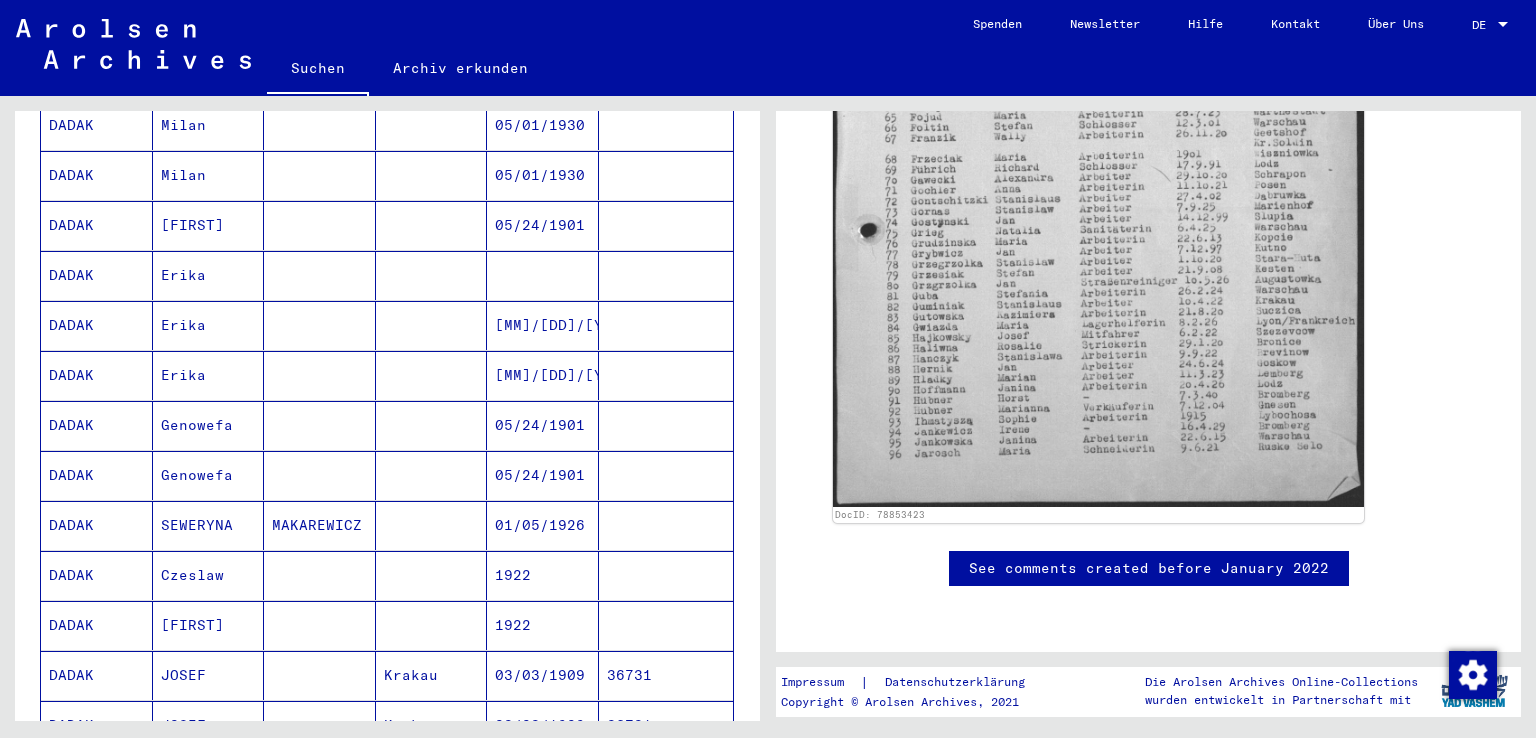 click on "DADAK" at bounding box center (97, 325) 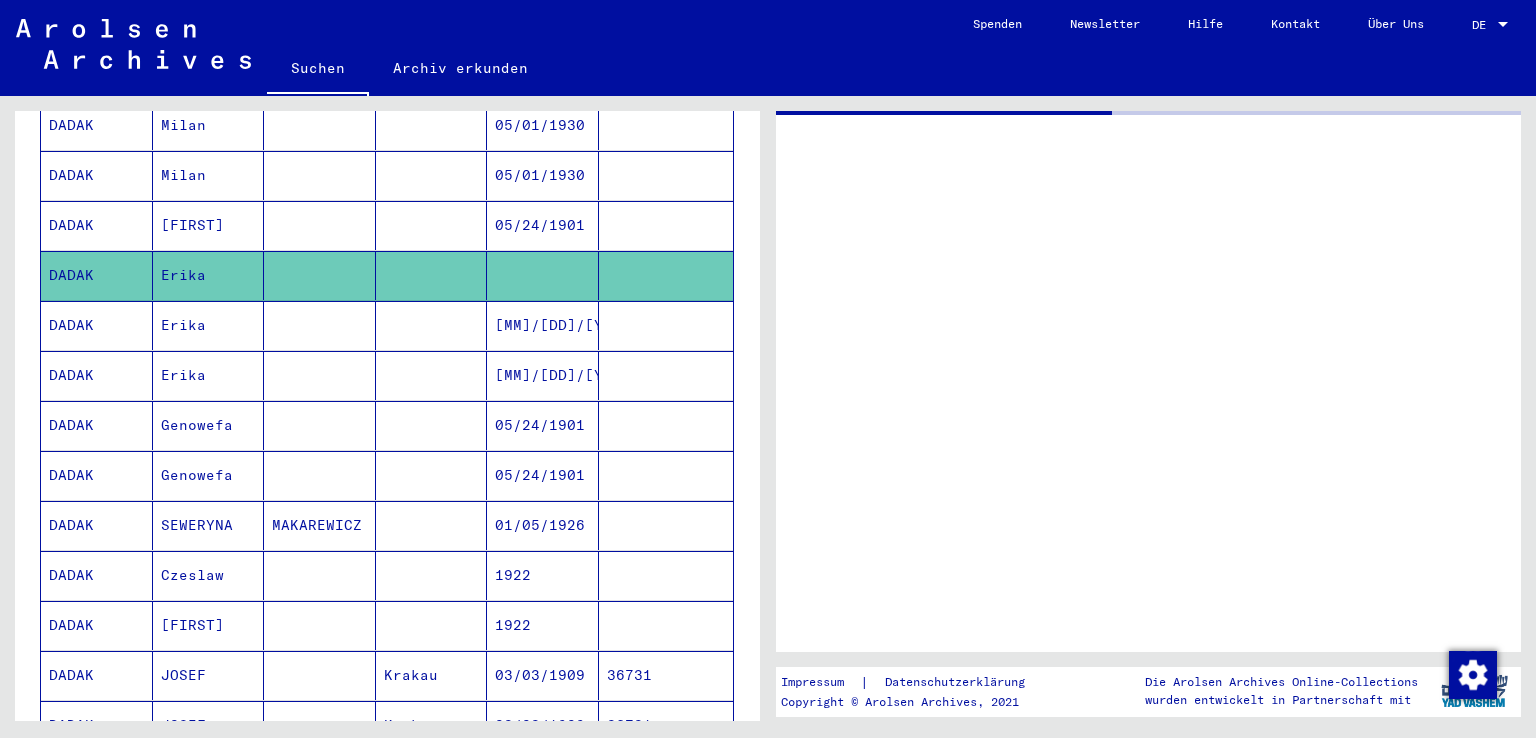 scroll, scrollTop: 0, scrollLeft: 0, axis: both 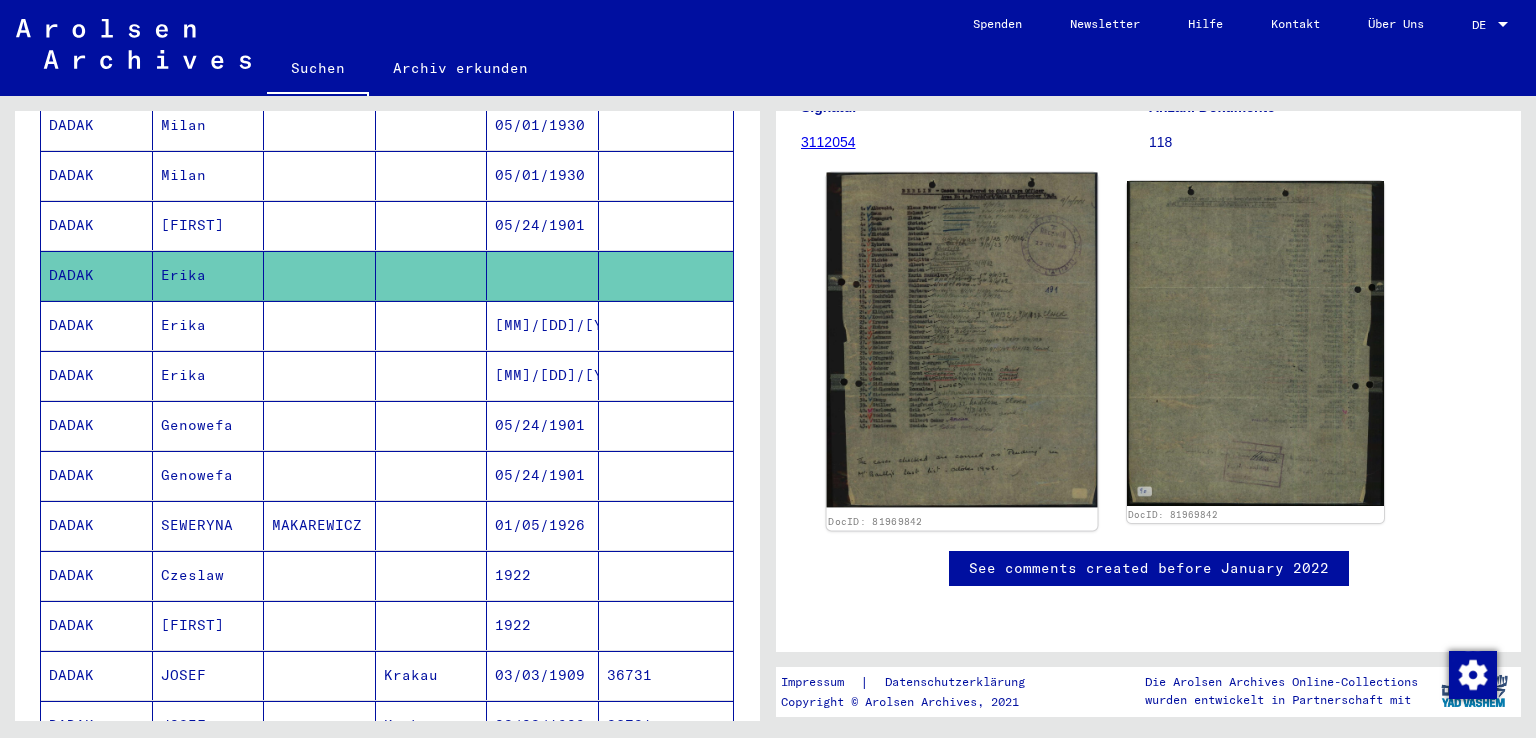 click 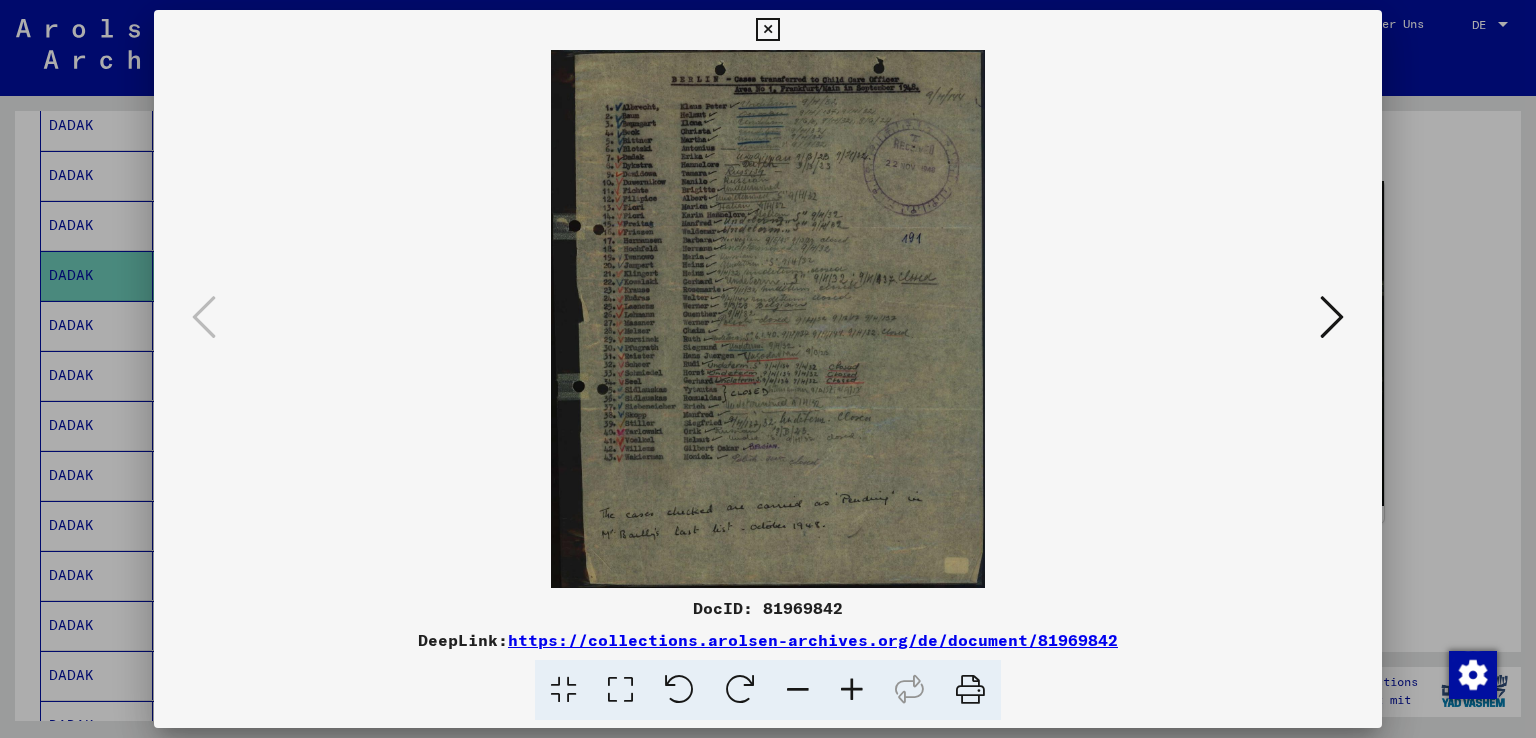 click at bounding box center [852, 690] 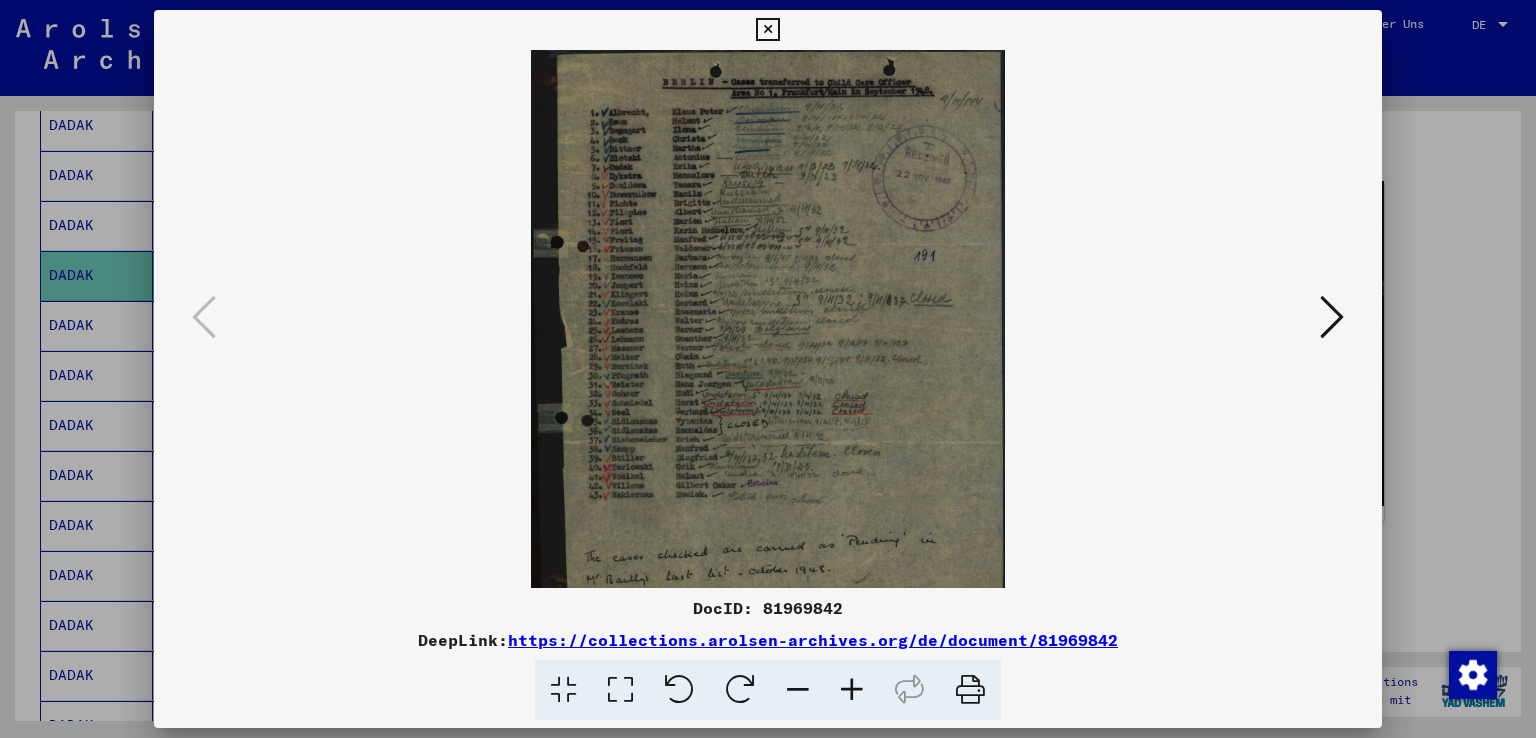 click at bounding box center (852, 690) 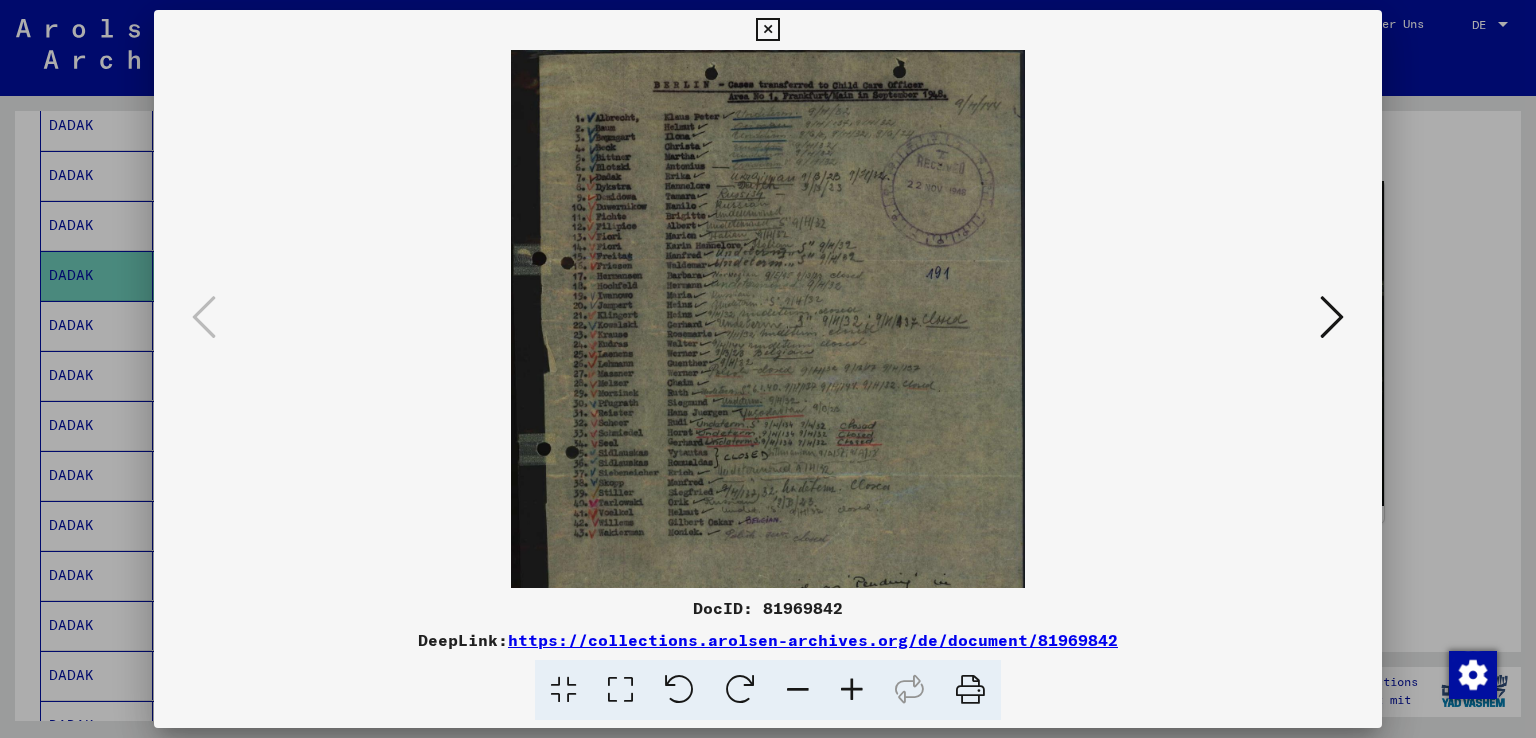 click at bounding box center [852, 690] 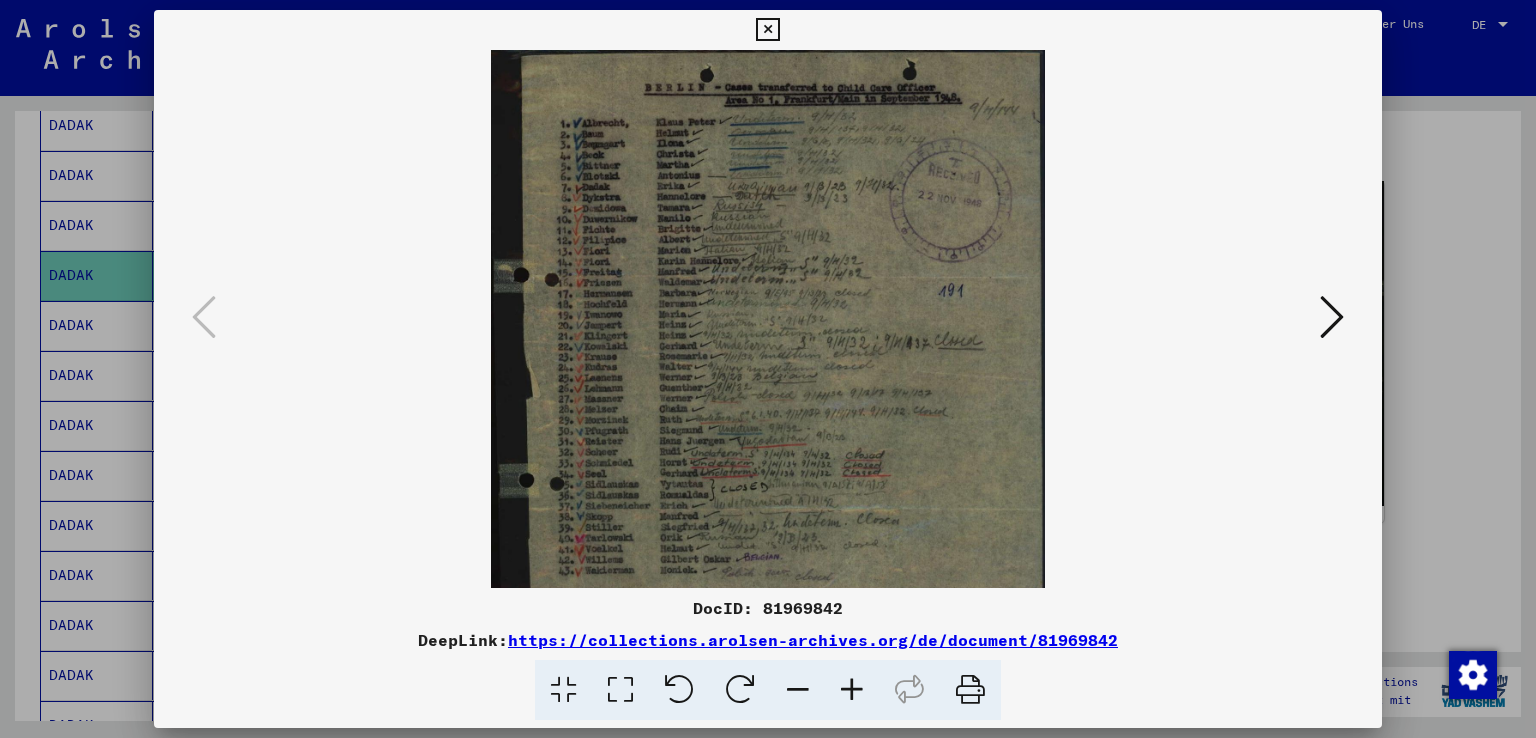 click at bounding box center [852, 690] 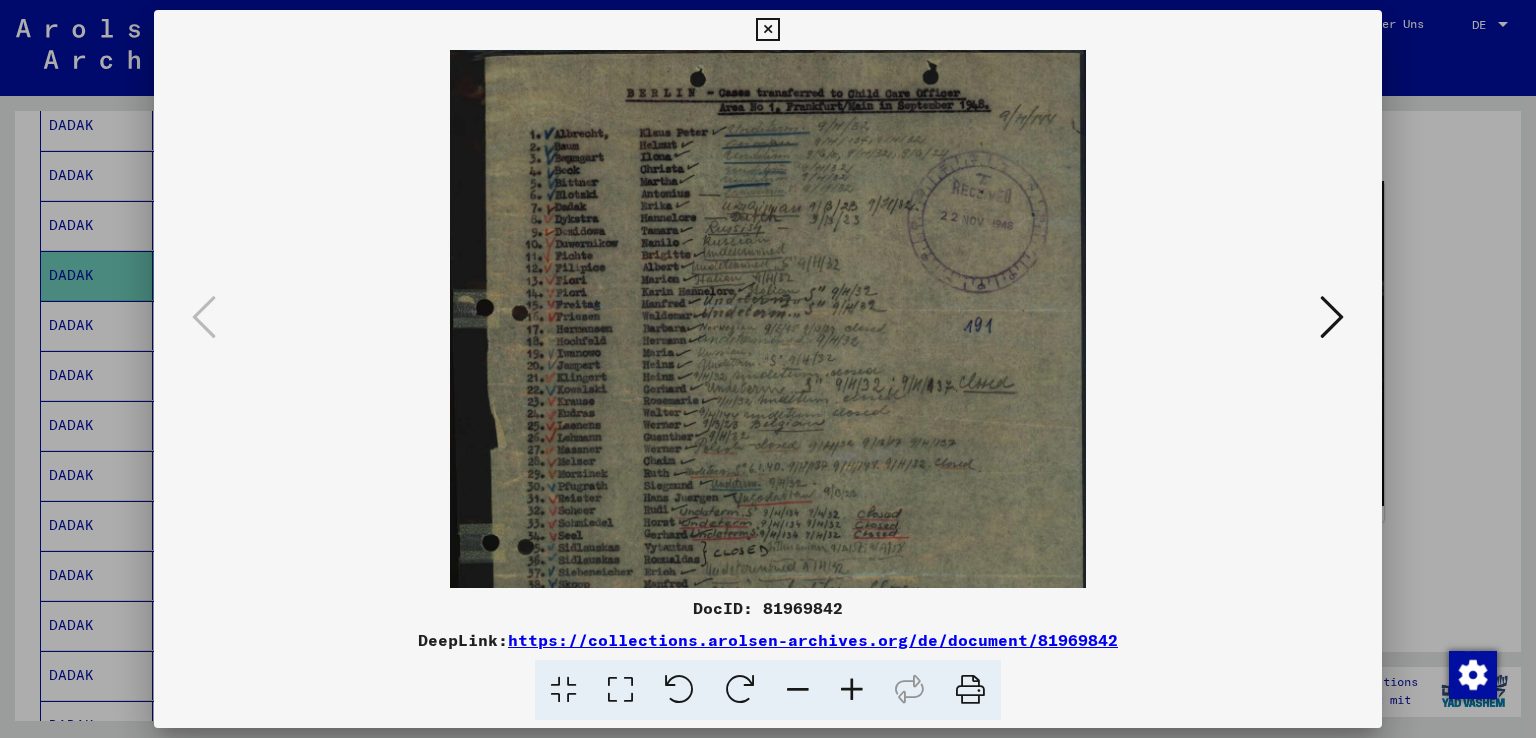 click at bounding box center (852, 690) 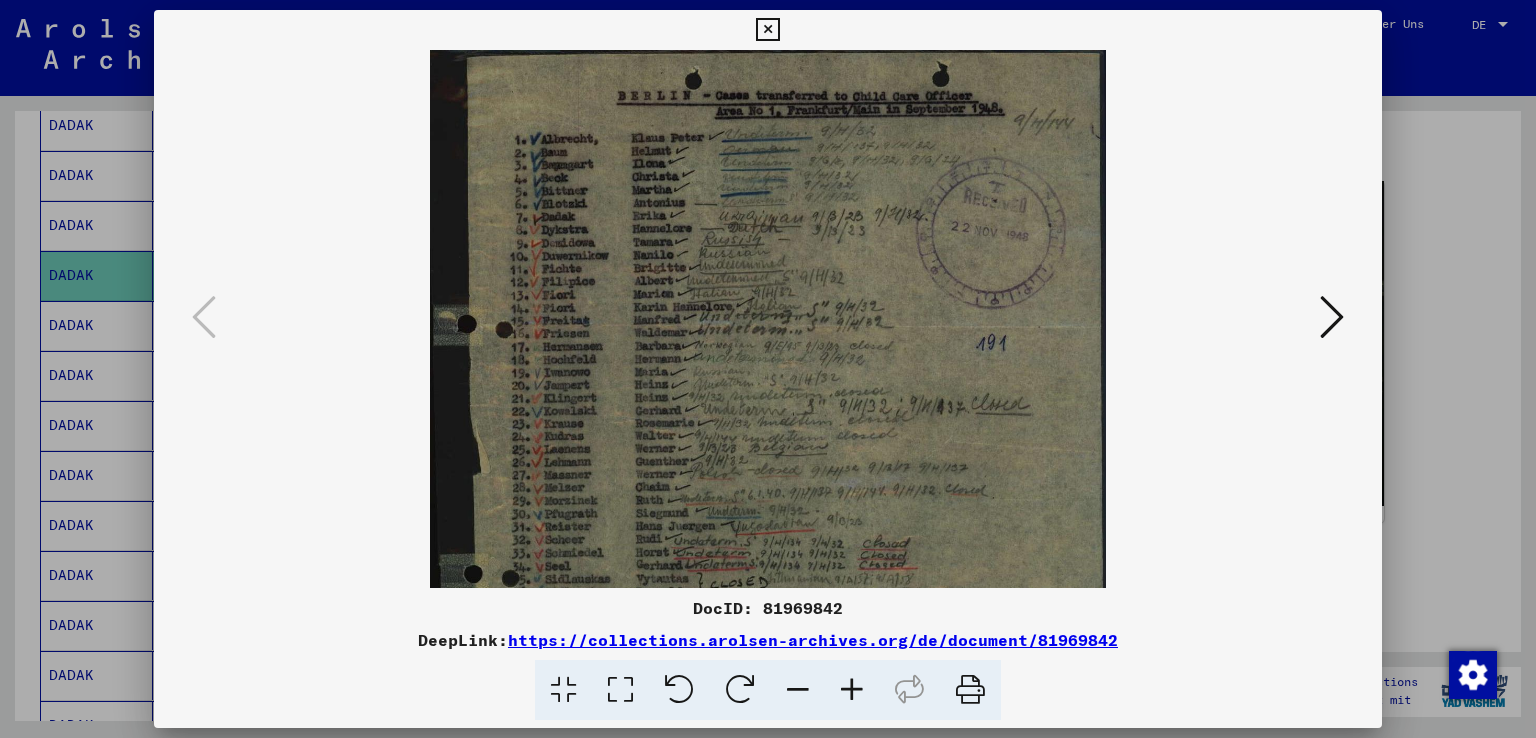 click at bounding box center [852, 690] 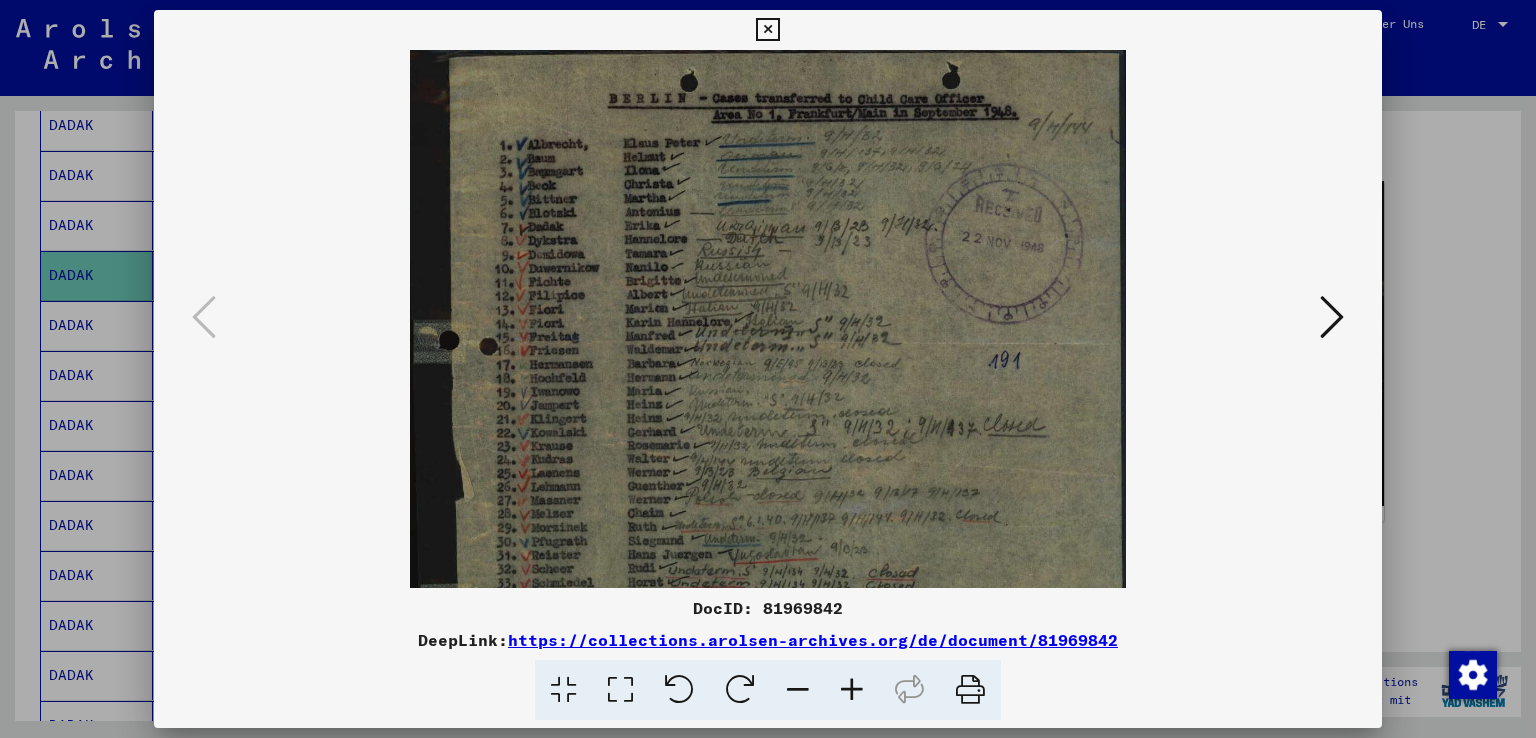 click at bounding box center (852, 690) 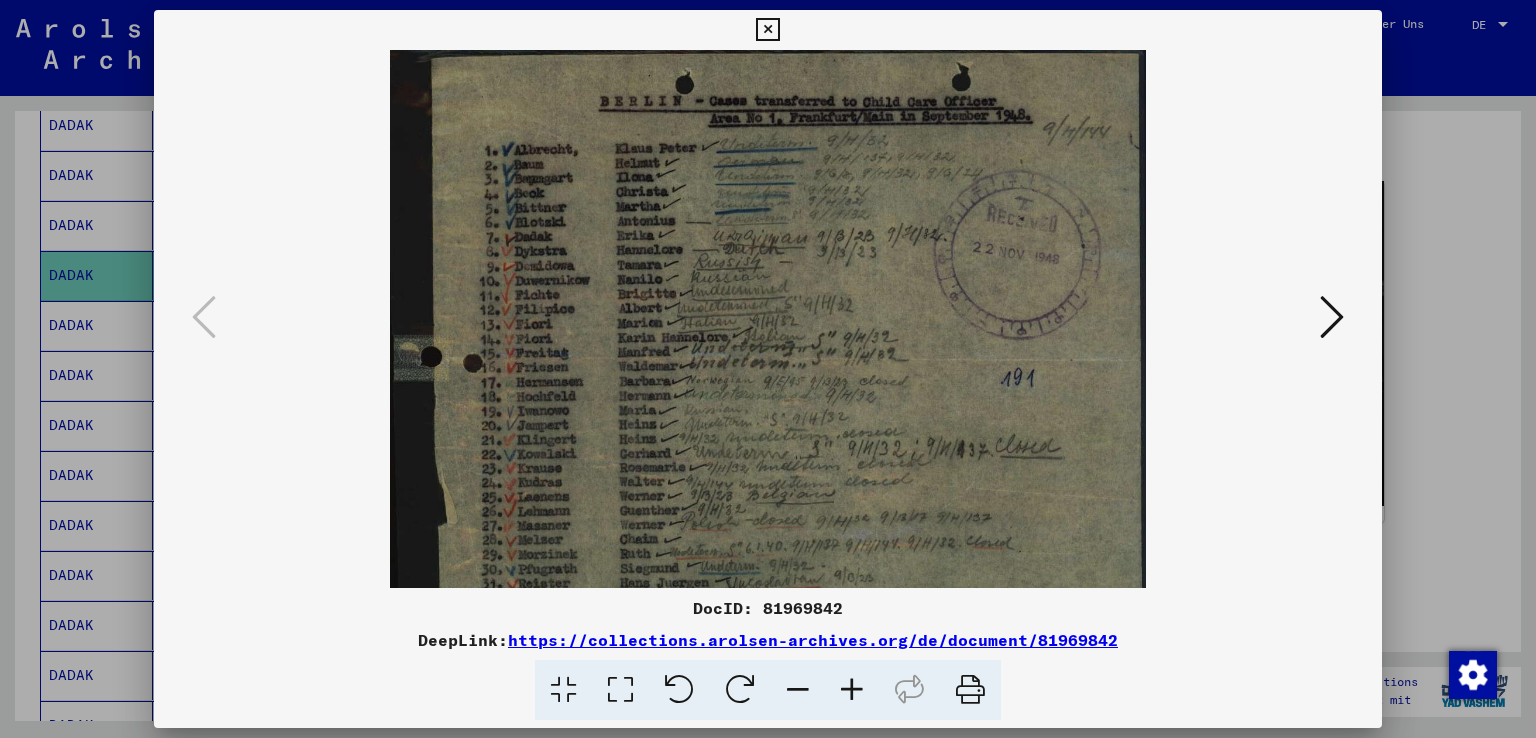 click at bounding box center [852, 690] 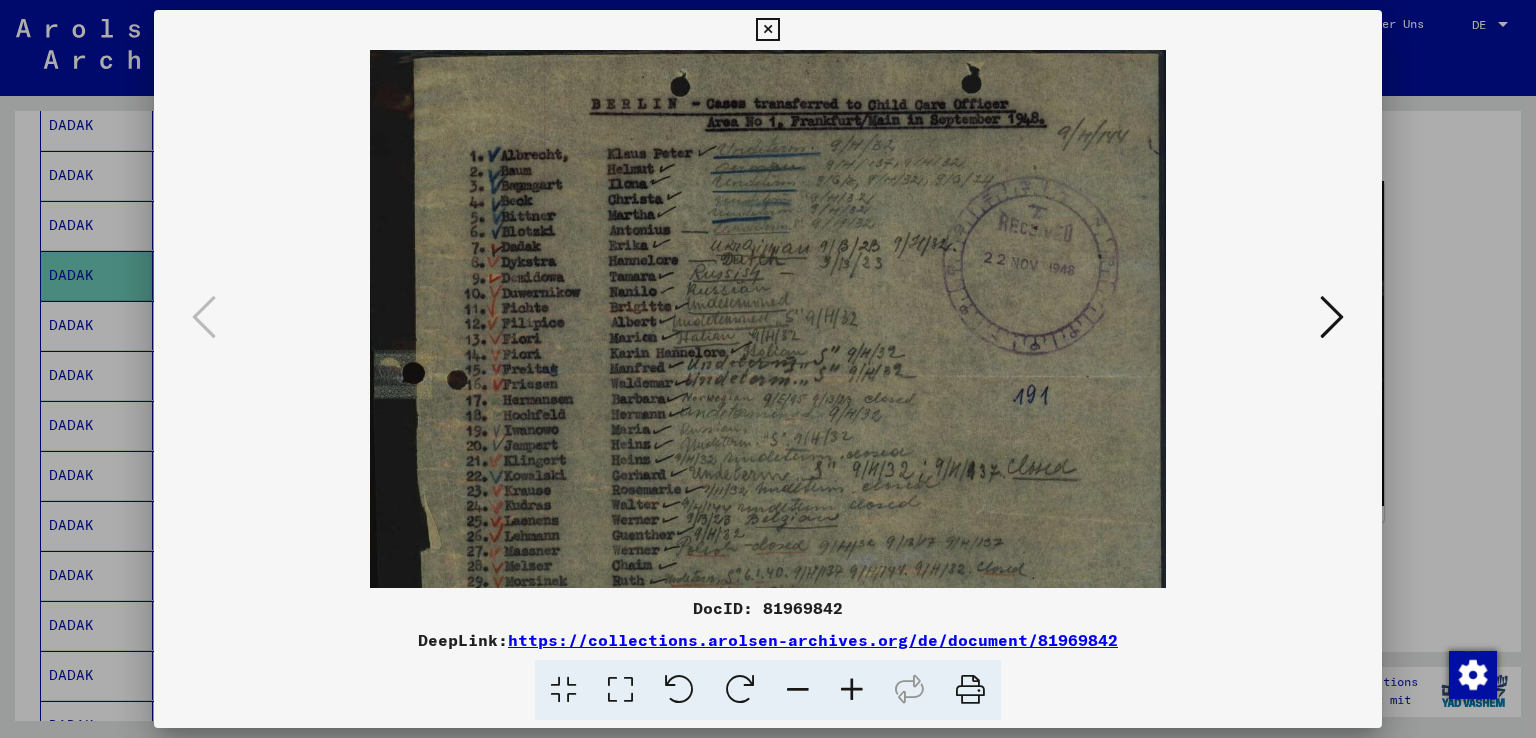 click at bounding box center (852, 690) 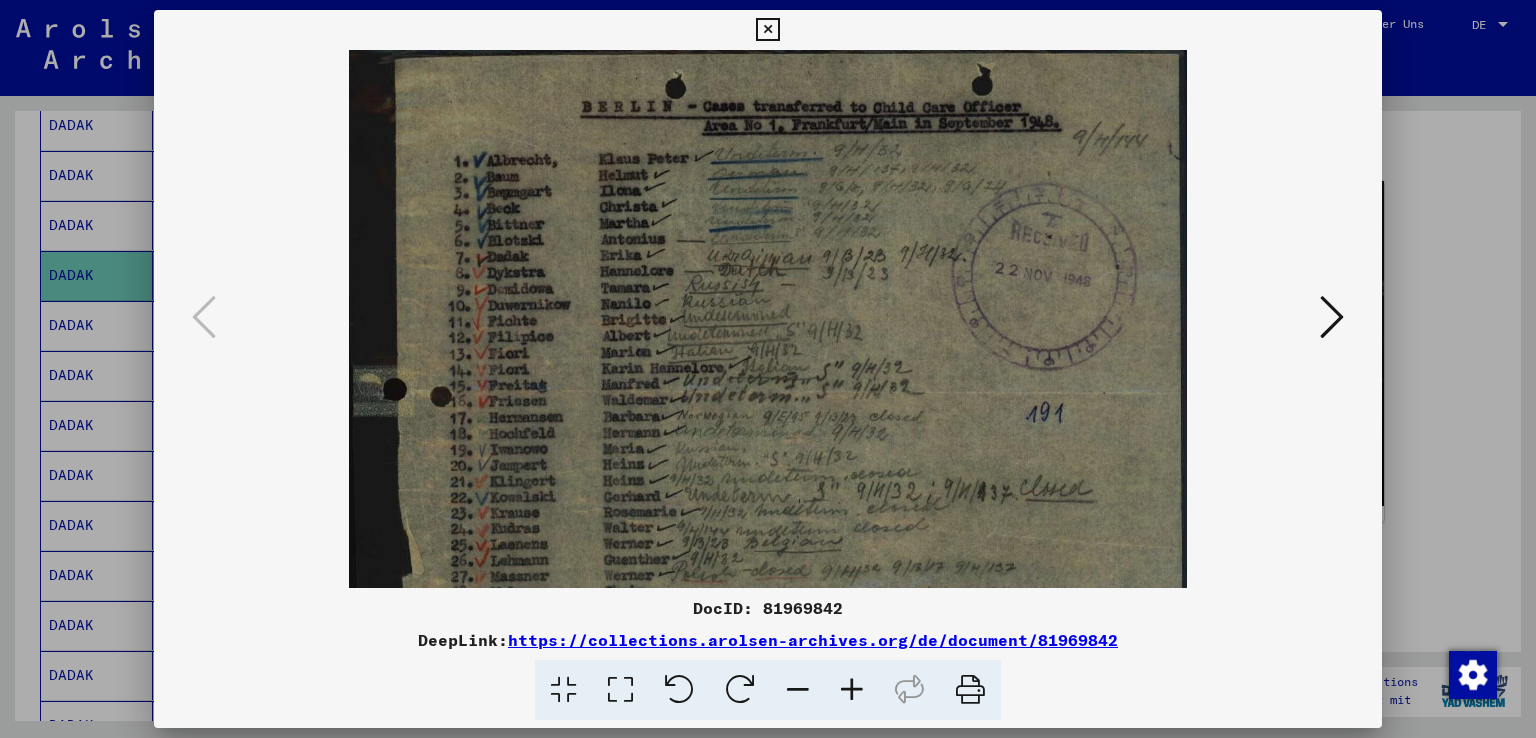 click at bounding box center [852, 690] 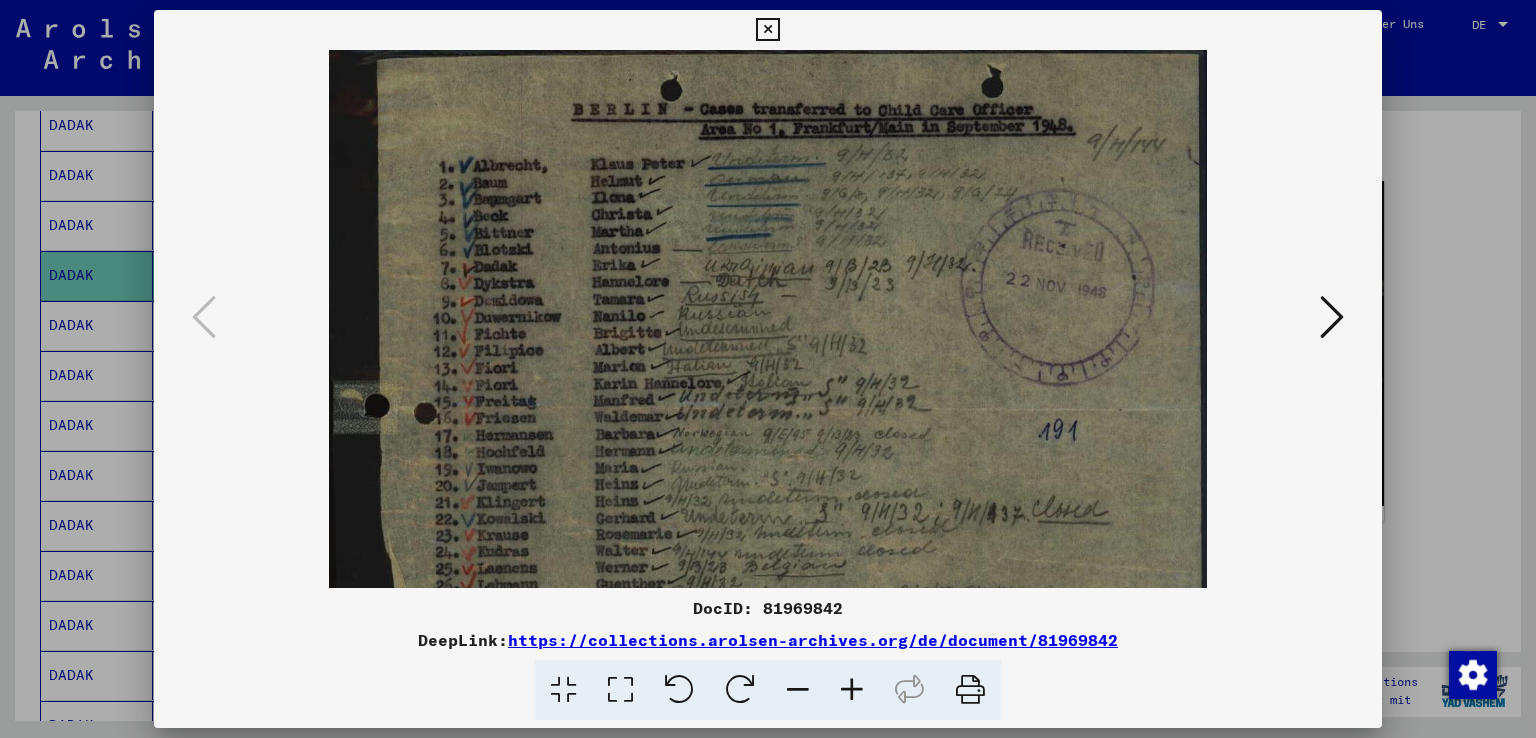 click at bounding box center (852, 690) 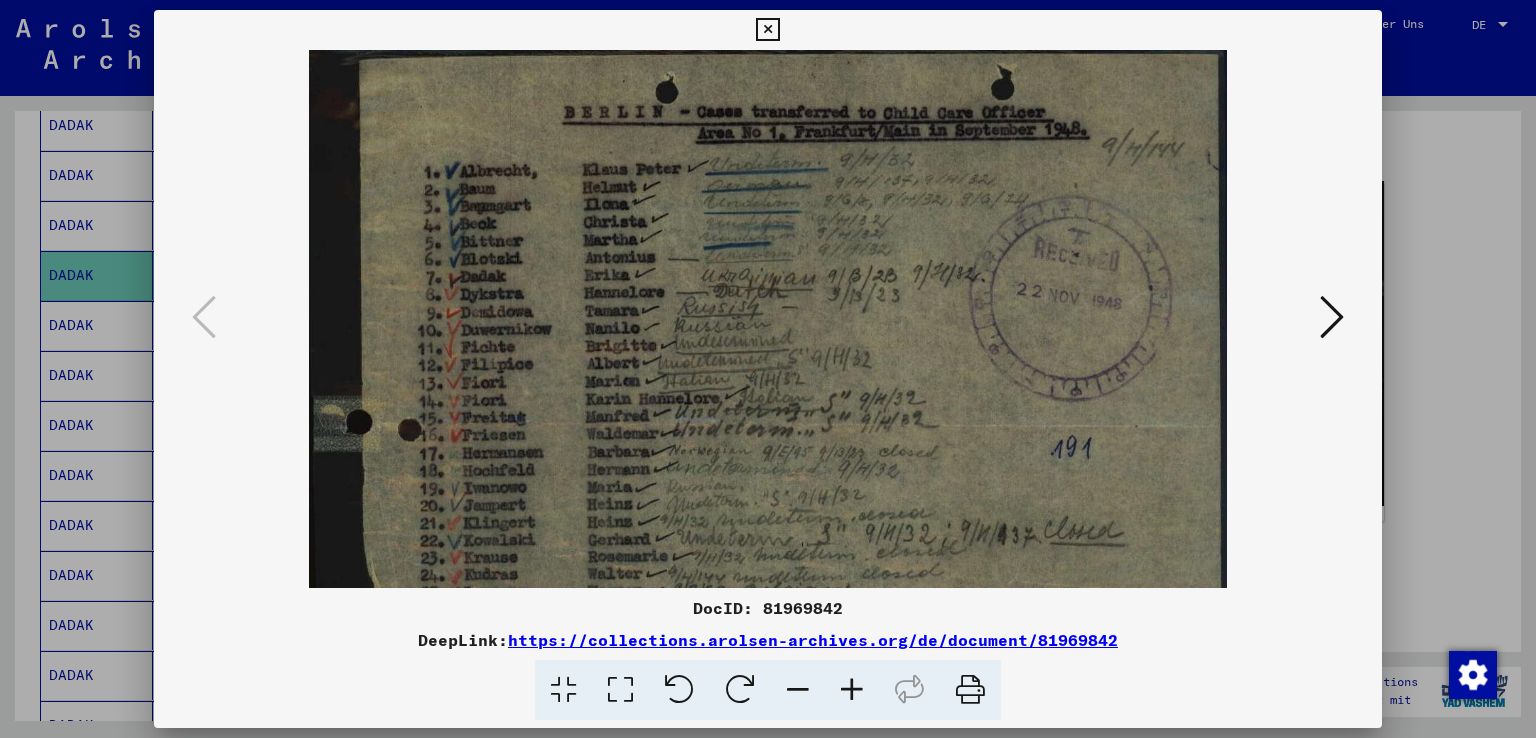 click at bounding box center [852, 690] 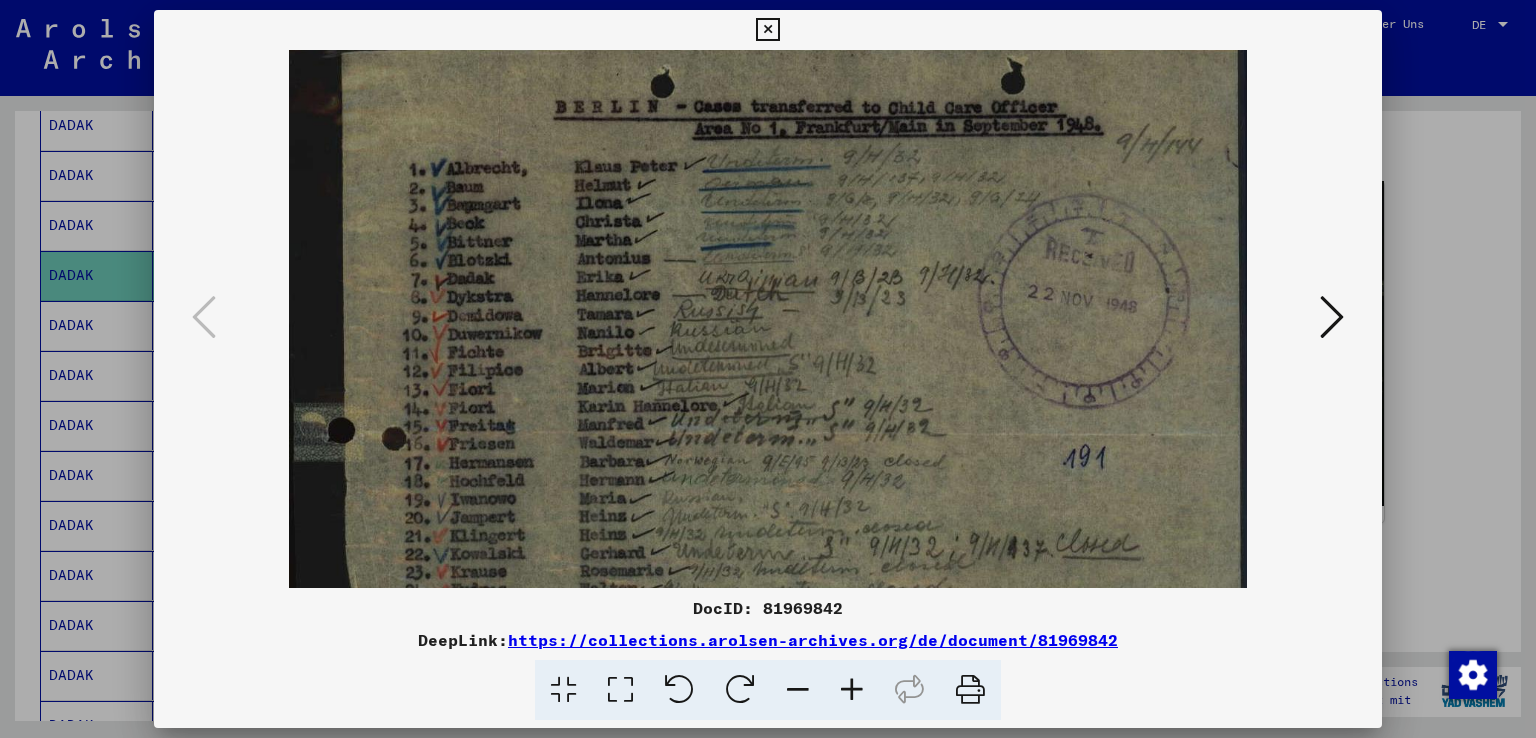 scroll, scrollTop: 8, scrollLeft: 0, axis: vertical 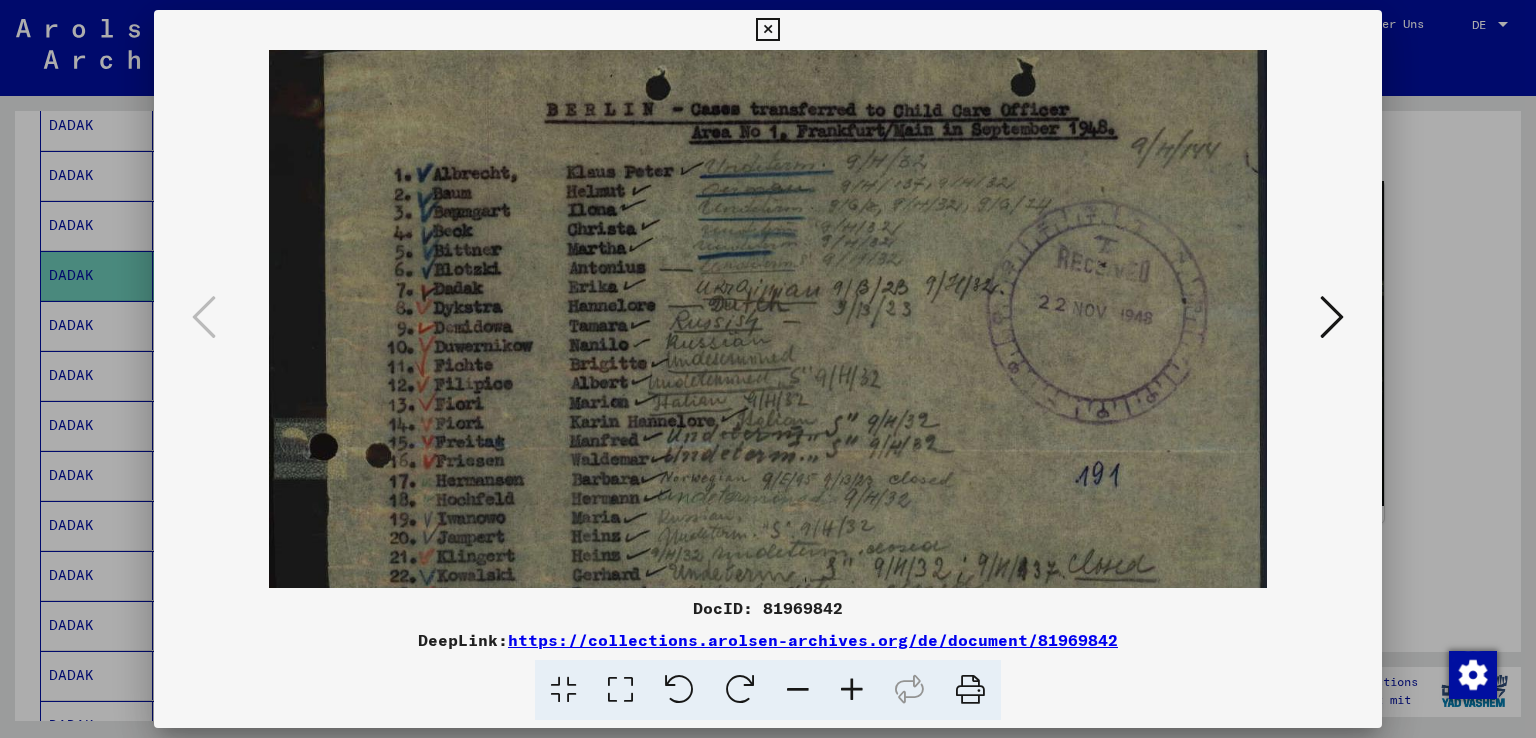 click at bounding box center (852, 690) 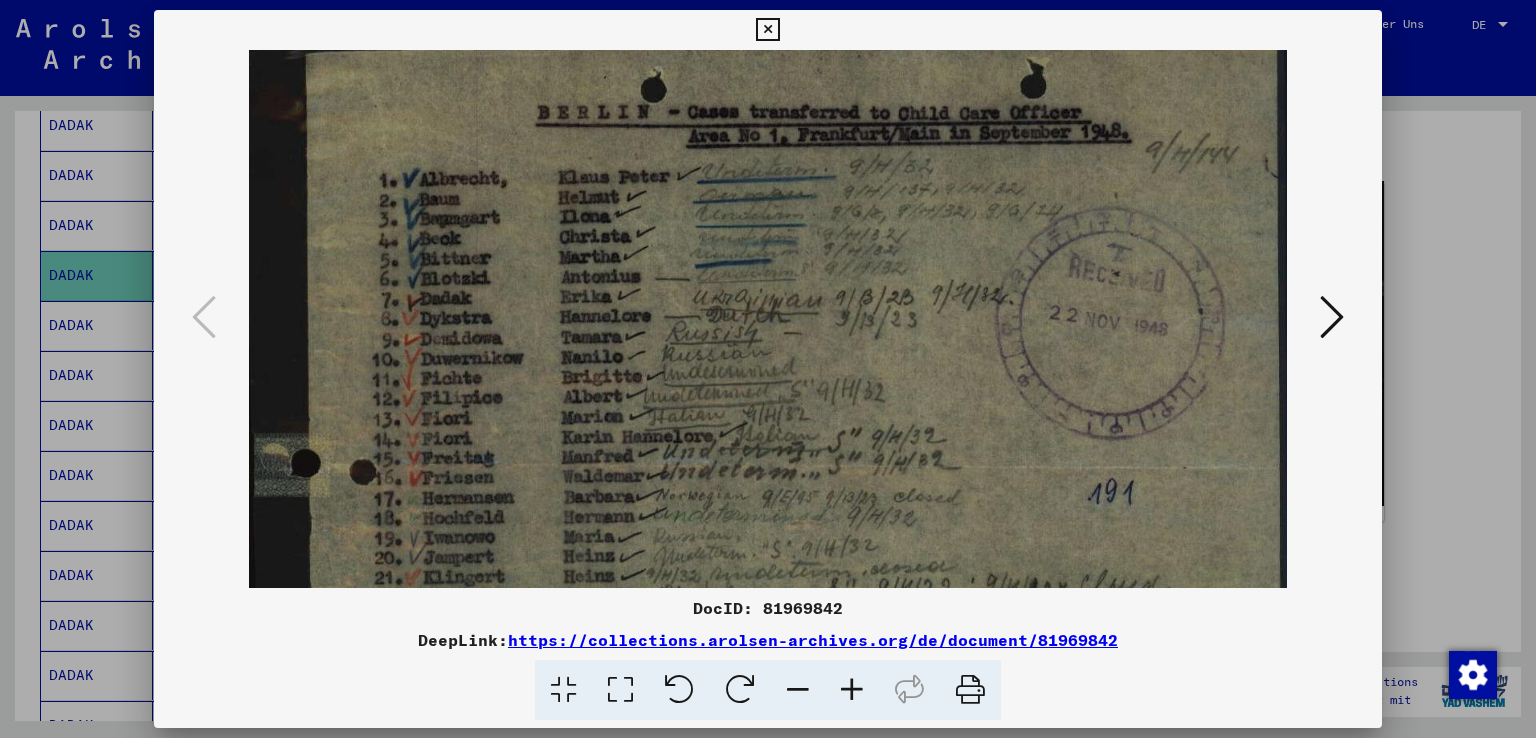 click at bounding box center [852, 690] 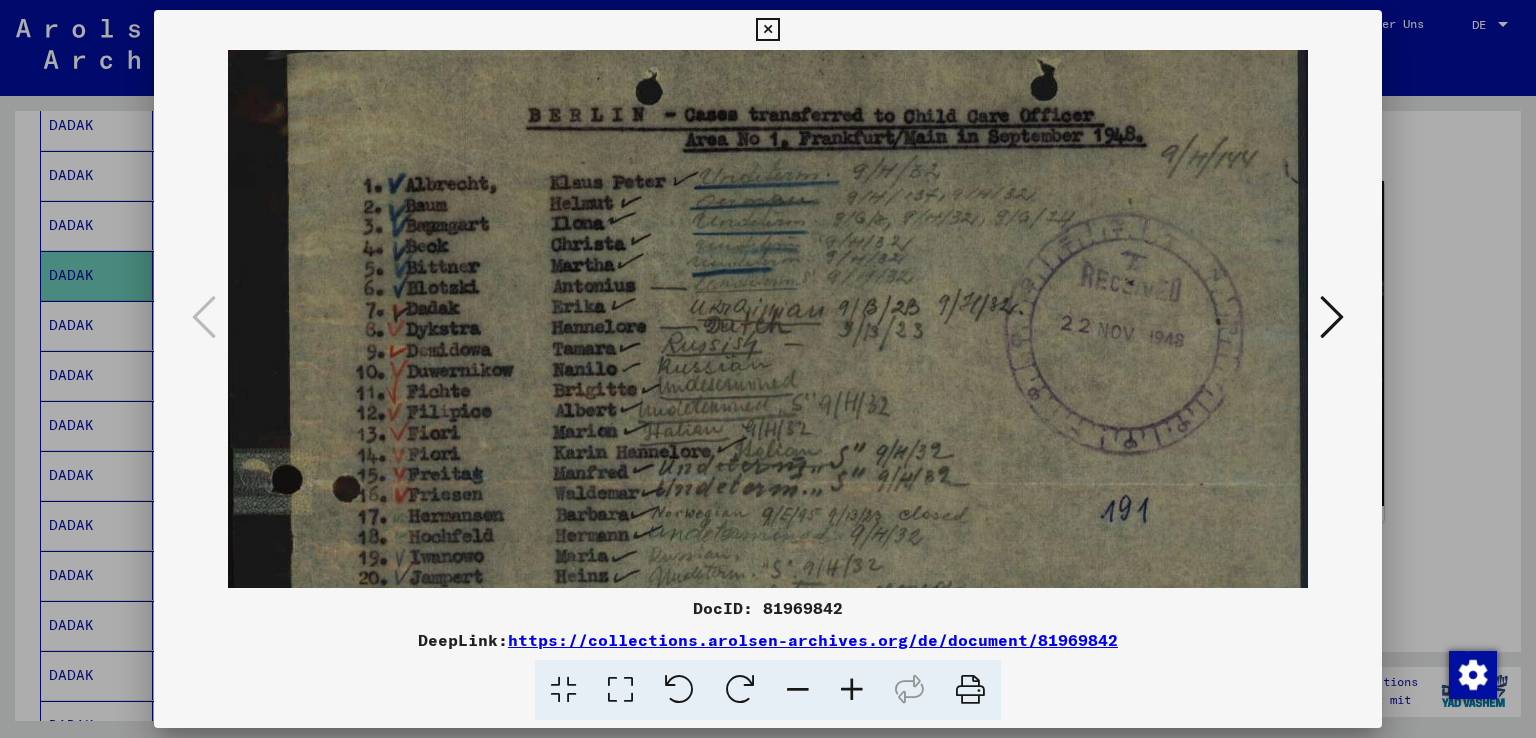 click at bounding box center [852, 690] 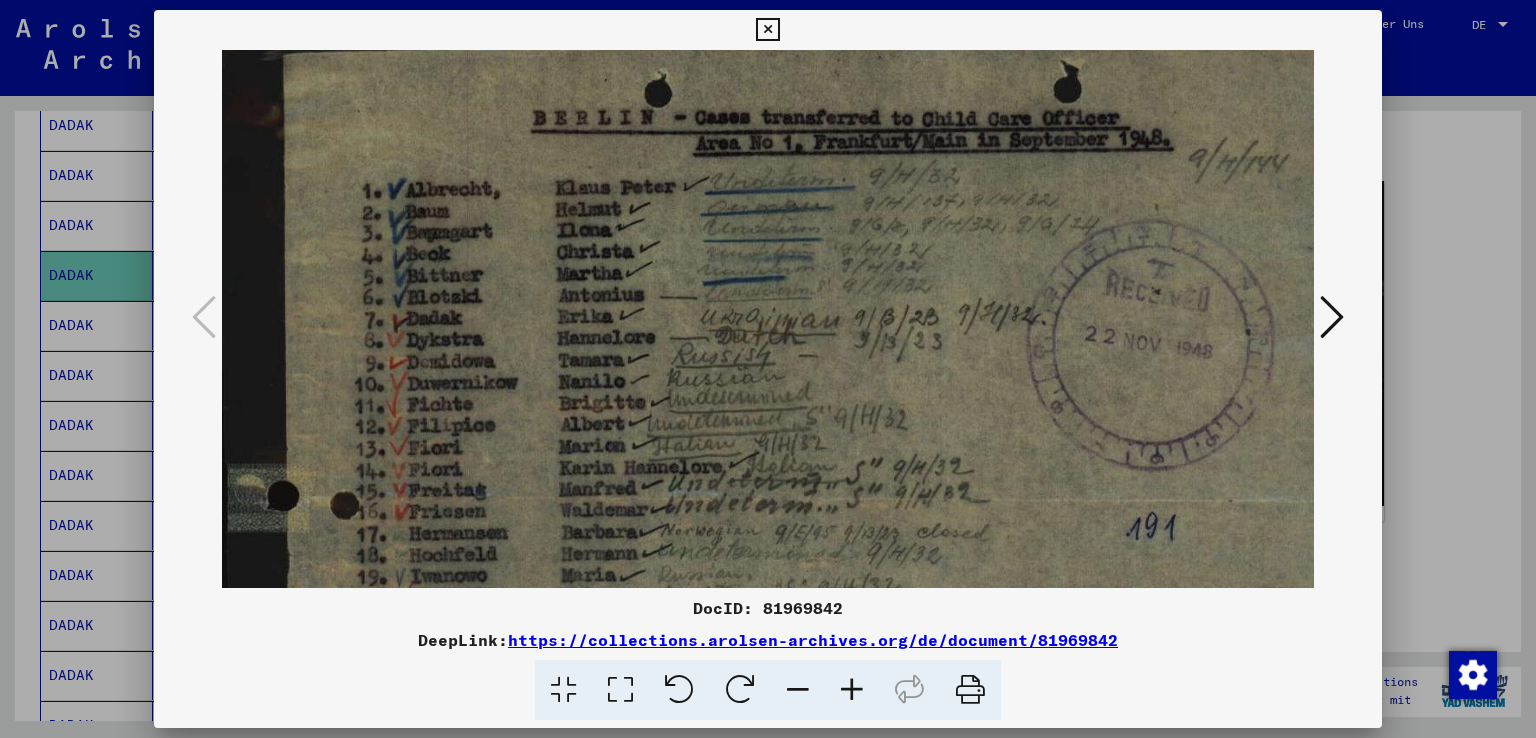 click at bounding box center [852, 690] 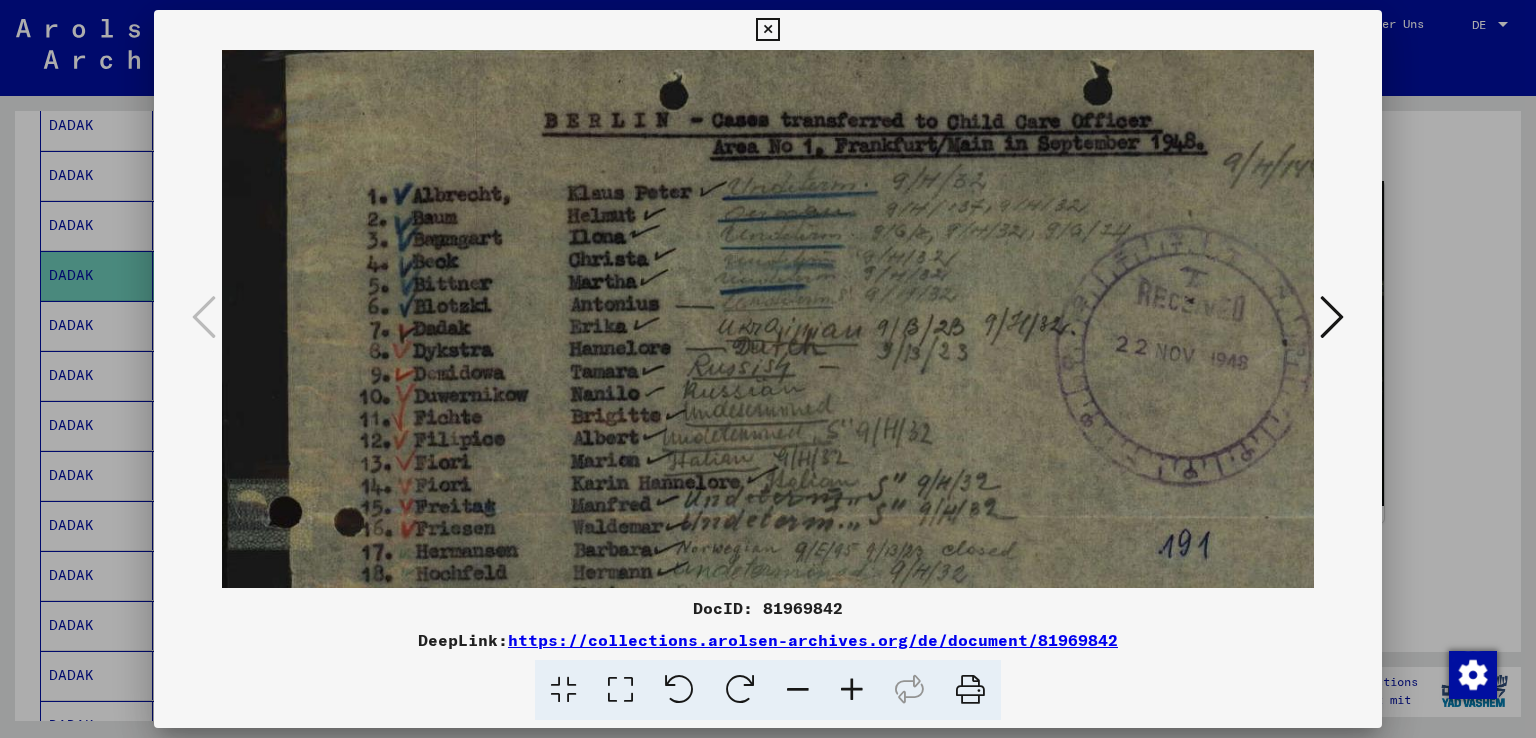 scroll, scrollTop: 85, scrollLeft: 0, axis: vertical 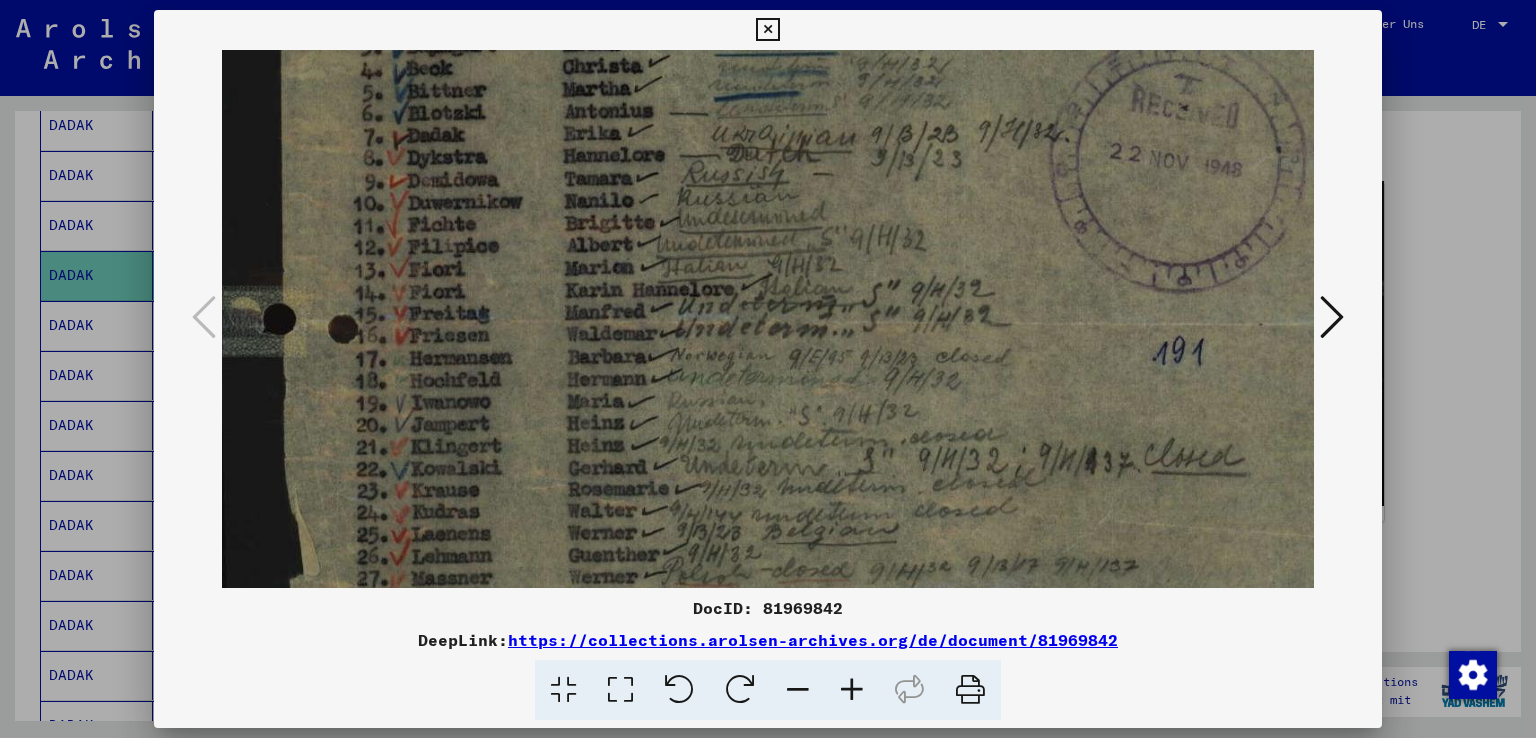 drag, startPoint x: 674, startPoint y: 405, endPoint x: 668, endPoint y: 218, distance: 187.09624 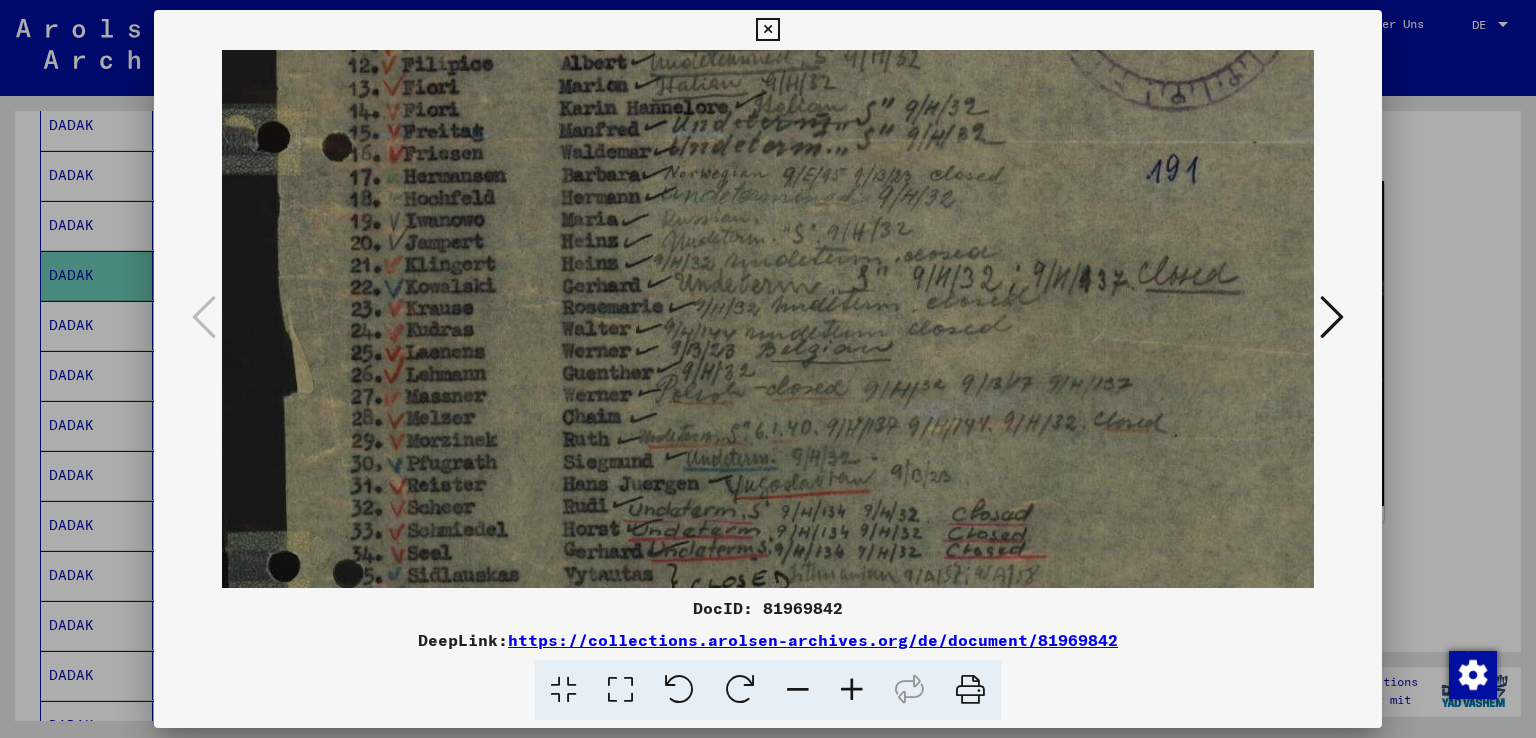 drag, startPoint x: 725, startPoint y: 403, endPoint x: 717, endPoint y: 223, distance: 180.17769 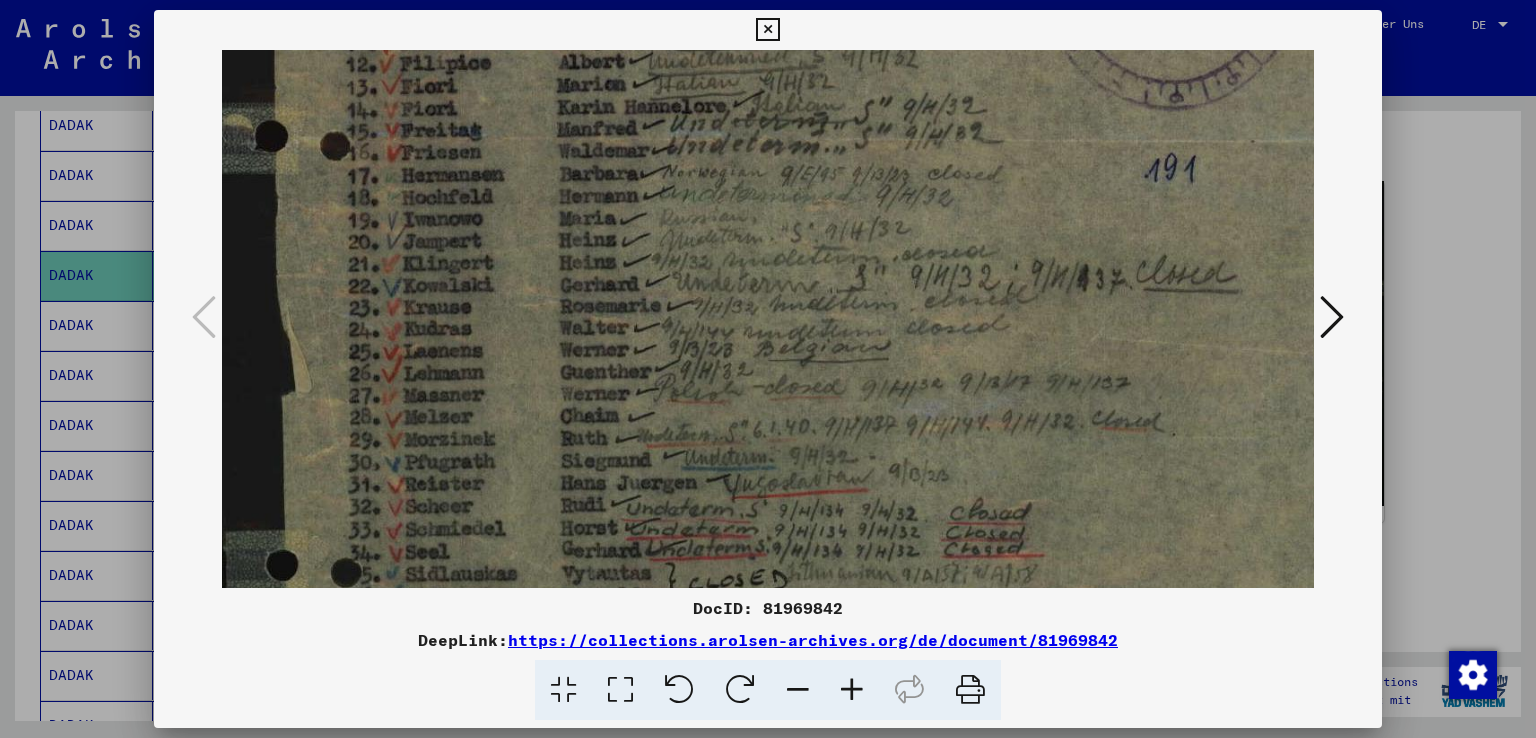 click at bounding box center [1332, 317] 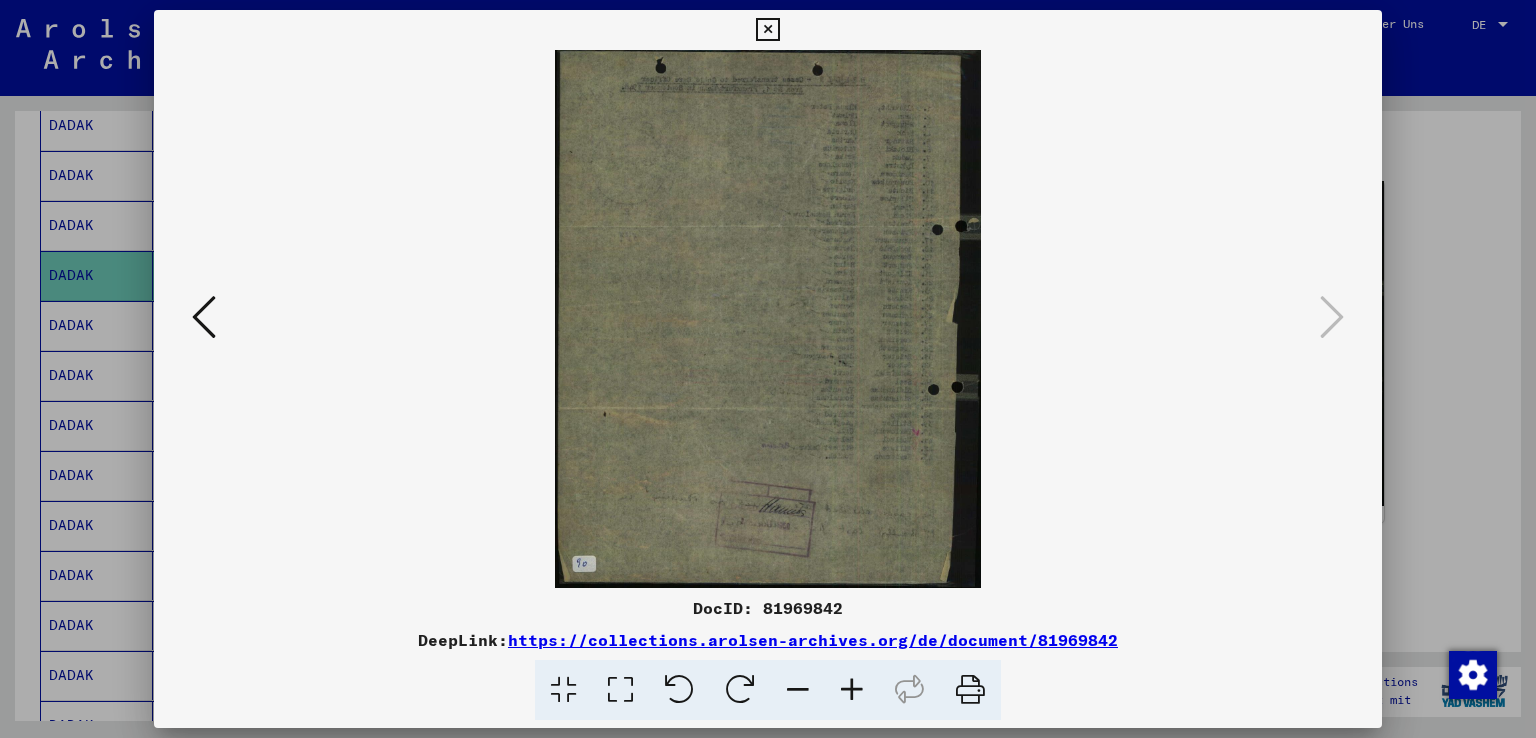 click at bounding box center (768, 369) 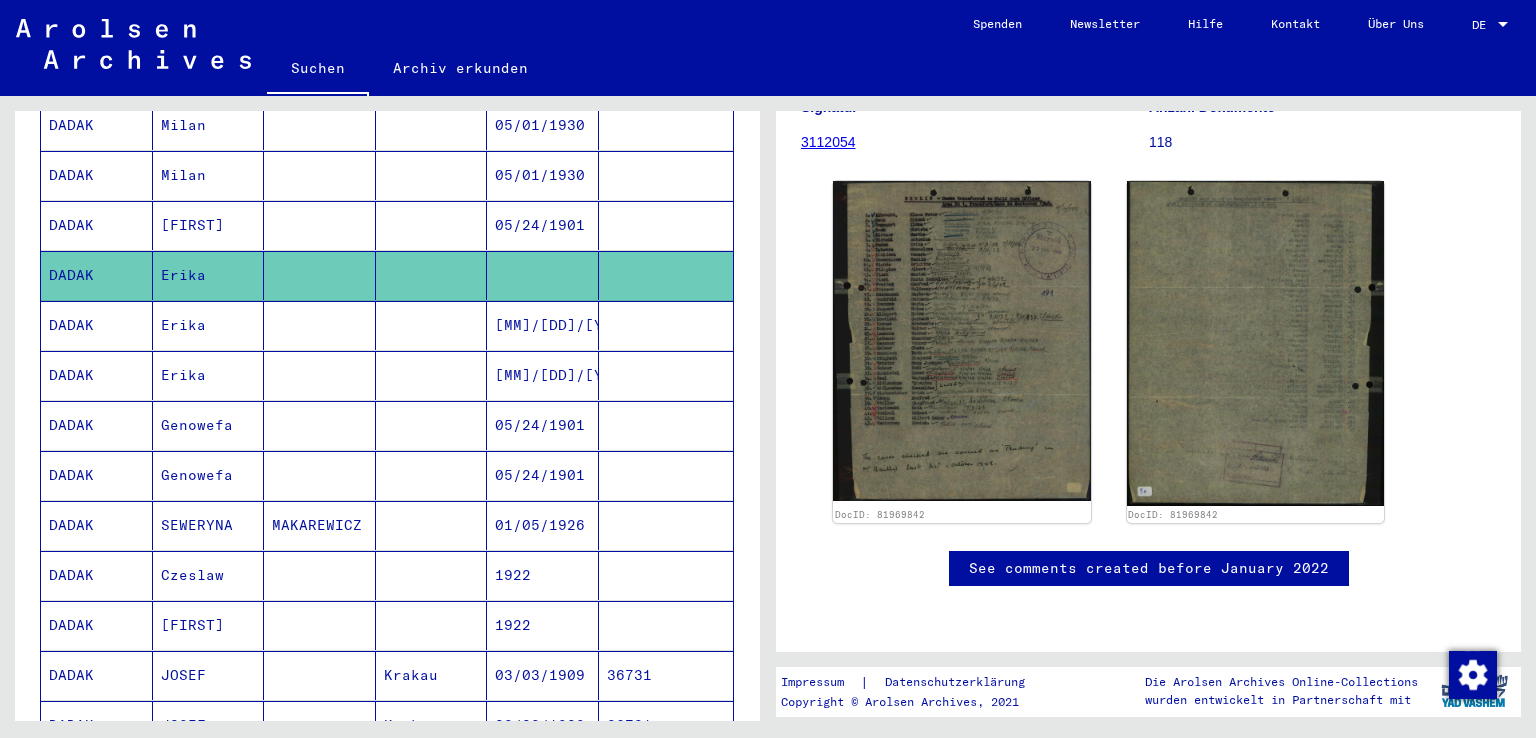 click on "[MM]/[DD]/[YYYY]" at bounding box center [543, 375] 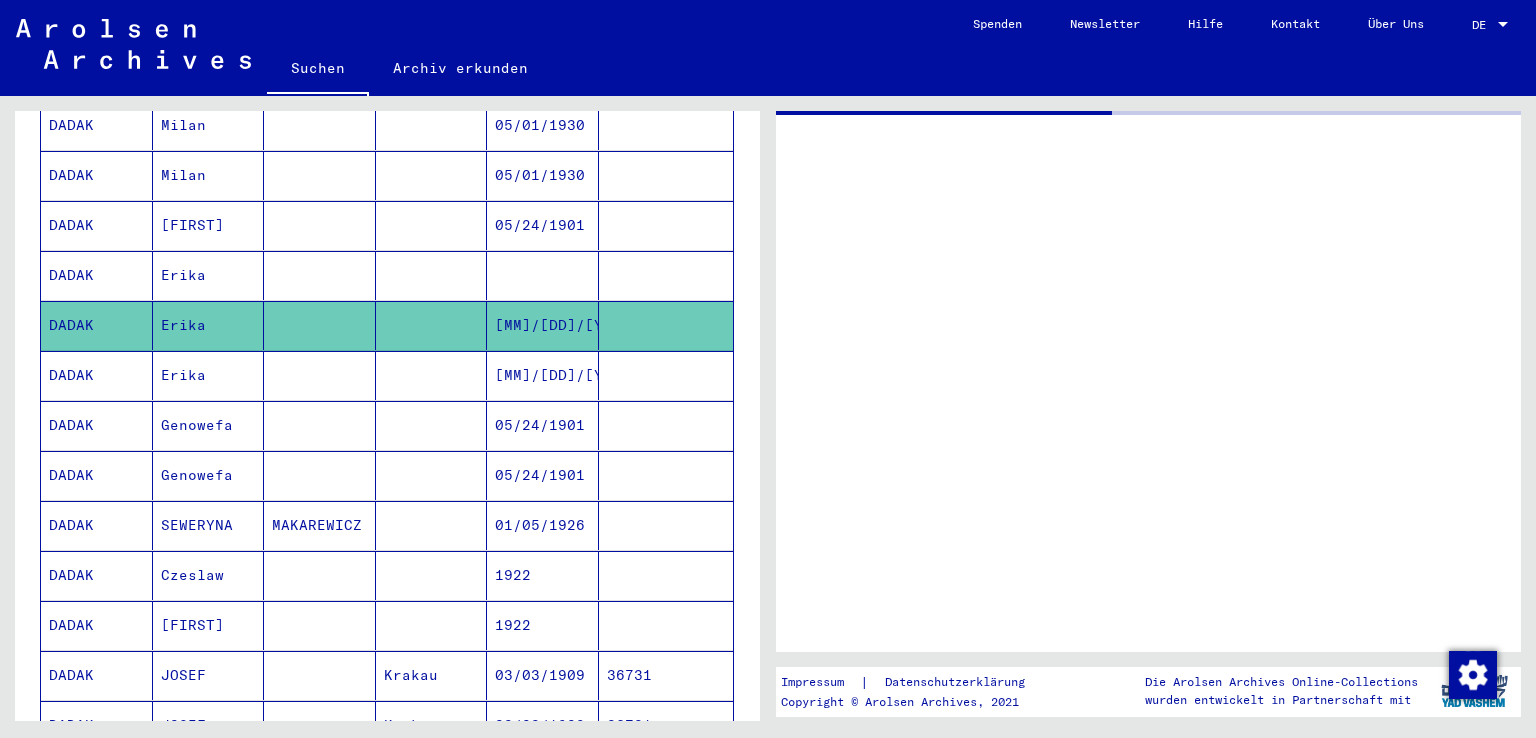 scroll, scrollTop: 0, scrollLeft: 0, axis: both 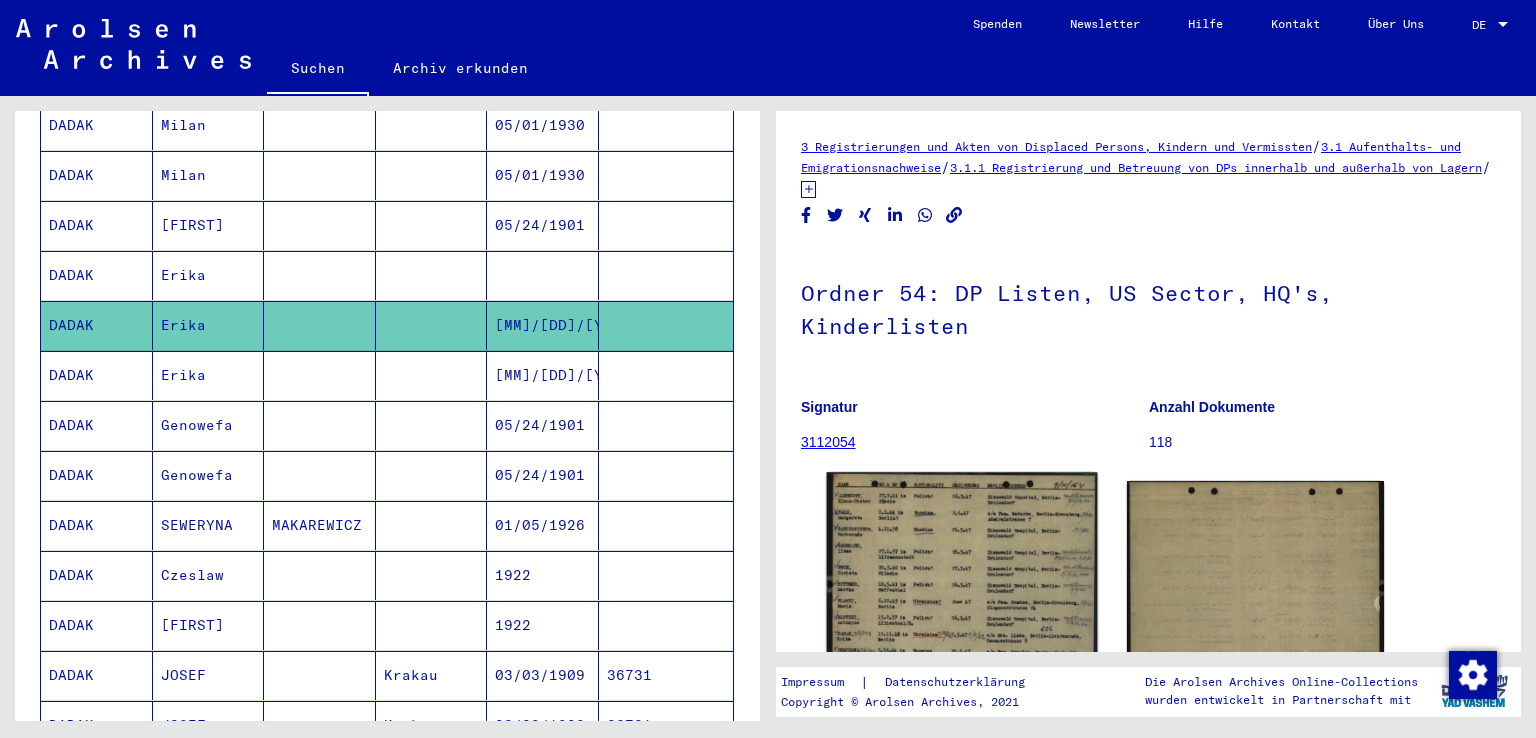 click 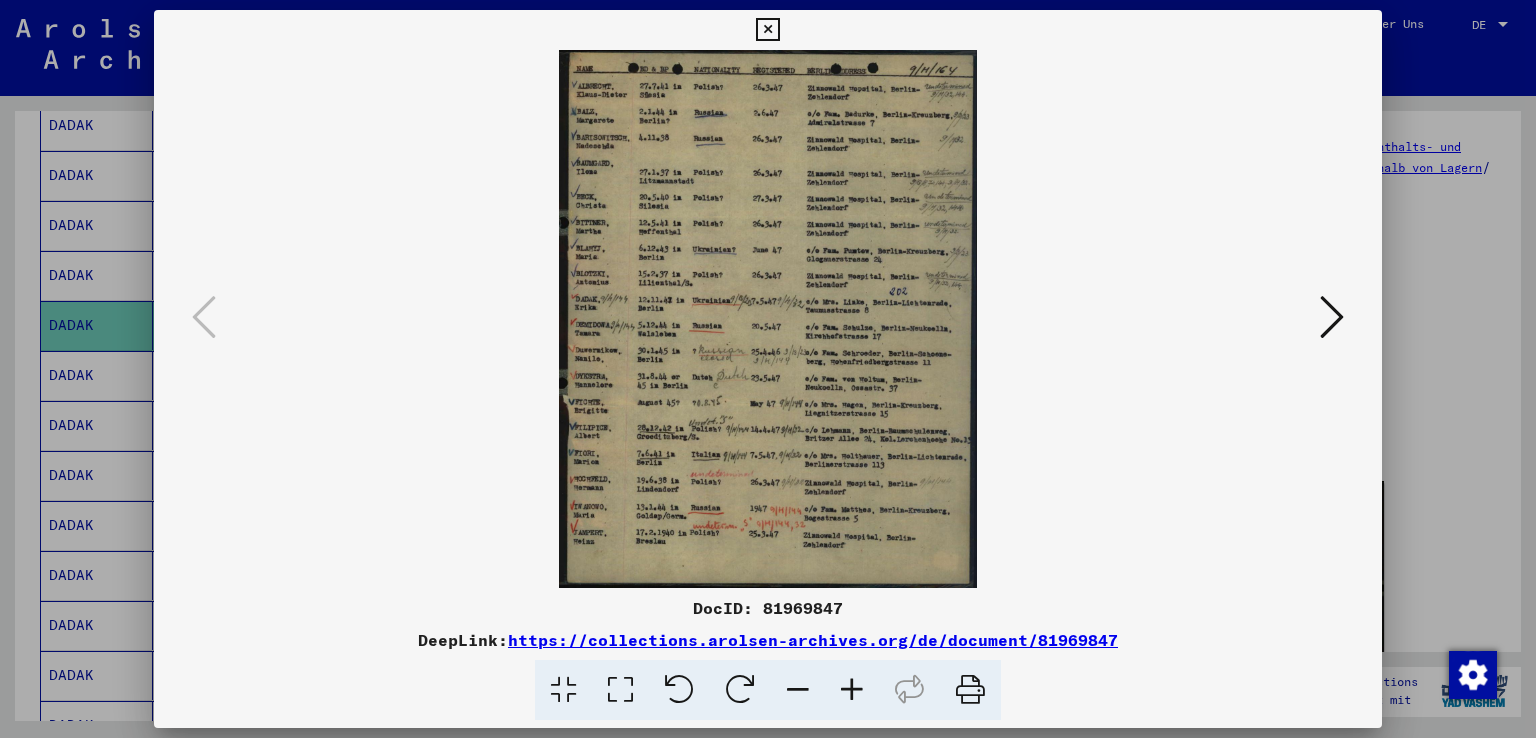 click at bounding box center (768, 369) 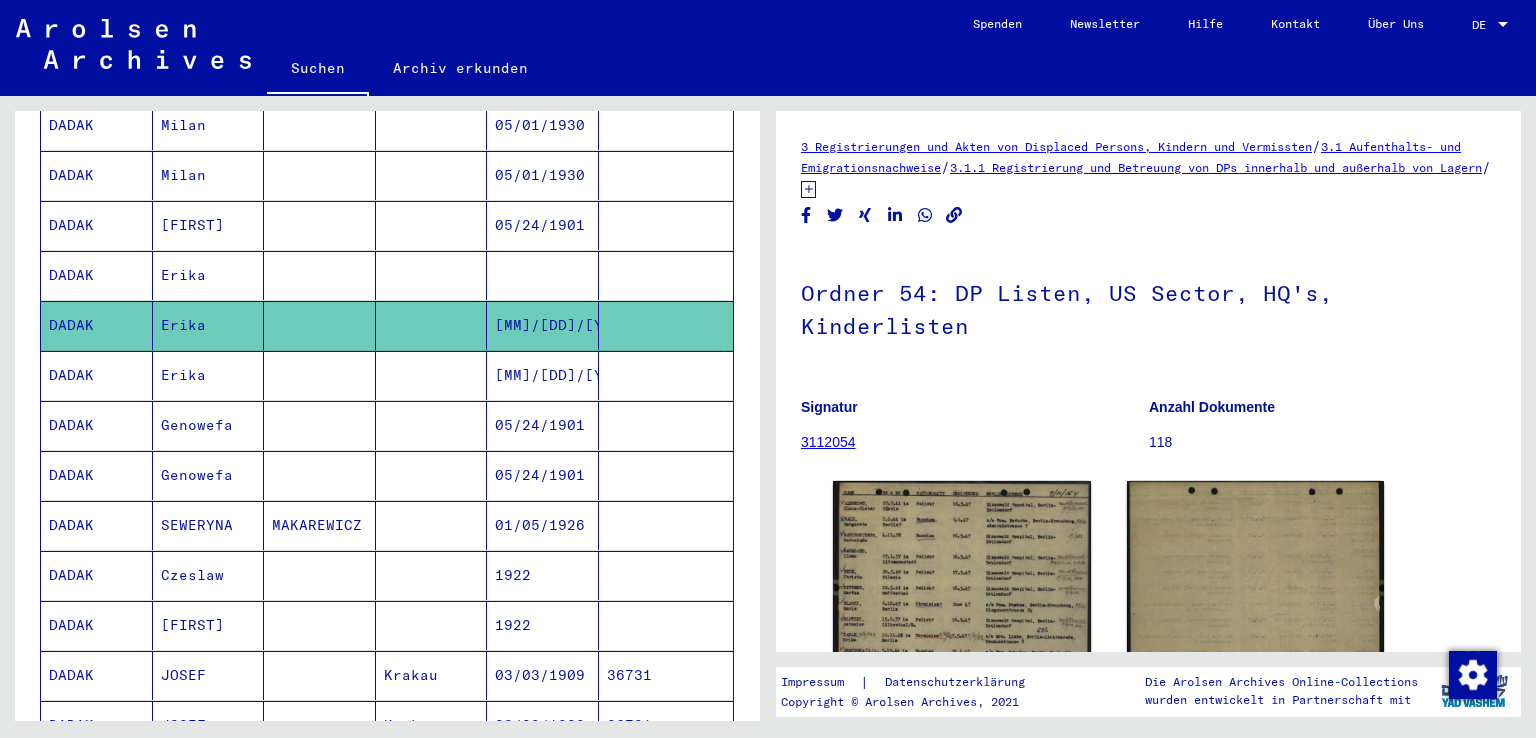 click at bounding box center (432, 425) 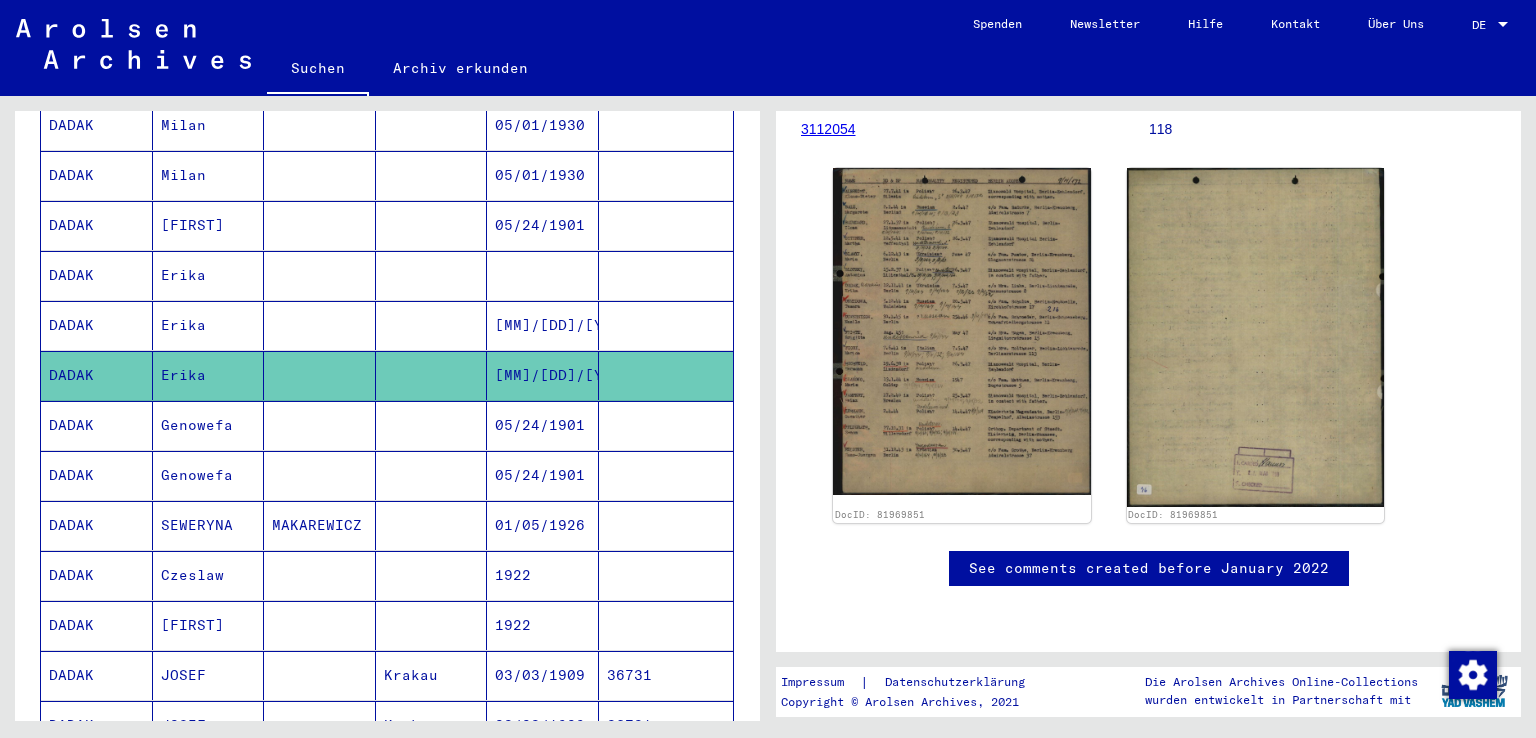scroll, scrollTop: 588, scrollLeft: 0, axis: vertical 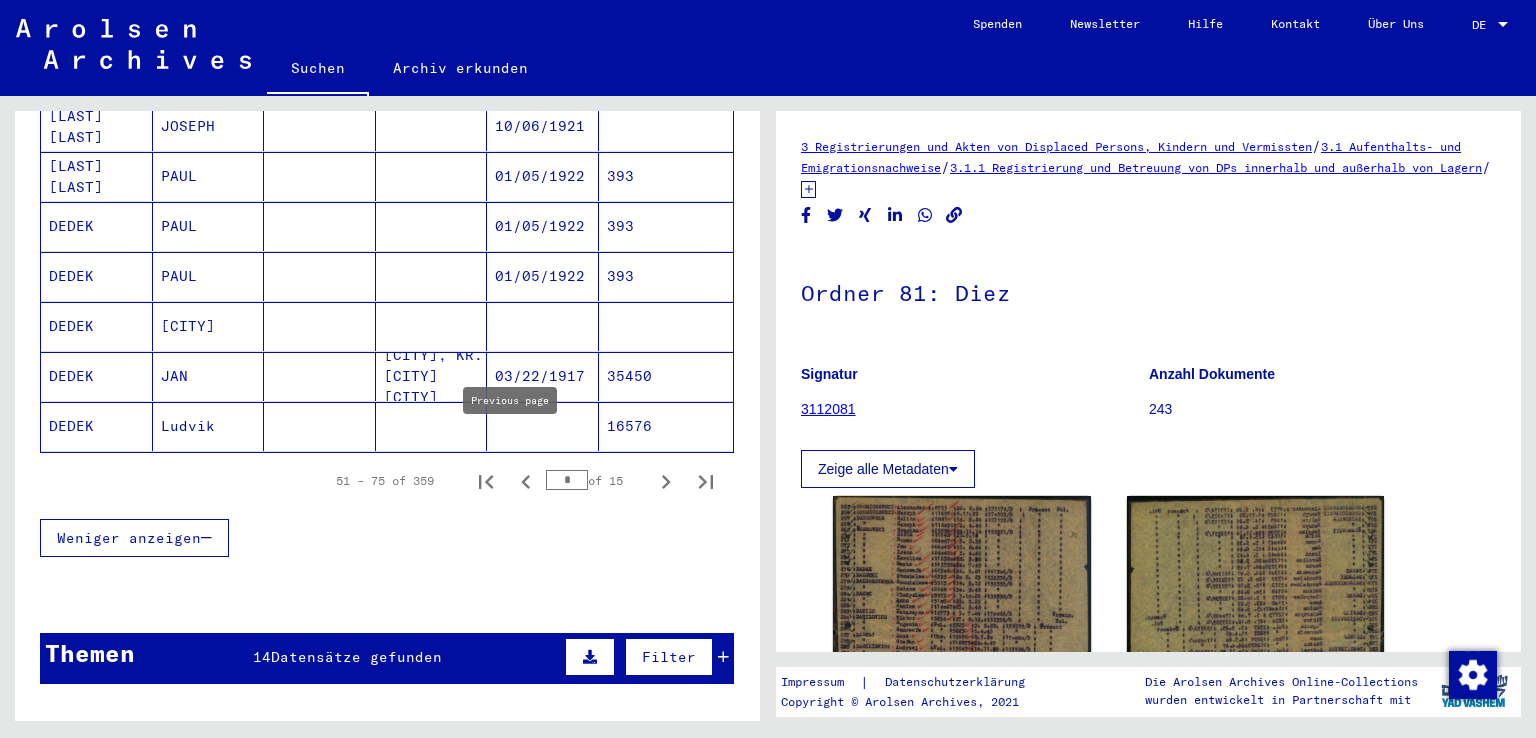 click 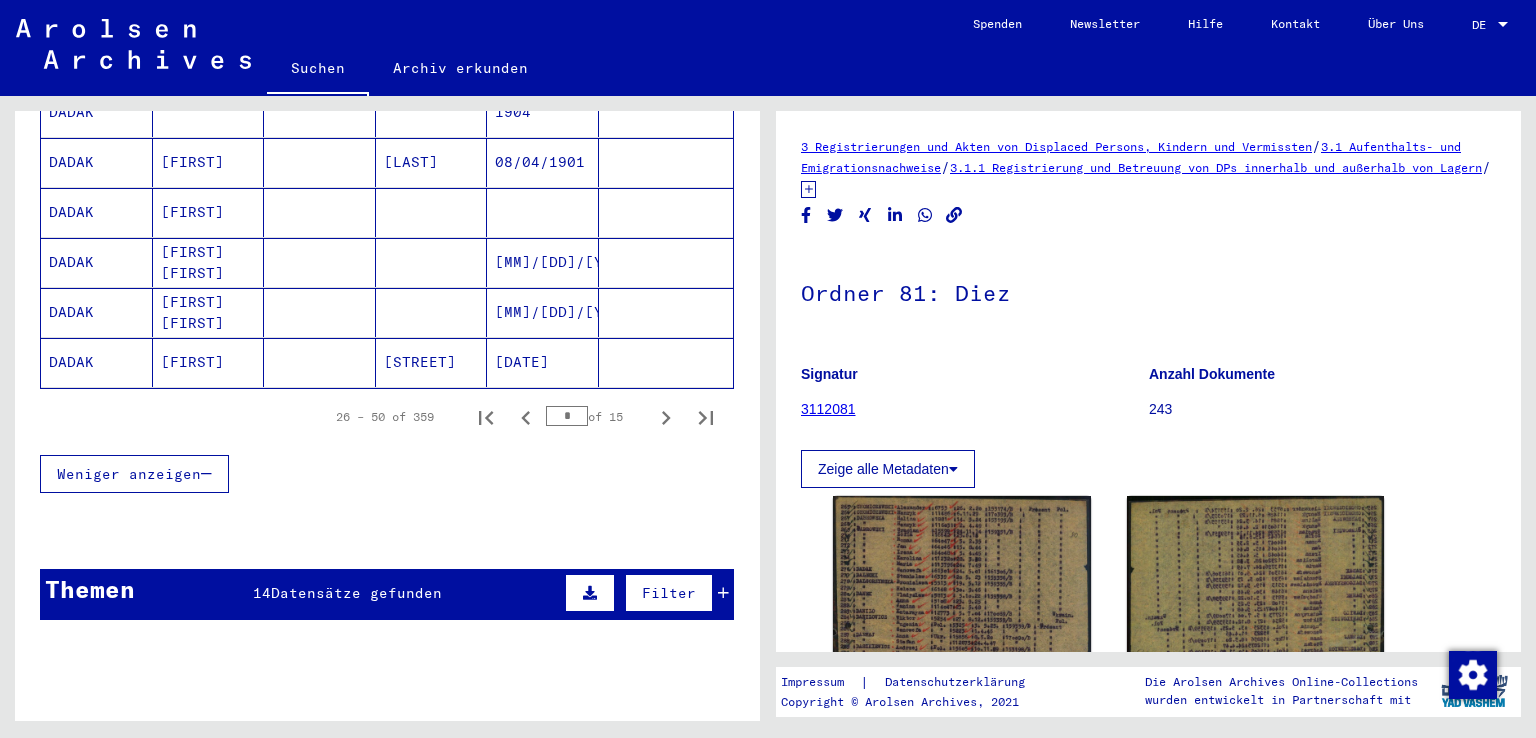 scroll, scrollTop: 1272, scrollLeft: 0, axis: vertical 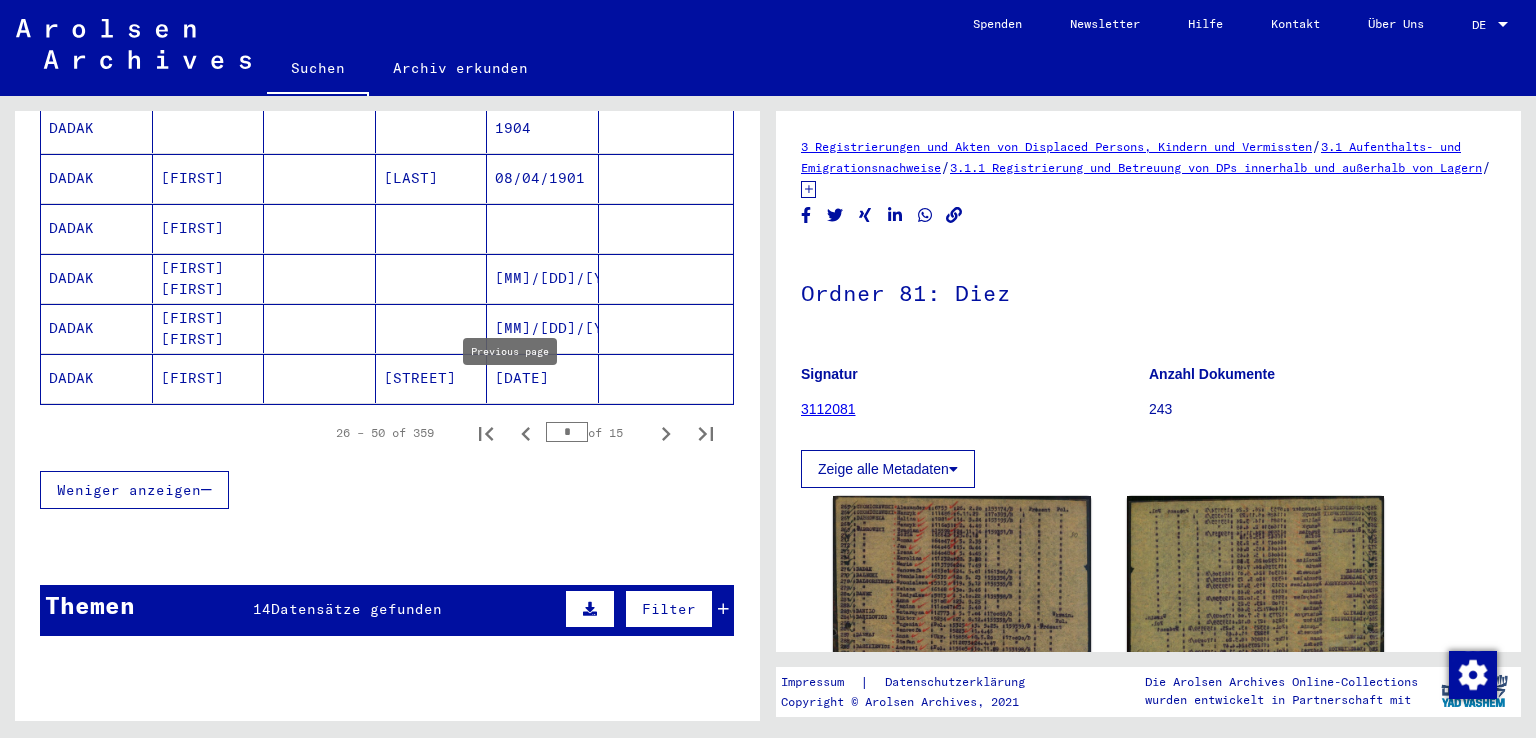 click 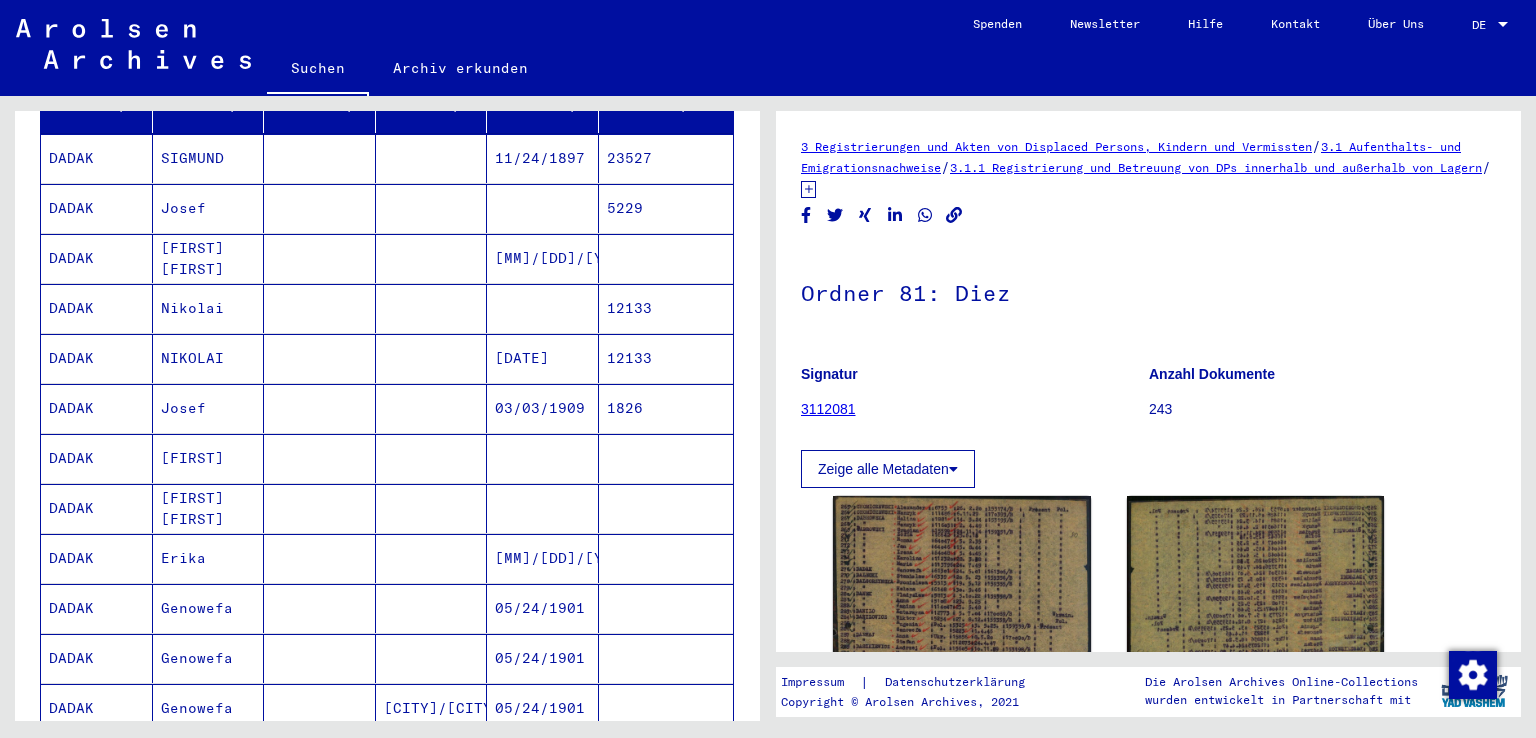 scroll, scrollTop: 0, scrollLeft: 0, axis: both 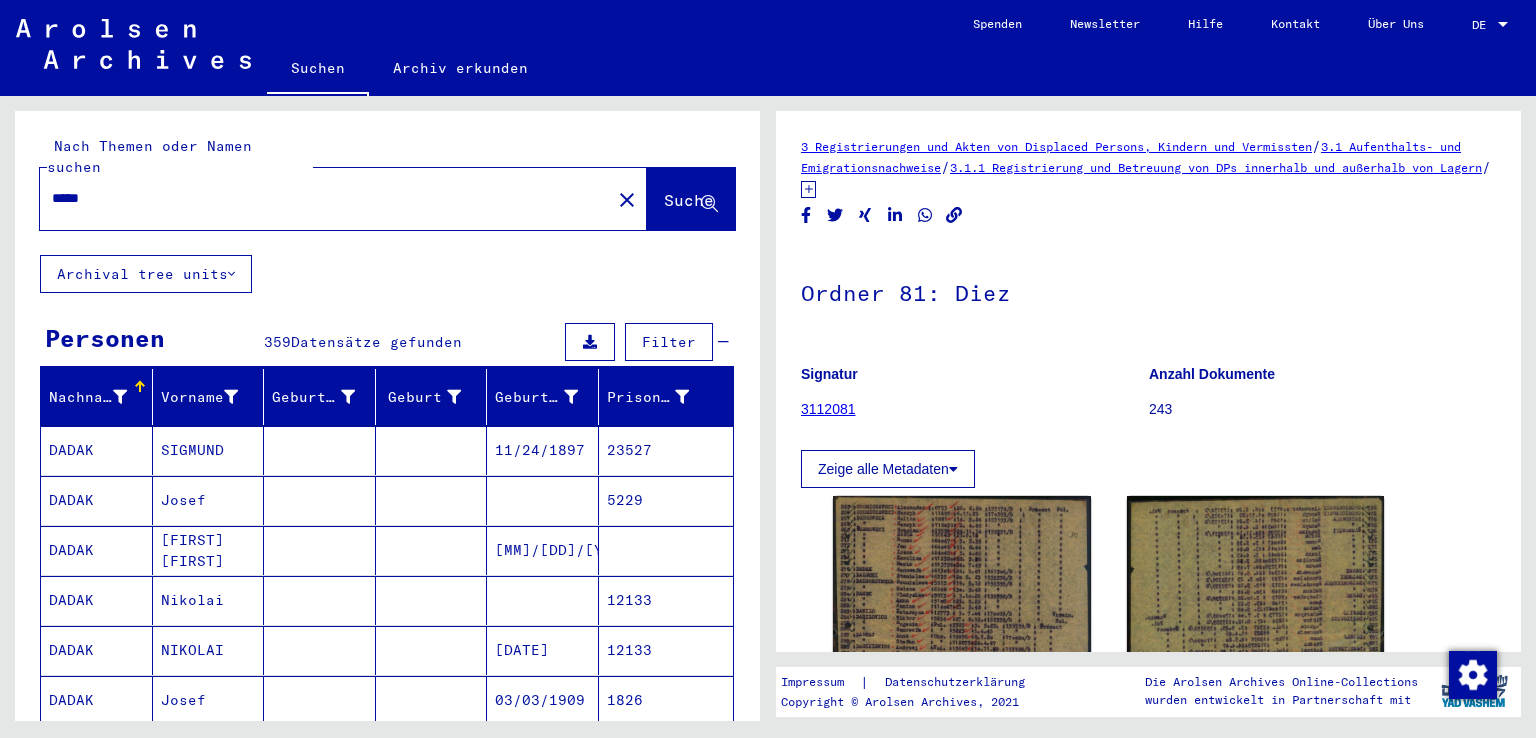 click on "*****" 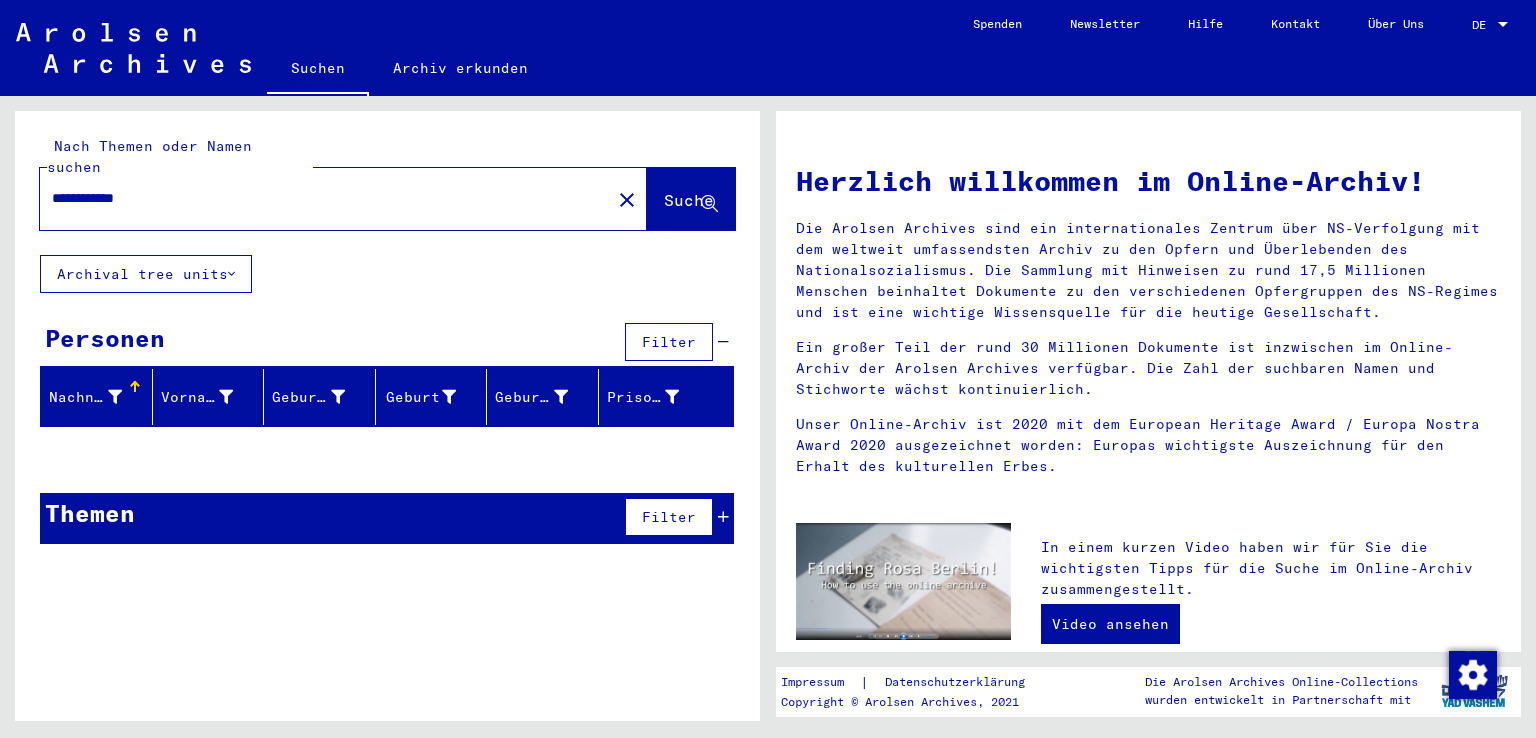 click on "**********" at bounding box center (319, 198) 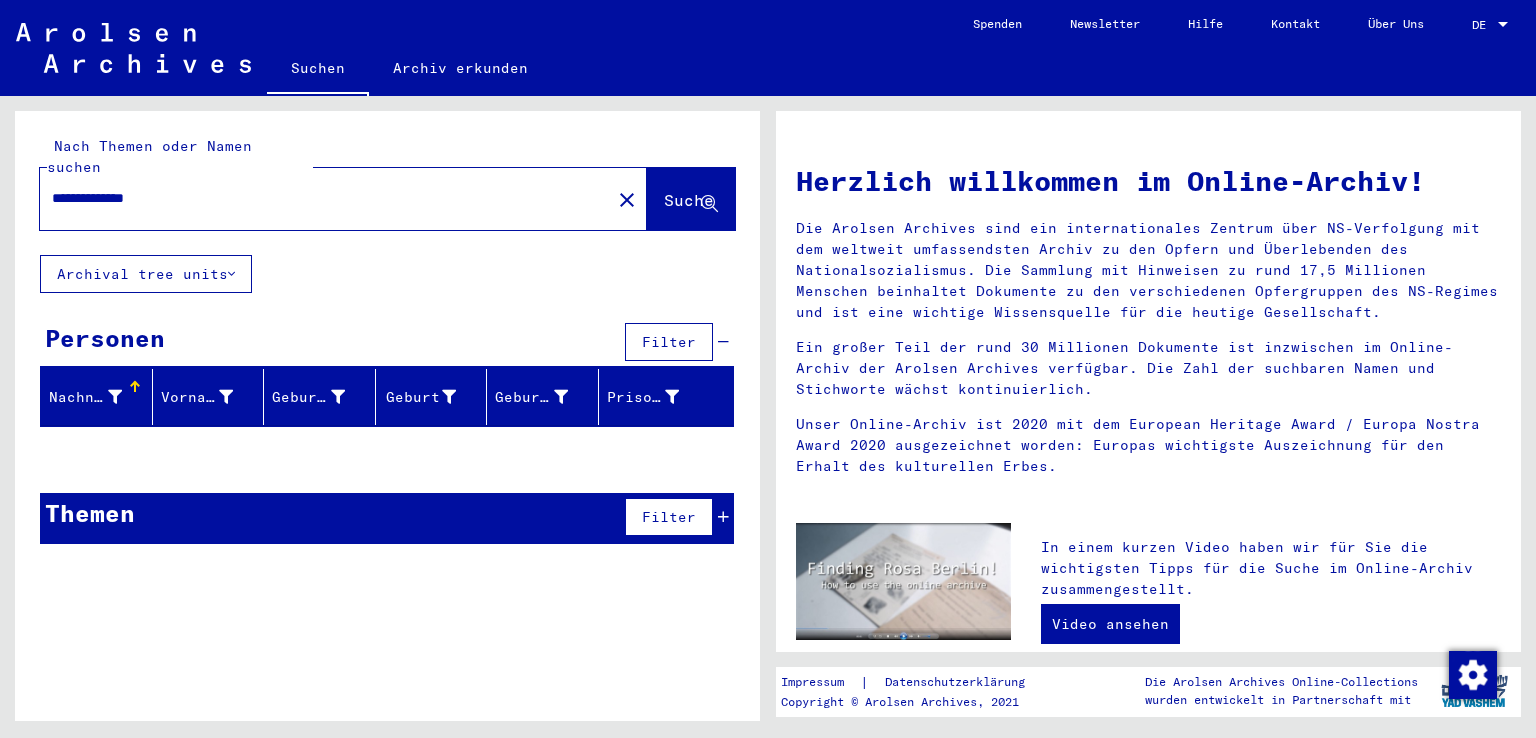 type on "**********" 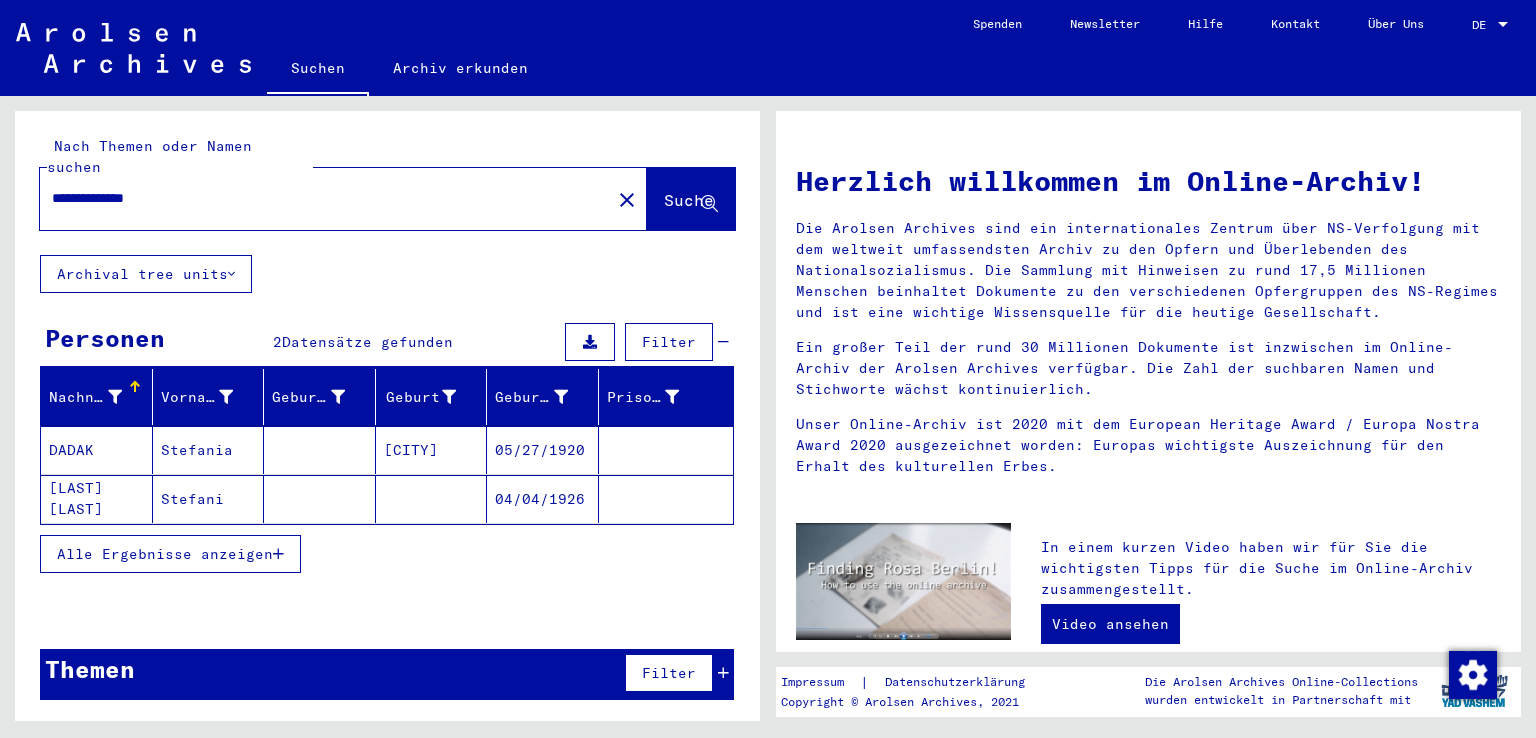 click on "Stefania" at bounding box center [209, 499] 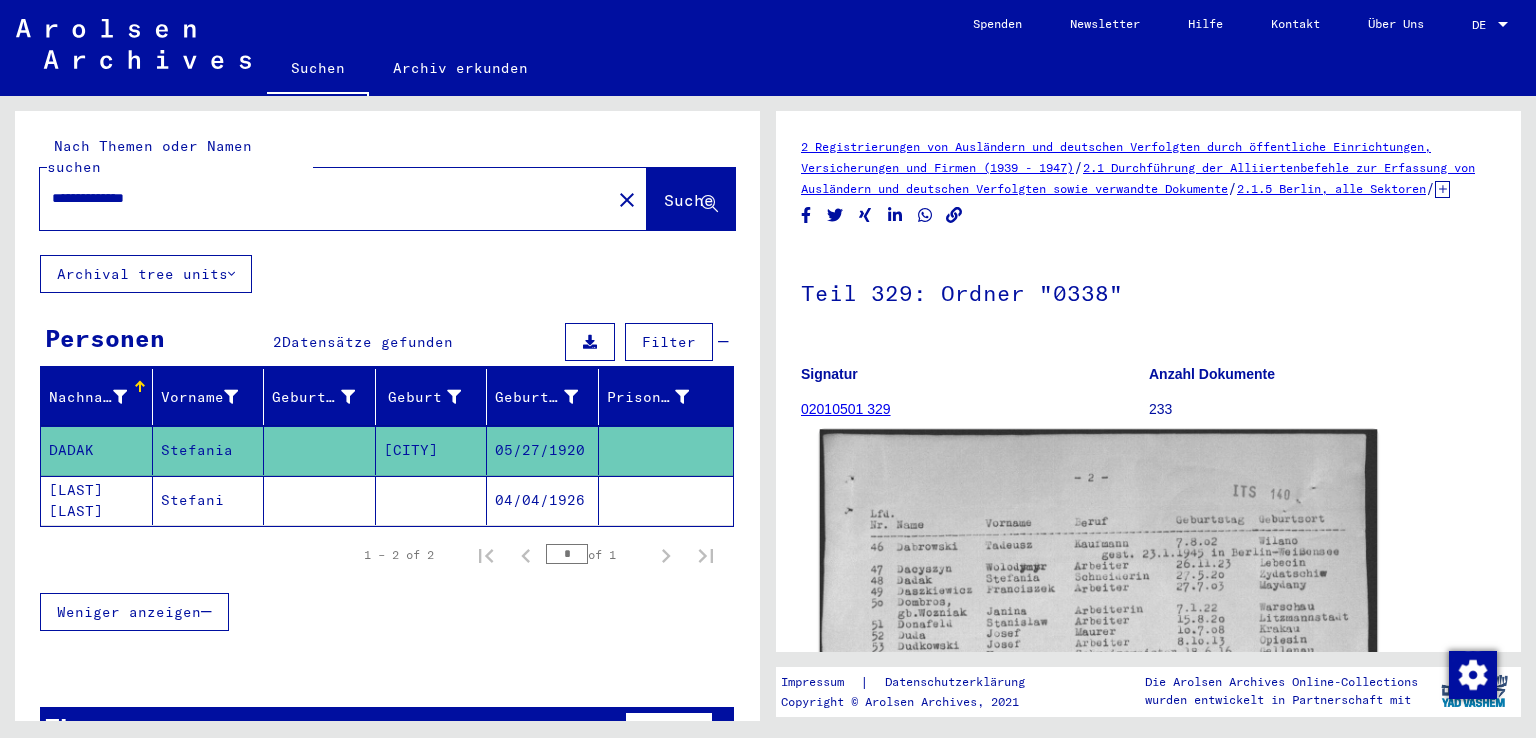 scroll, scrollTop: 0, scrollLeft: 0, axis: both 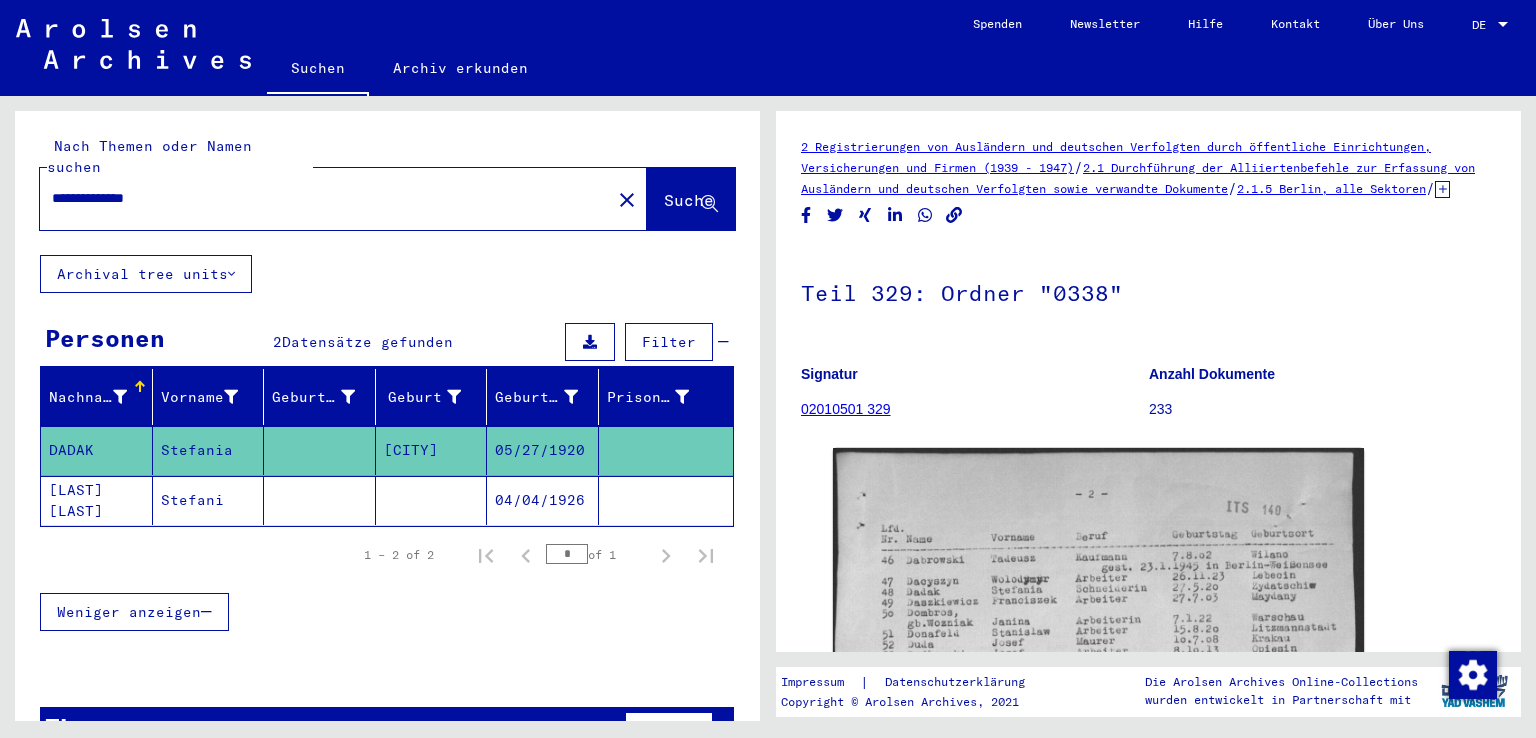 click 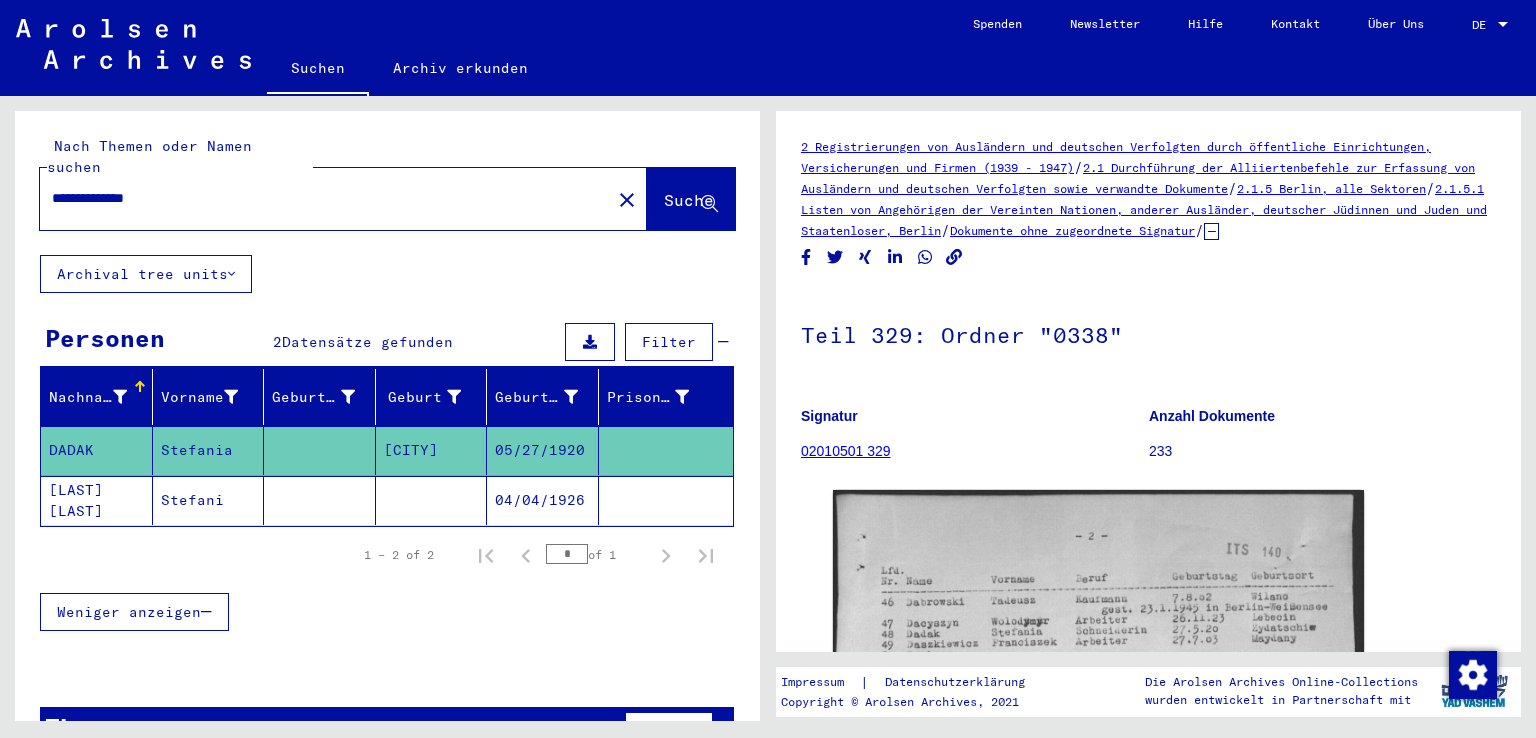 drag, startPoint x: 1504, startPoint y: 238, endPoint x: 1504, endPoint y: 251, distance: 13 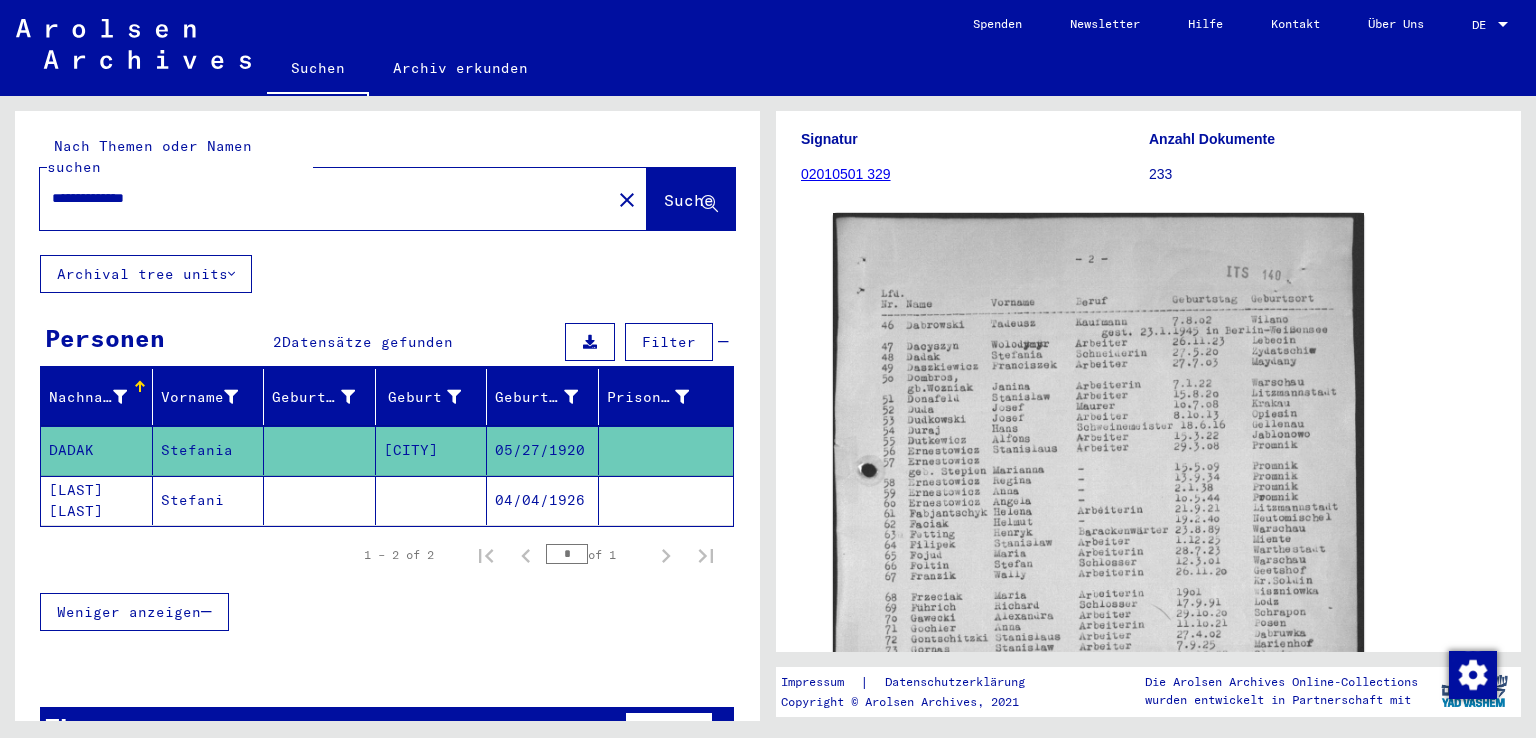 scroll, scrollTop: 308, scrollLeft: 0, axis: vertical 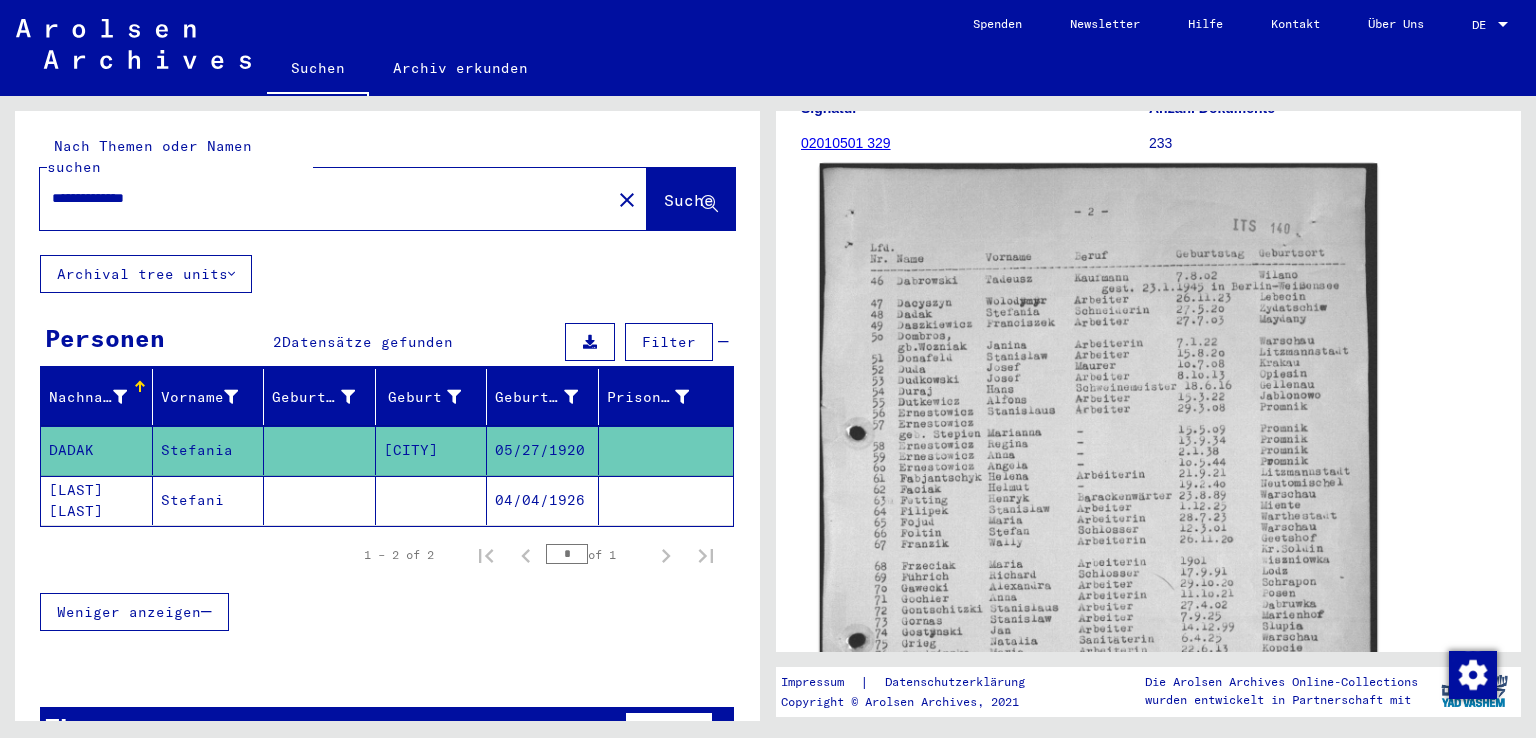 click 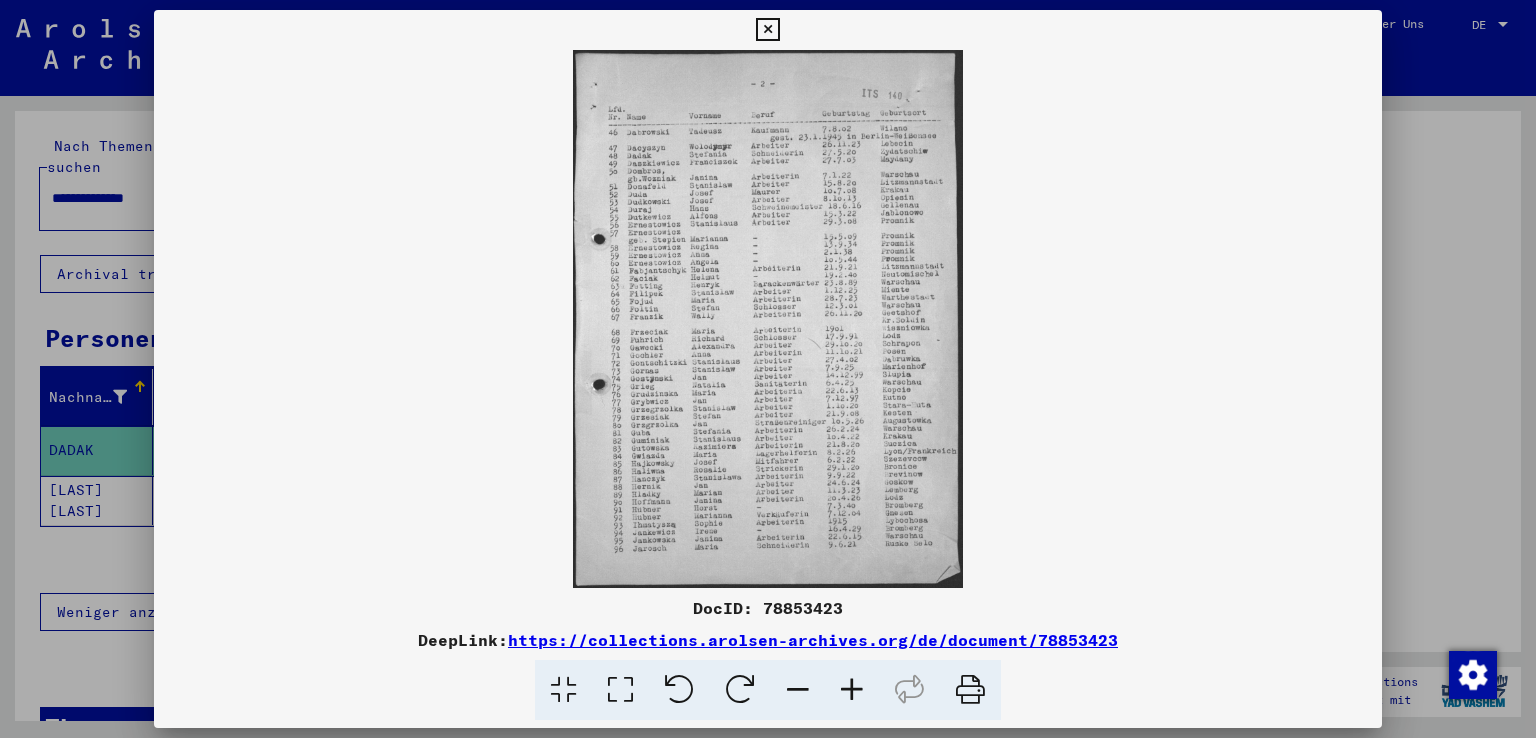 click at bounding box center [852, 690] 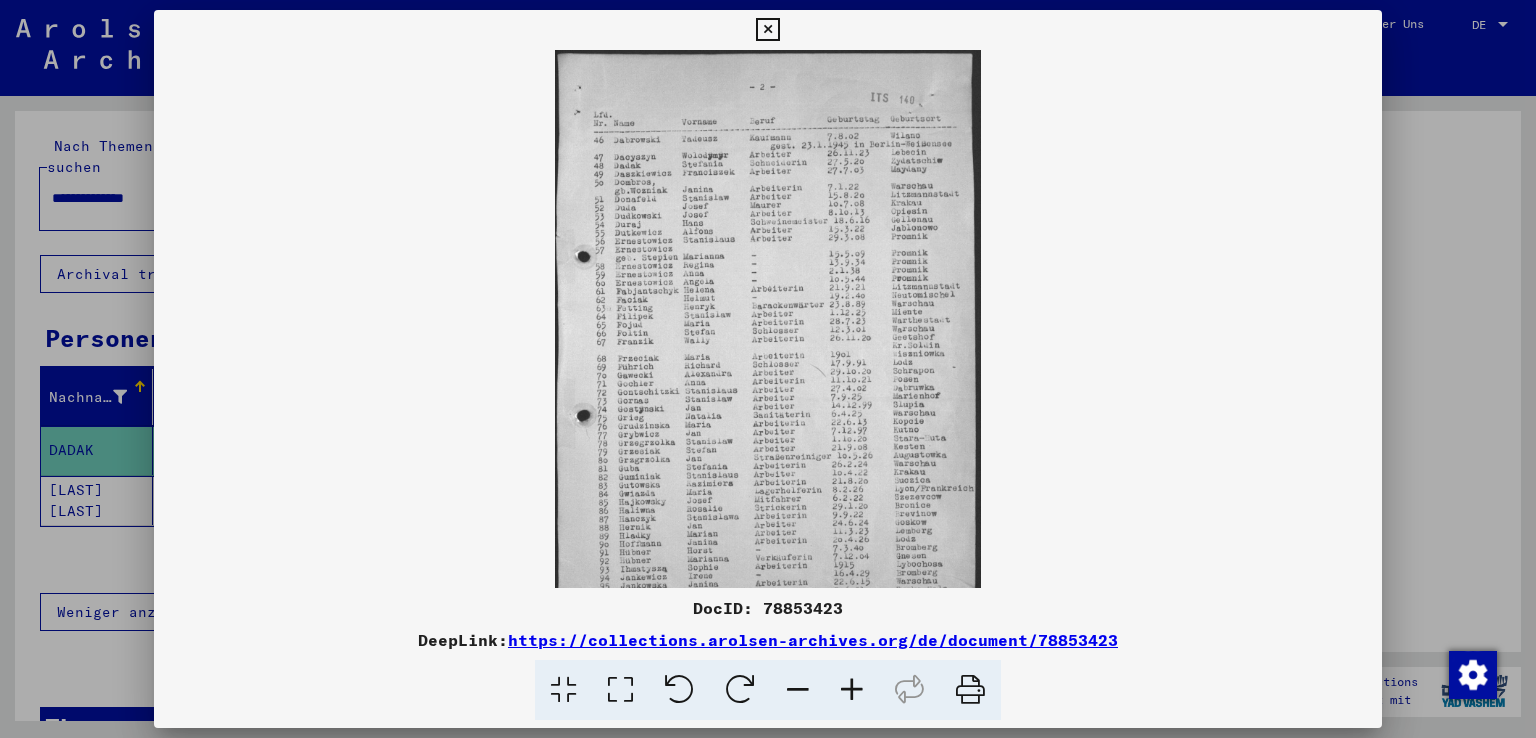 click at bounding box center (852, 690) 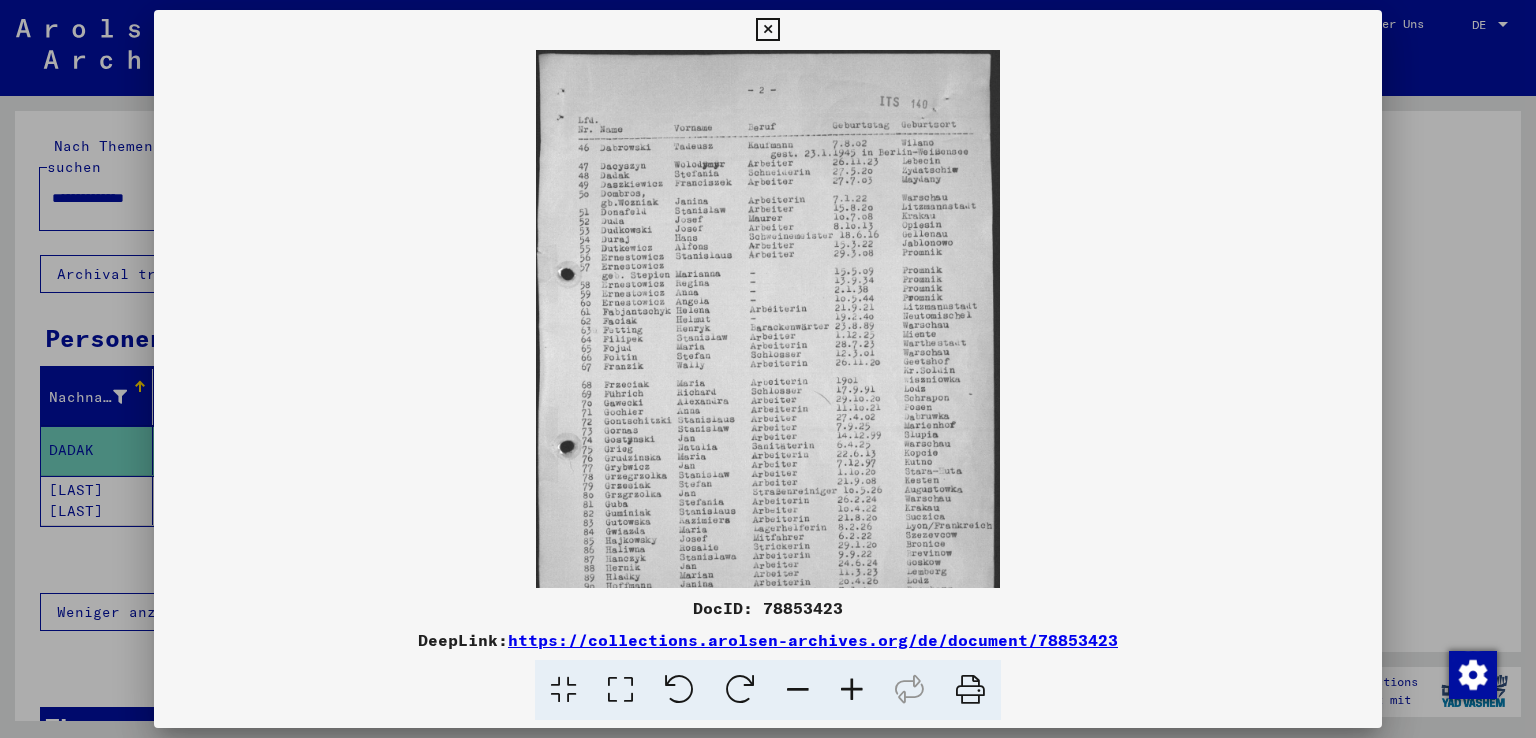 click at bounding box center [852, 690] 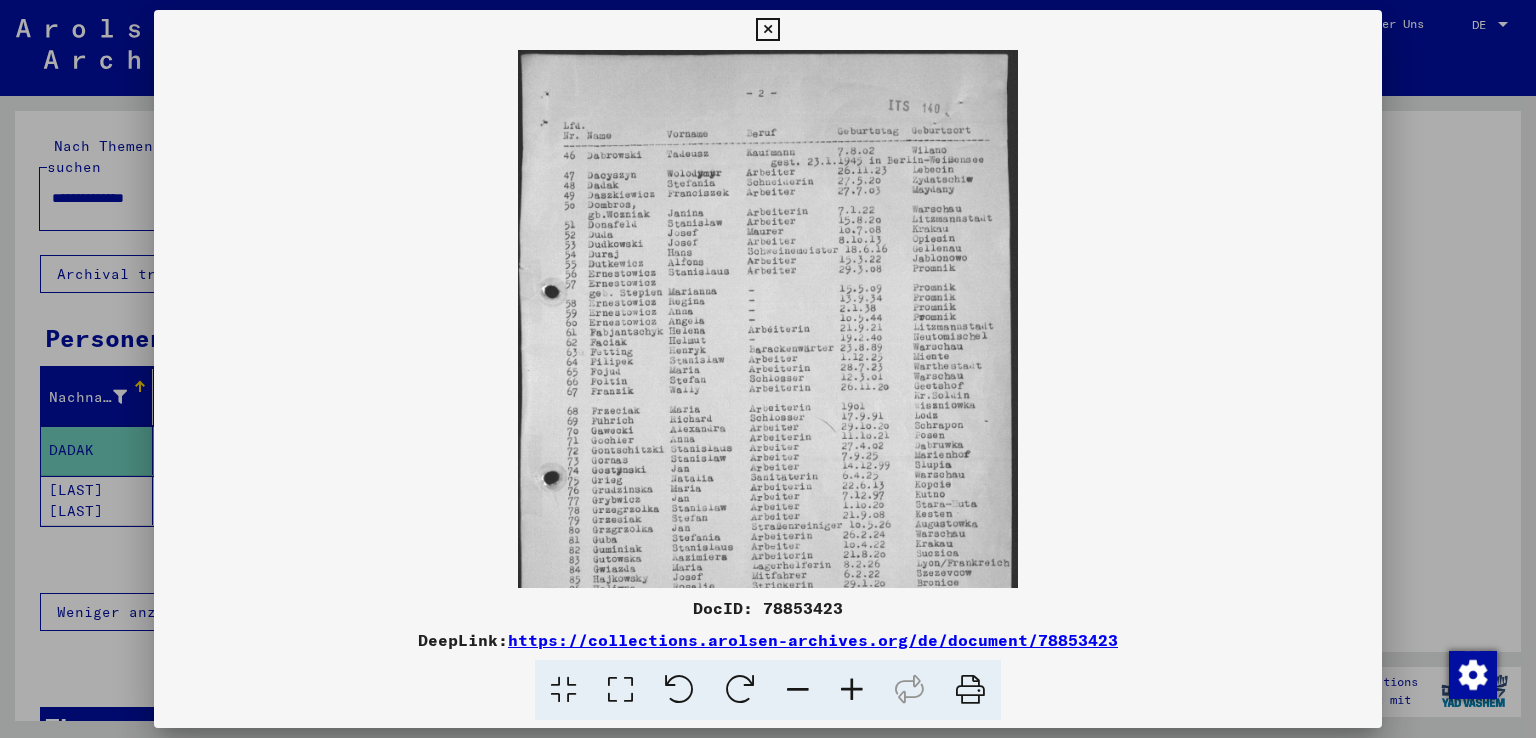 click at bounding box center [852, 690] 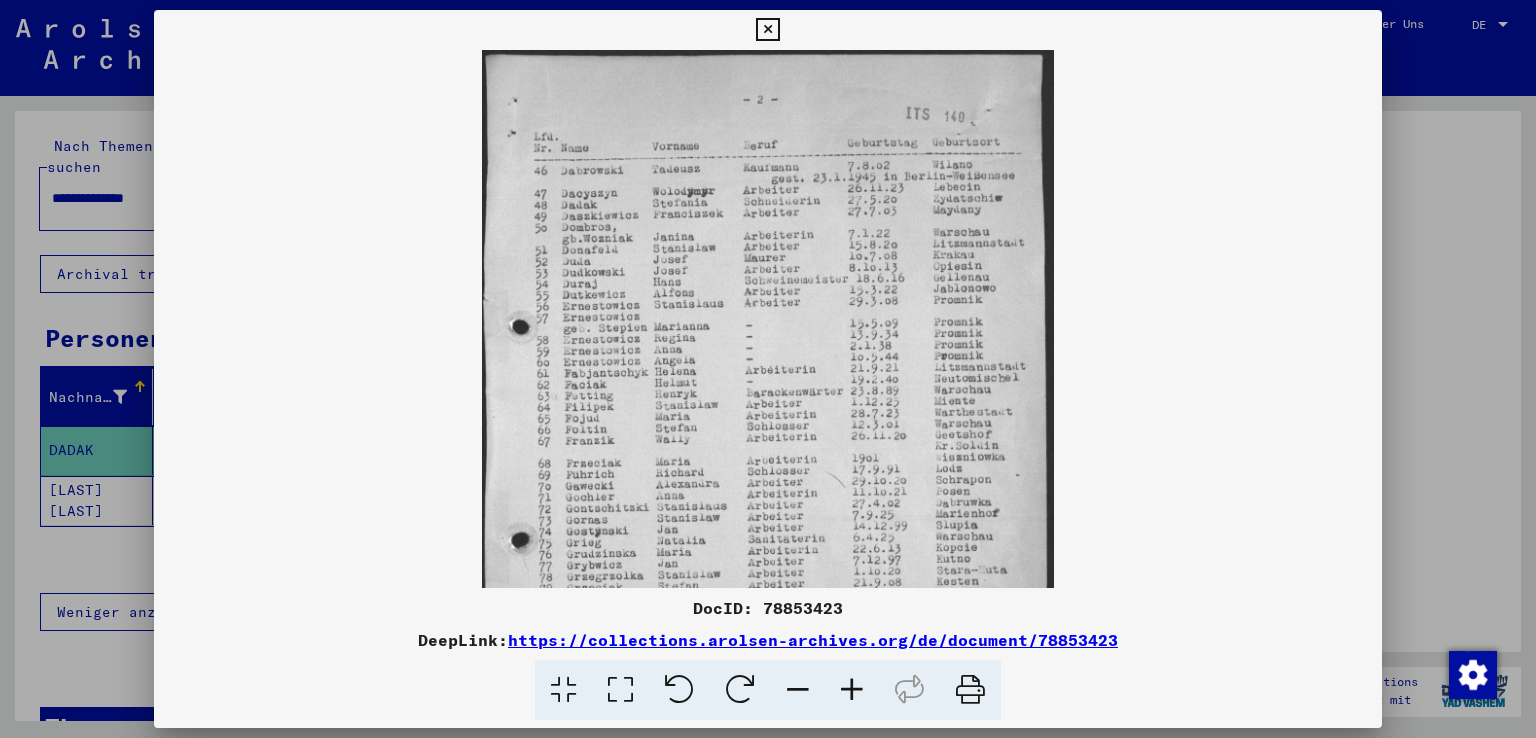 click at bounding box center [852, 690] 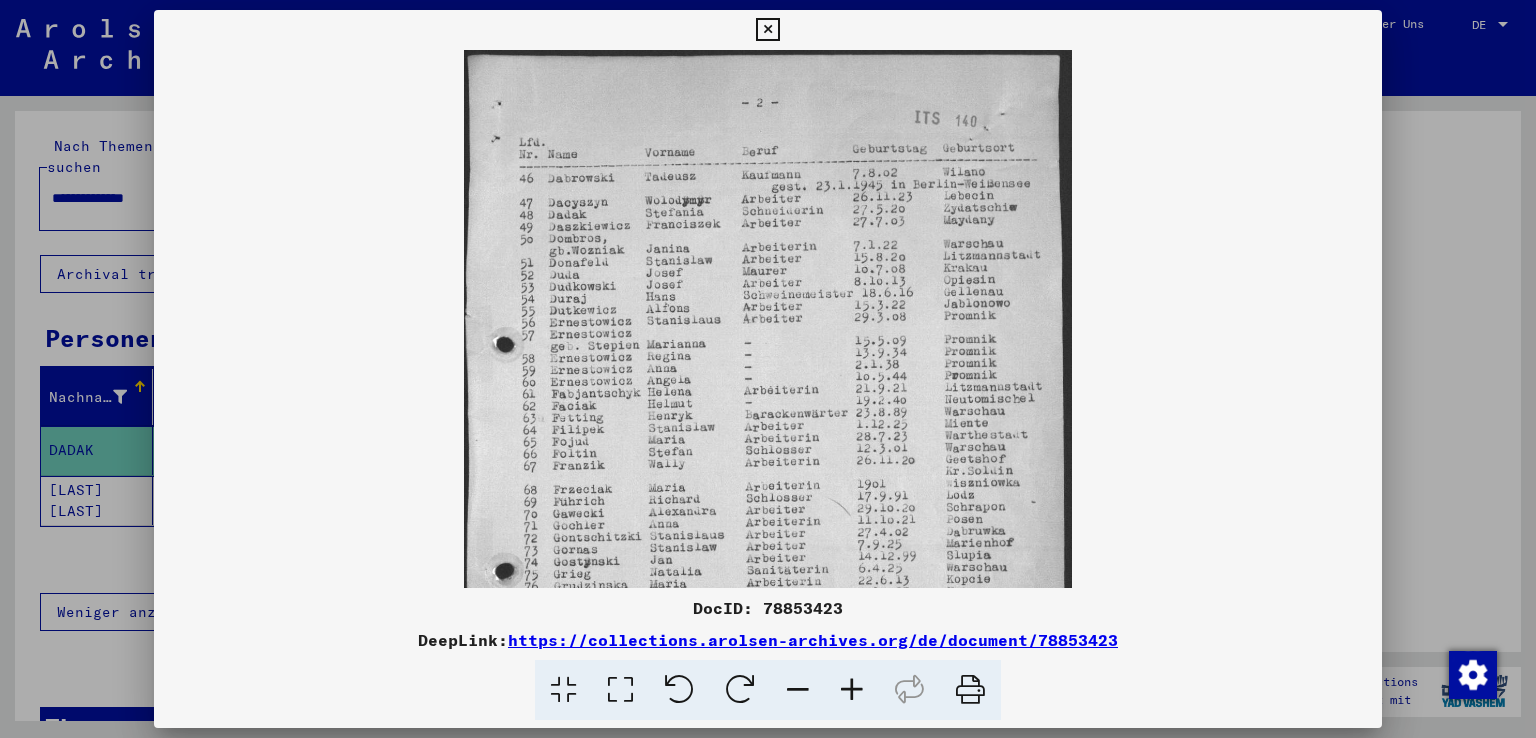 click at bounding box center (852, 690) 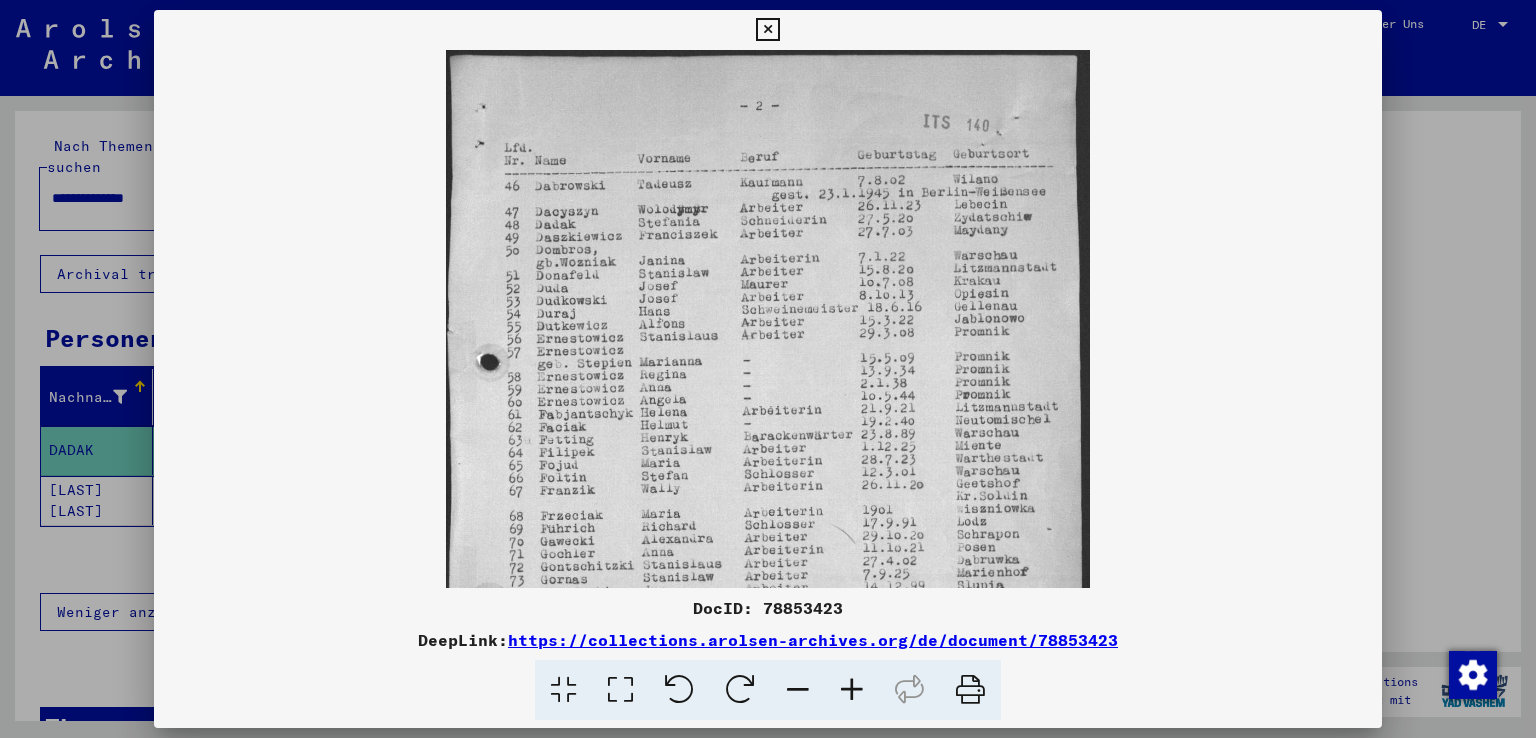 click at bounding box center (852, 690) 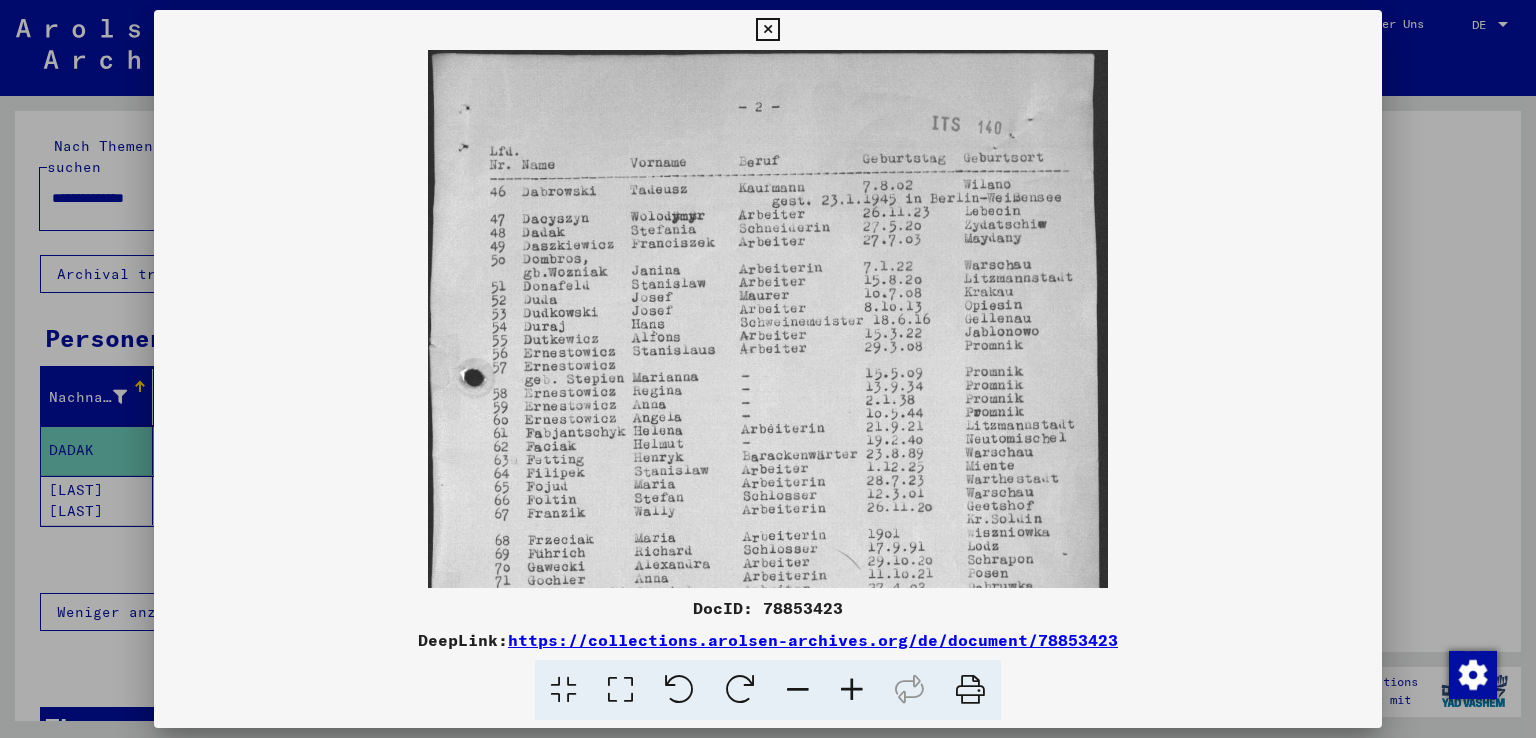 scroll, scrollTop: 0, scrollLeft: 0, axis: both 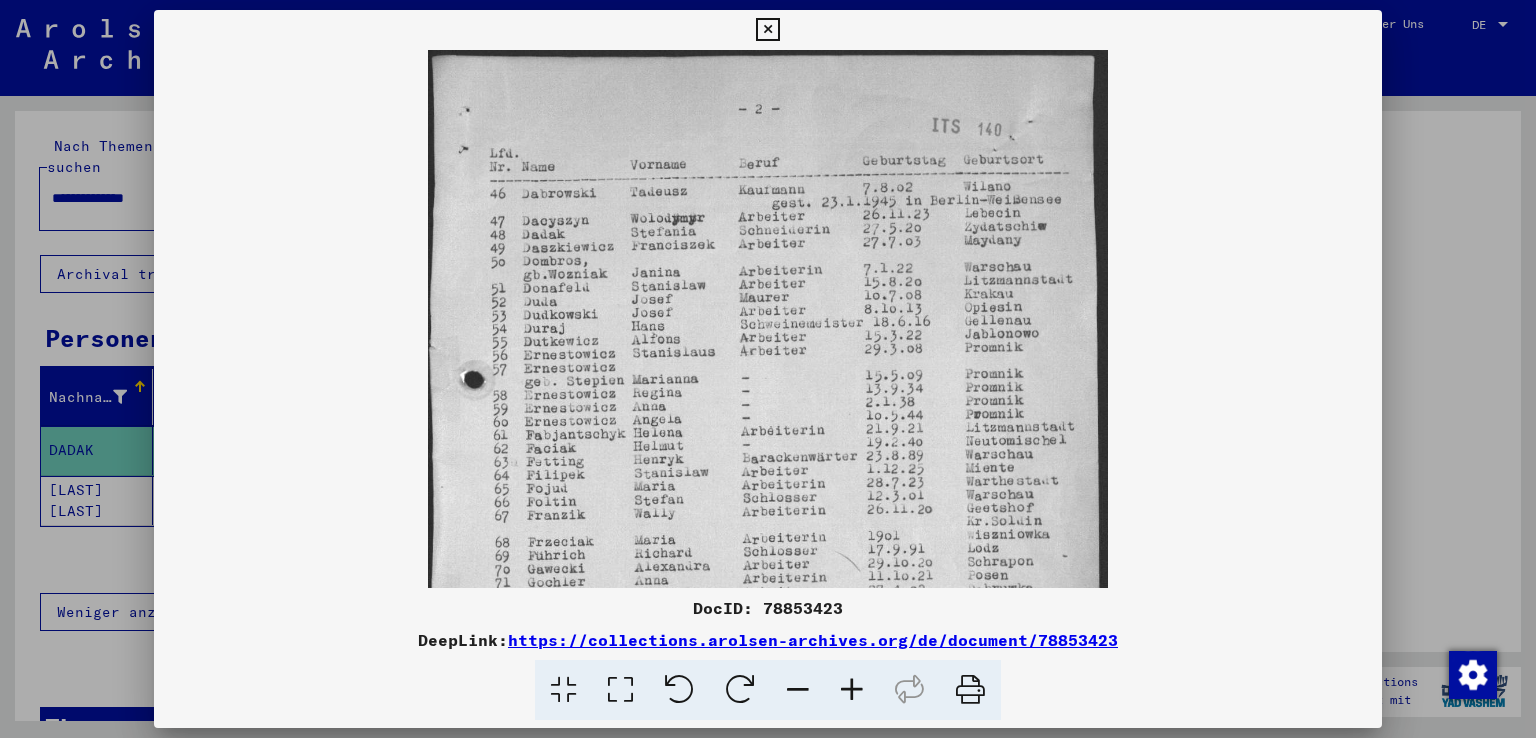 click at bounding box center (768, 519) 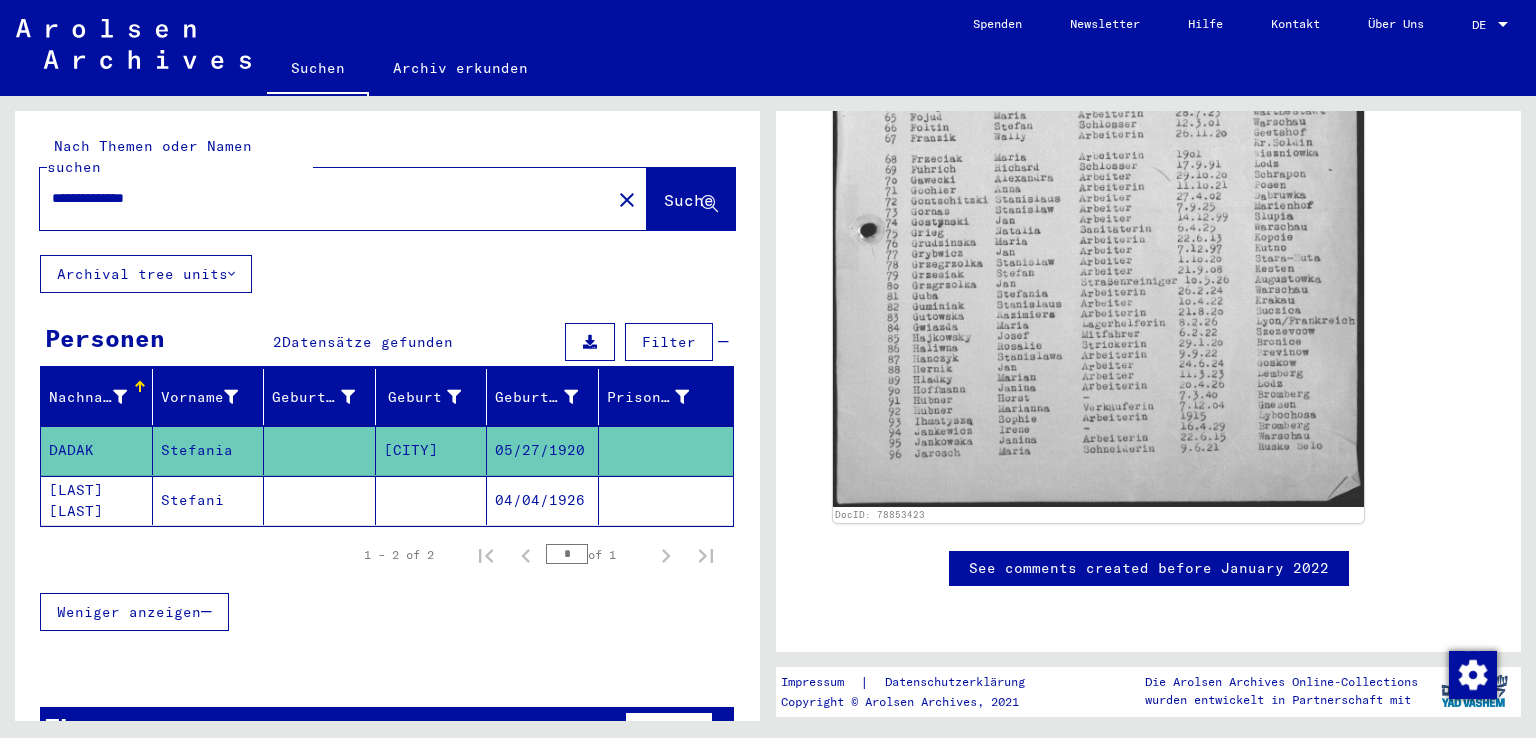 scroll, scrollTop: 1349, scrollLeft: 0, axis: vertical 